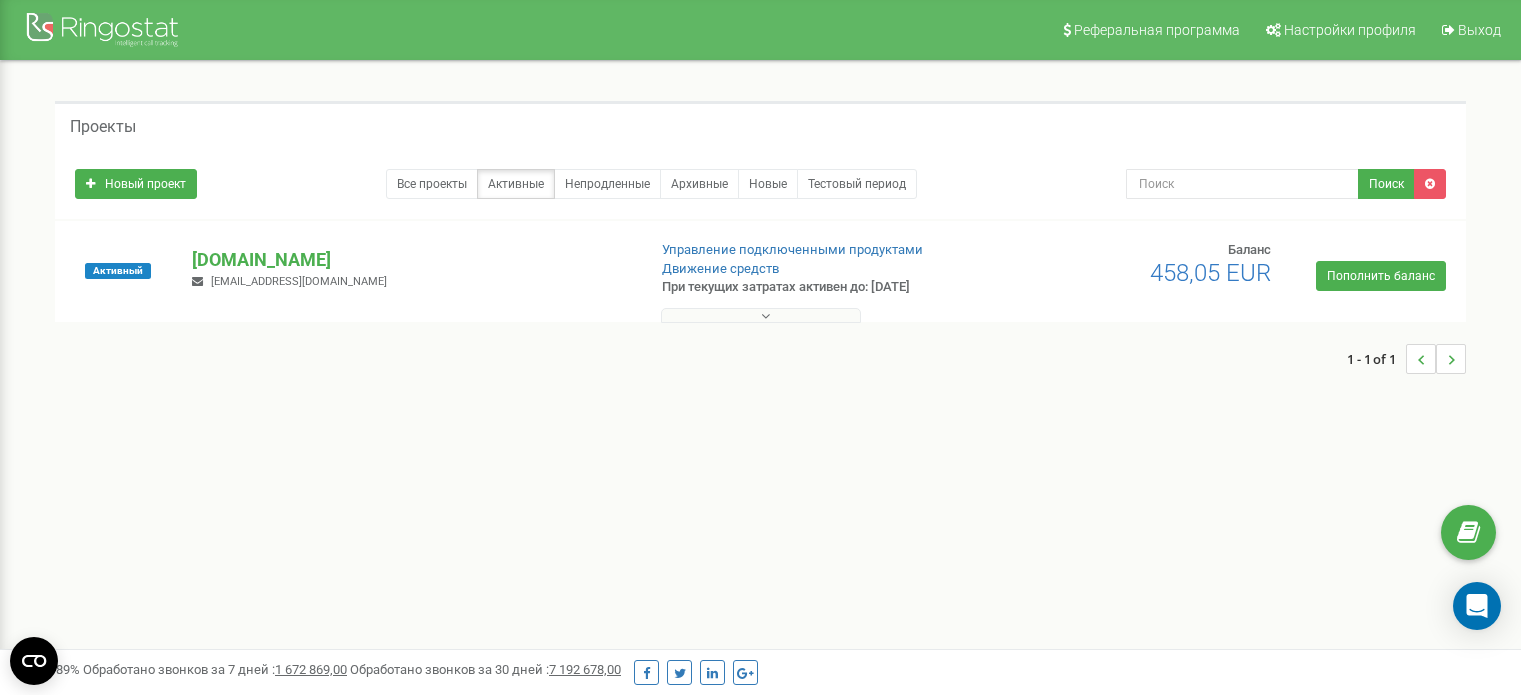 scroll, scrollTop: 0, scrollLeft: 0, axis: both 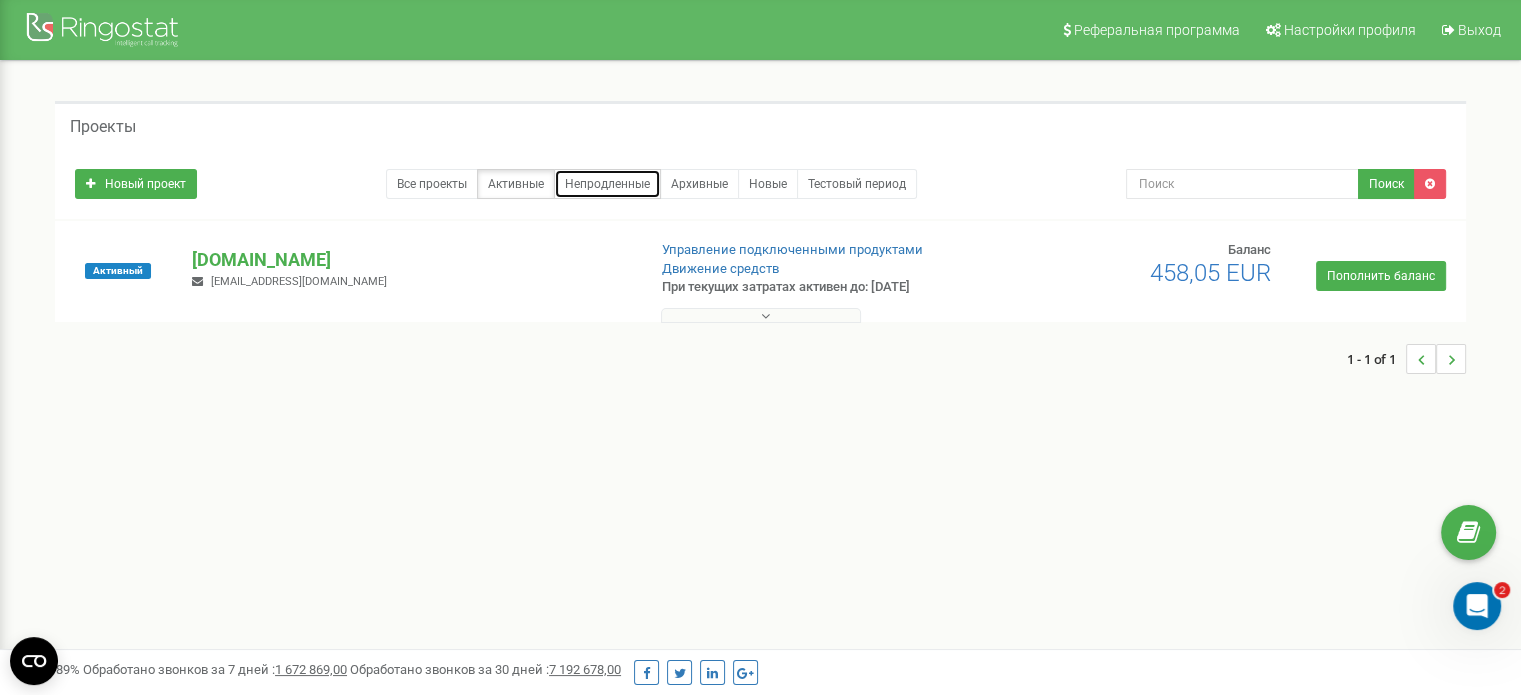 click on "Непродленные" at bounding box center (607, 184) 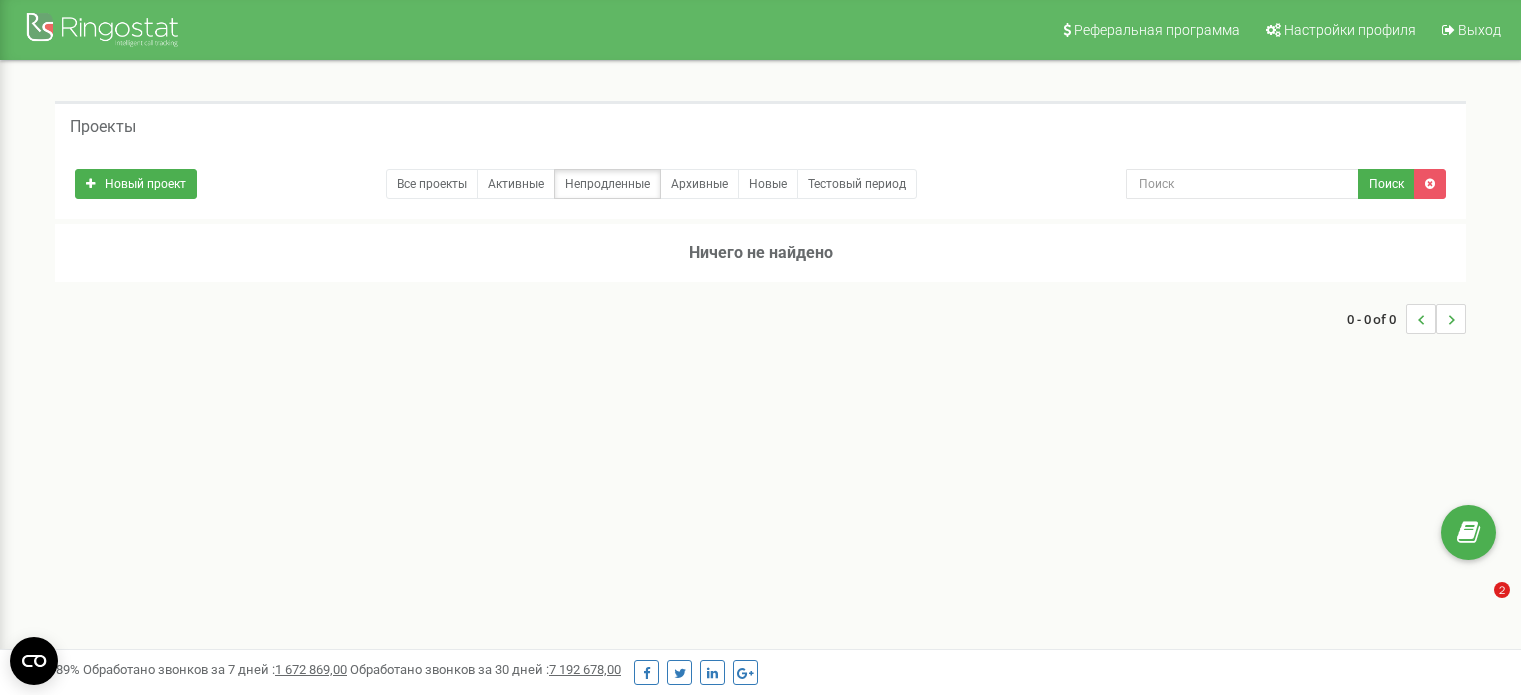 scroll, scrollTop: 0, scrollLeft: 0, axis: both 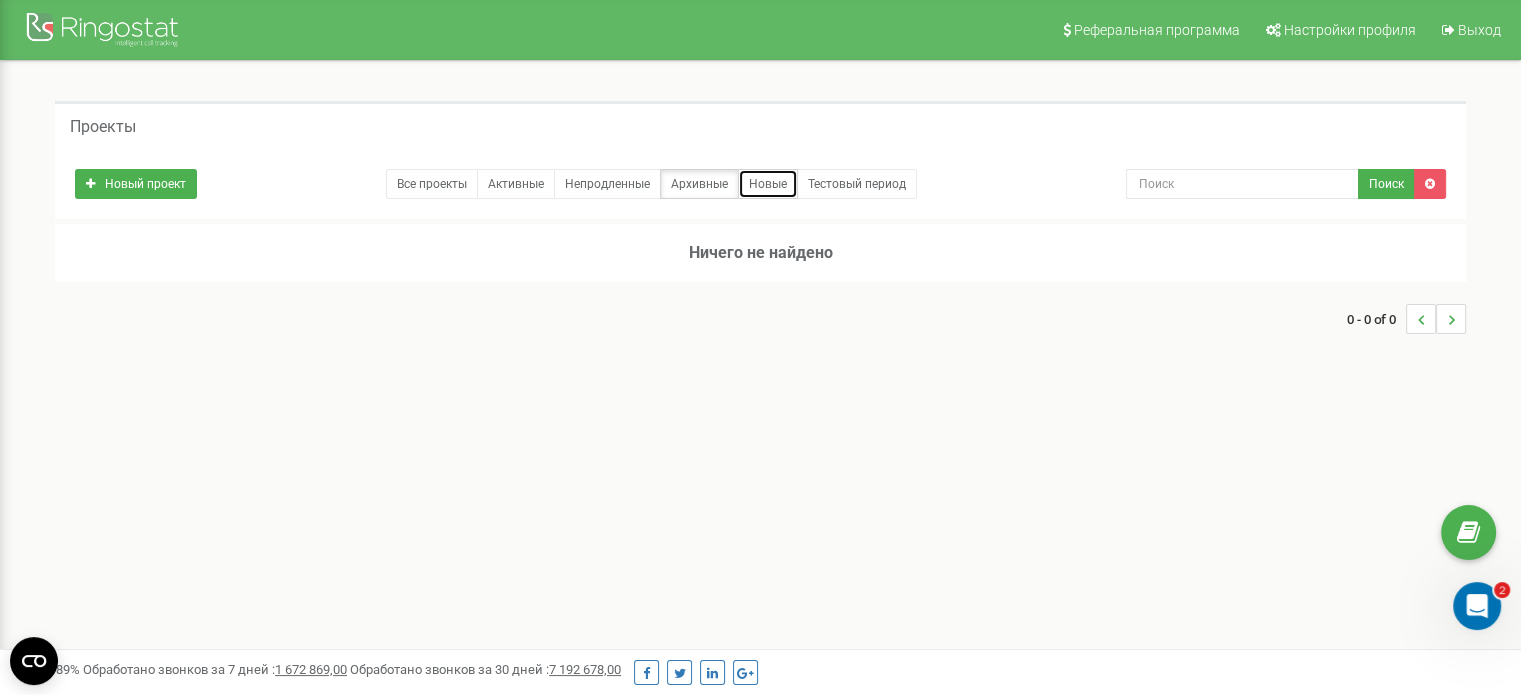 click on "Новые" at bounding box center (768, 184) 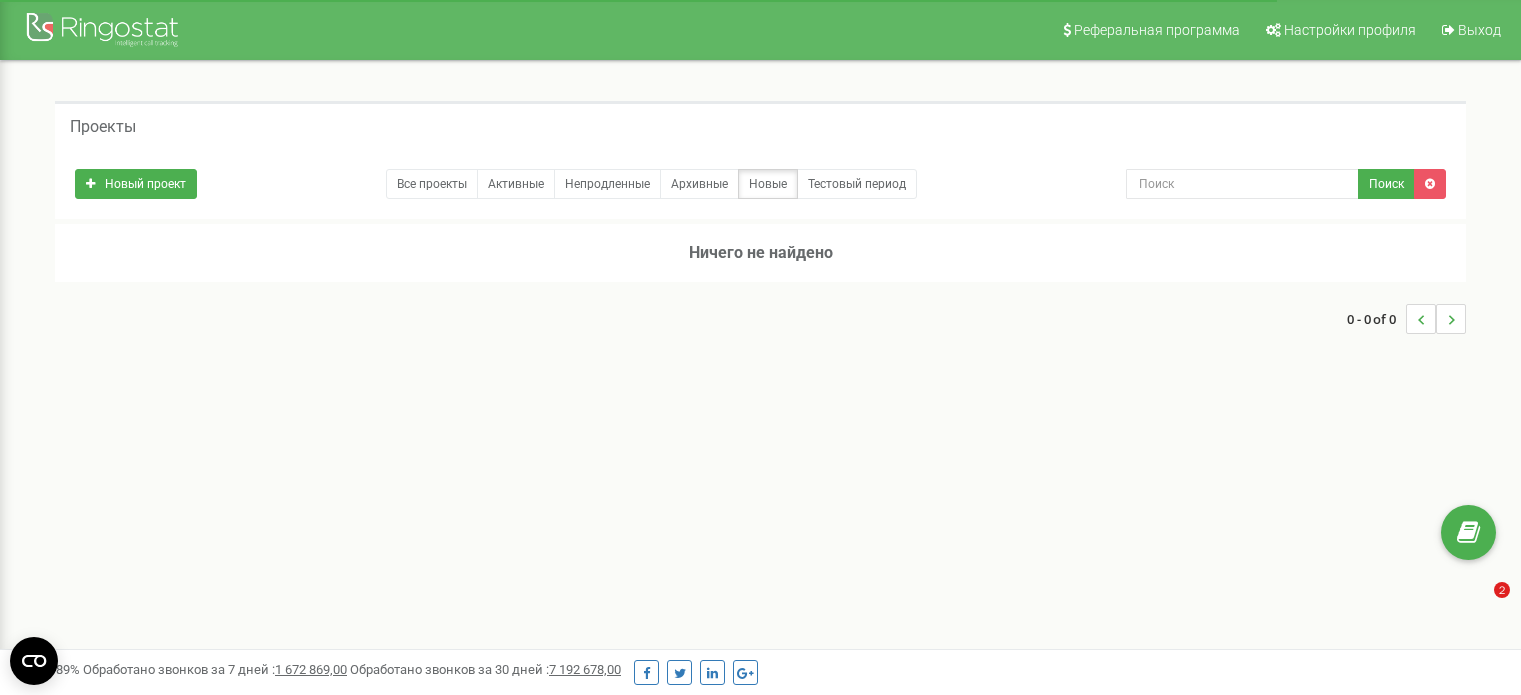 scroll, scrollTop: 0, scrollLeft: 0, axis: both 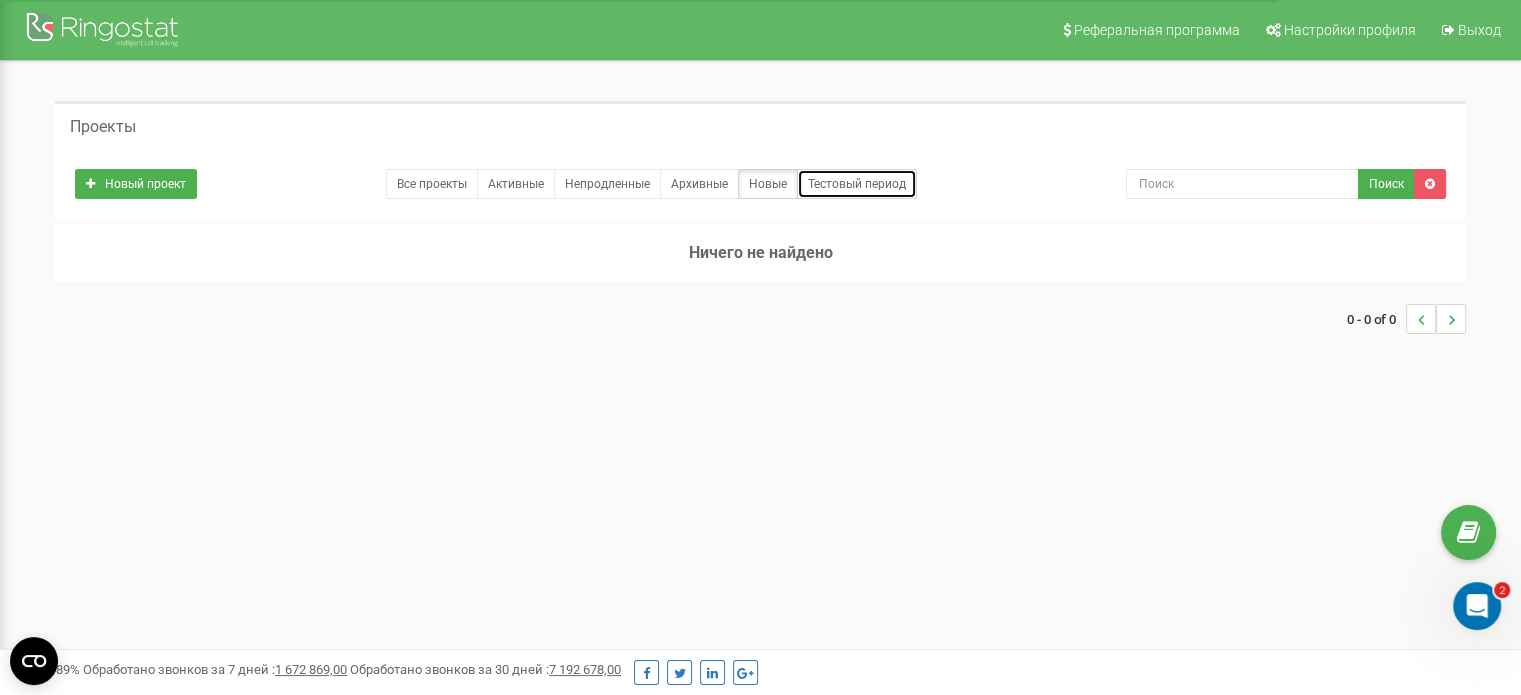 click on "Тестовый период" at bounding box center [857, 184] 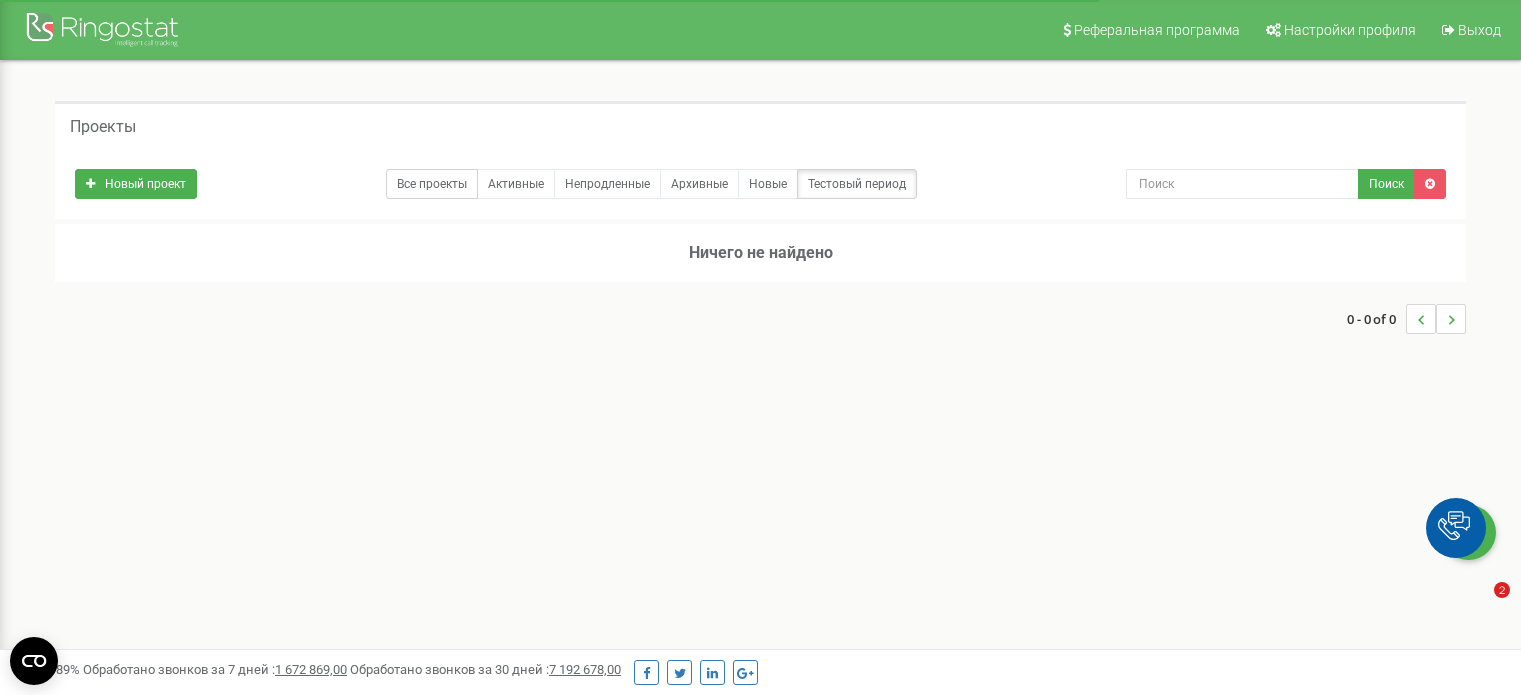 scroll, scrollTop: 0, scrollLeft: 0, axis: both 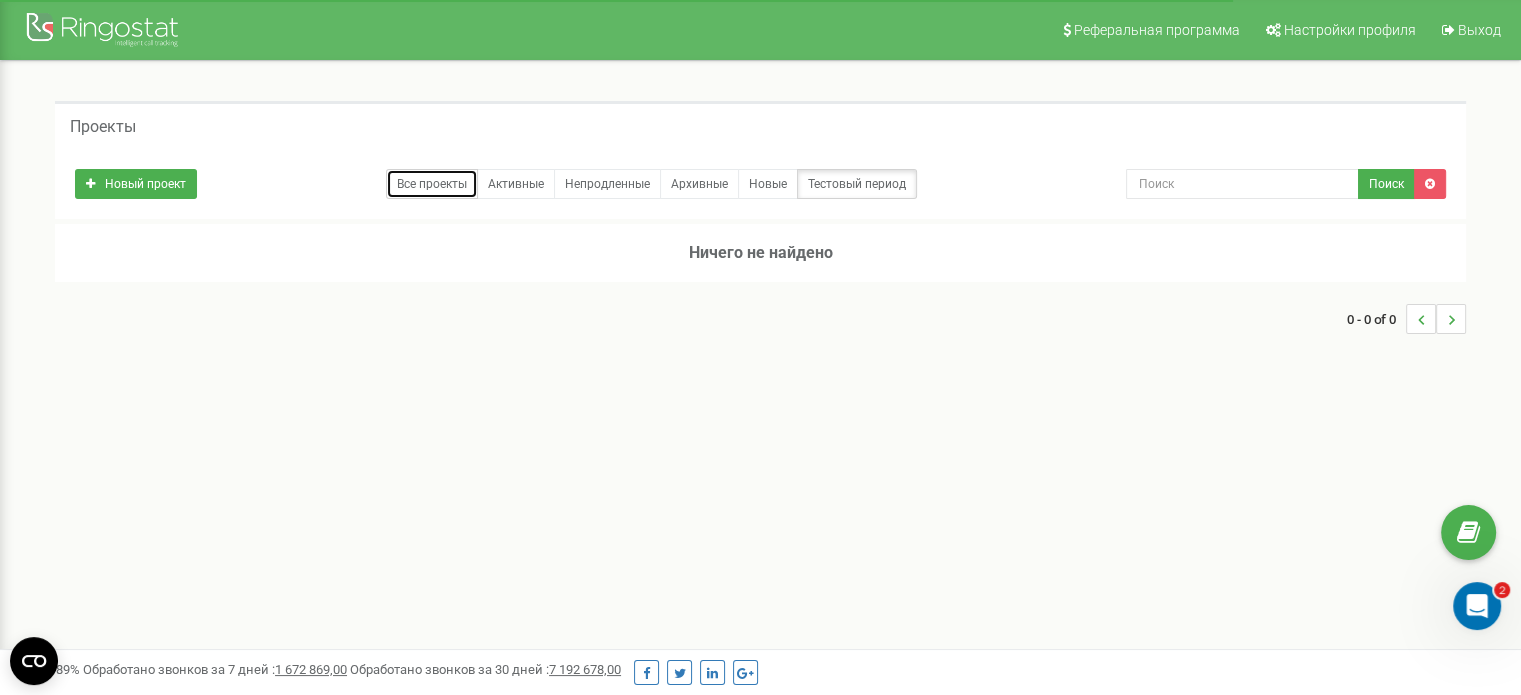 click on "Все проекты" at bounding box center [432, 184] 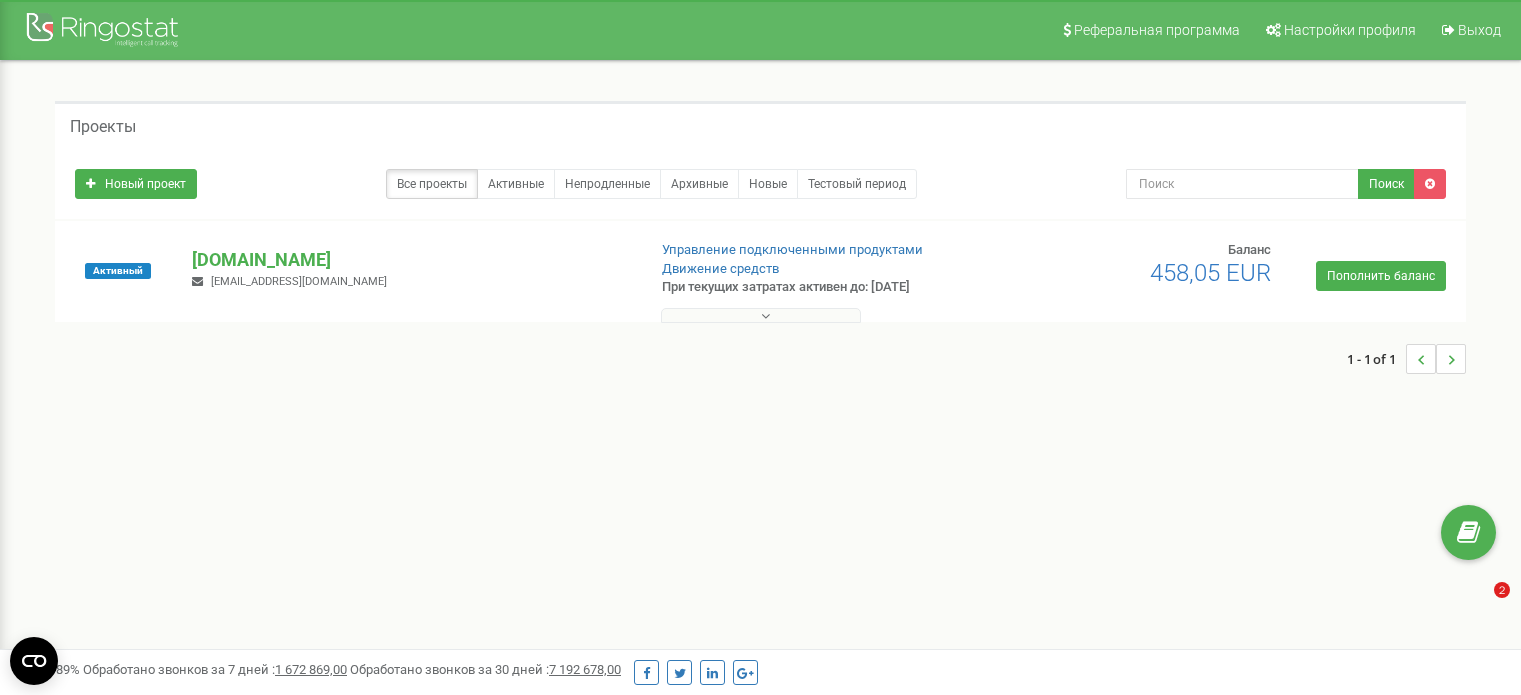 scroll, scrollTop: 0, scrollLeft: 0, axis: both 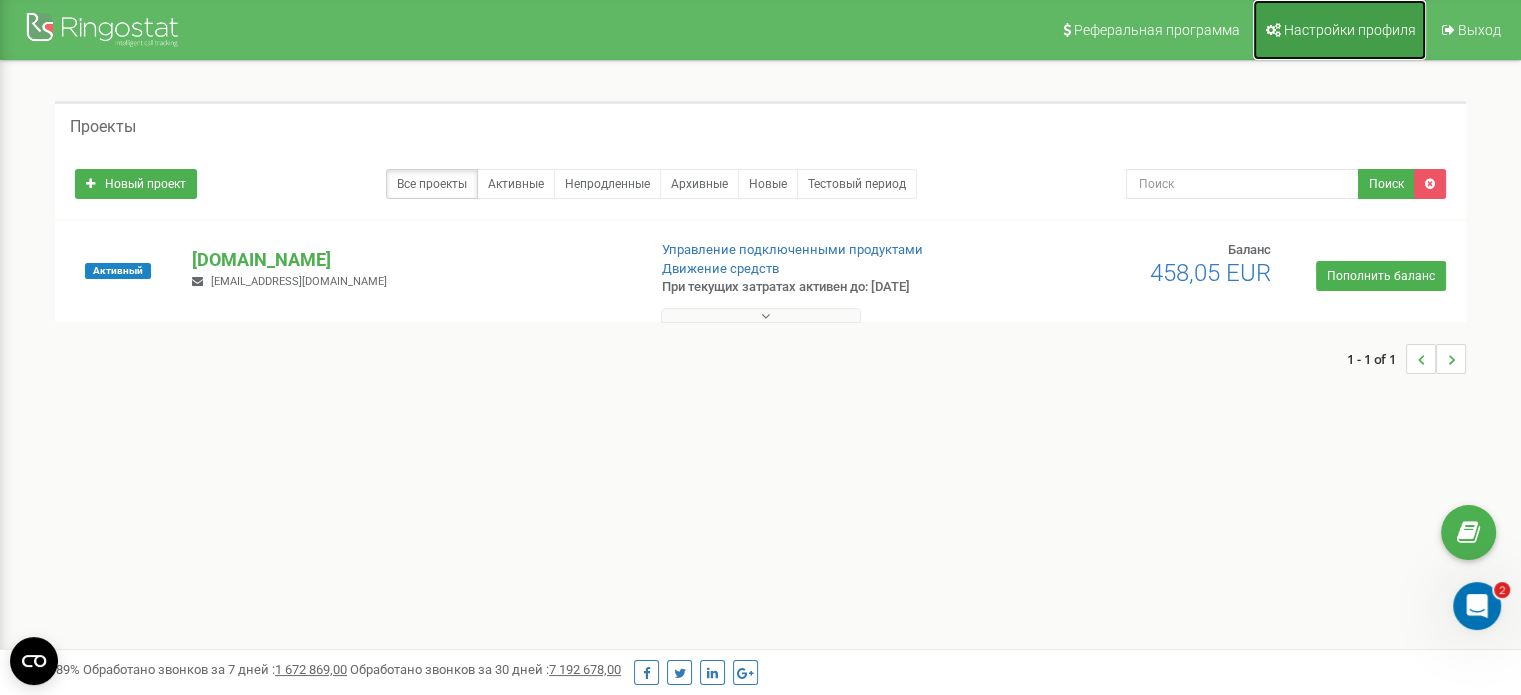 click on "Настройки профиля" at bounding box center [1350, 30] 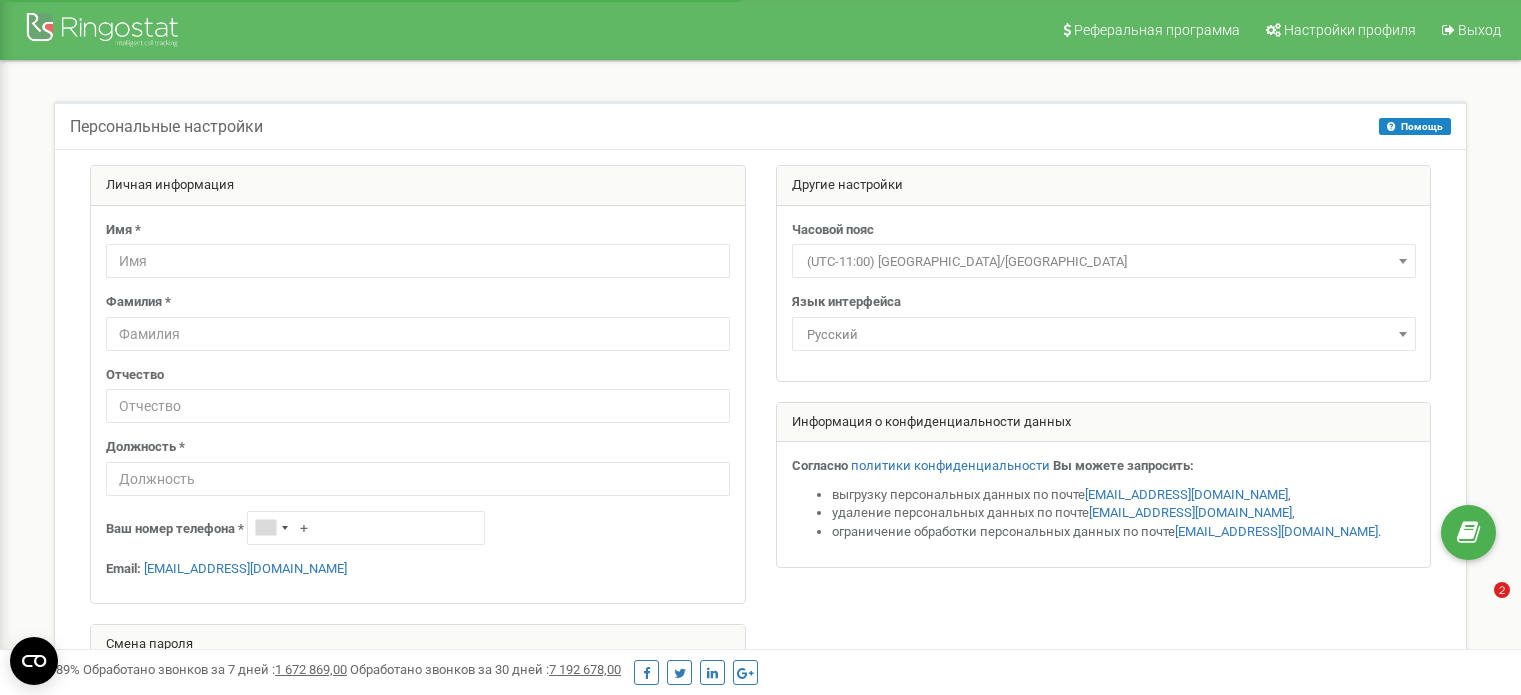 scroll, scrollTop: 0, scrollLeft: 0, axis: both 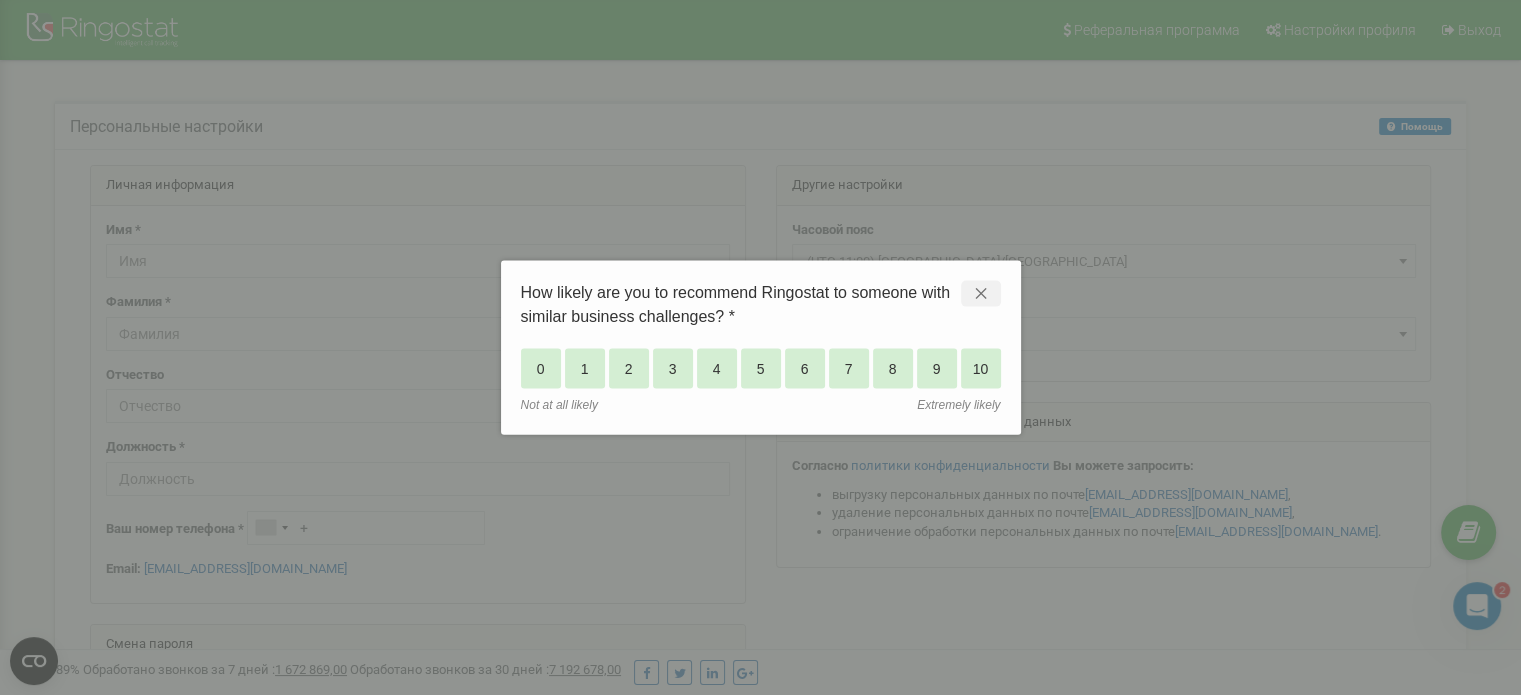 click on "✕" at bounding box center (981, 294) 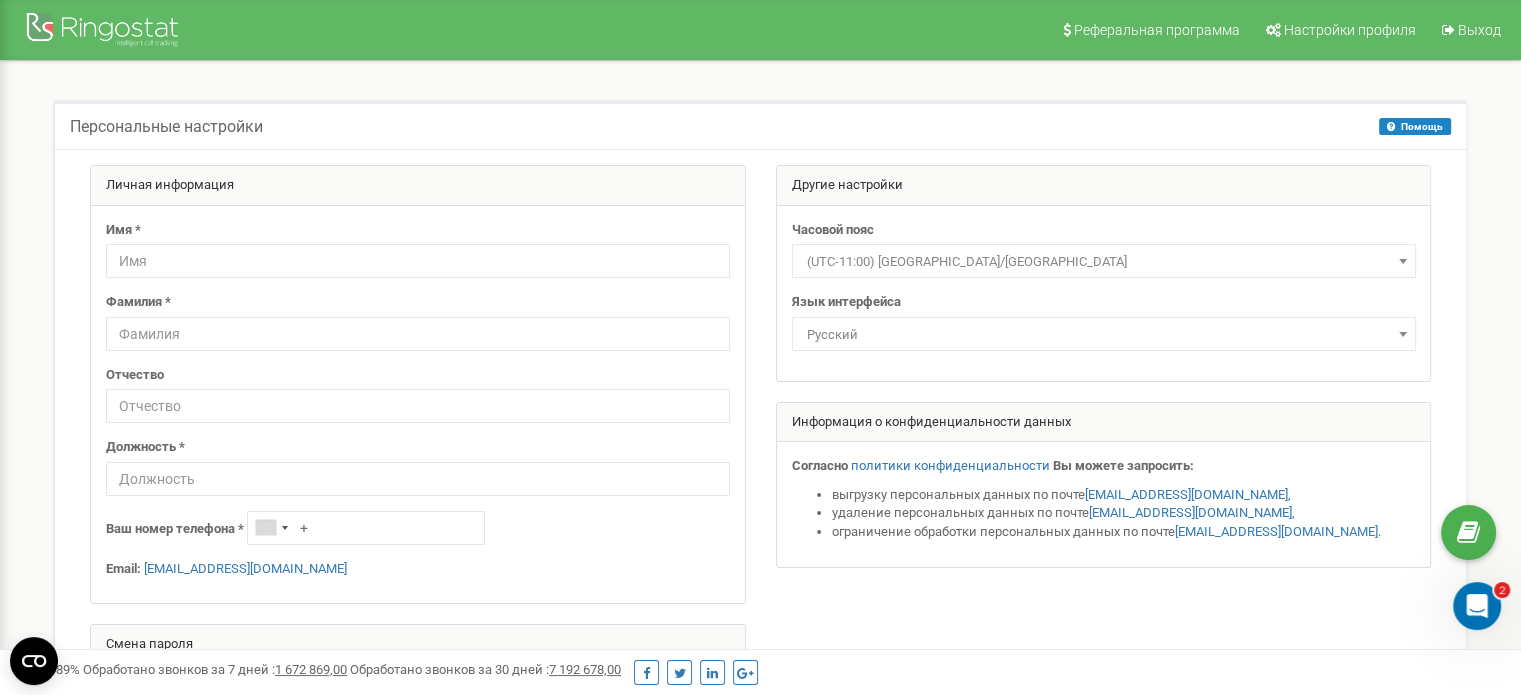 click on "(UTC-11:00) Pacific/Midway" at bounding box center (1104, 262) 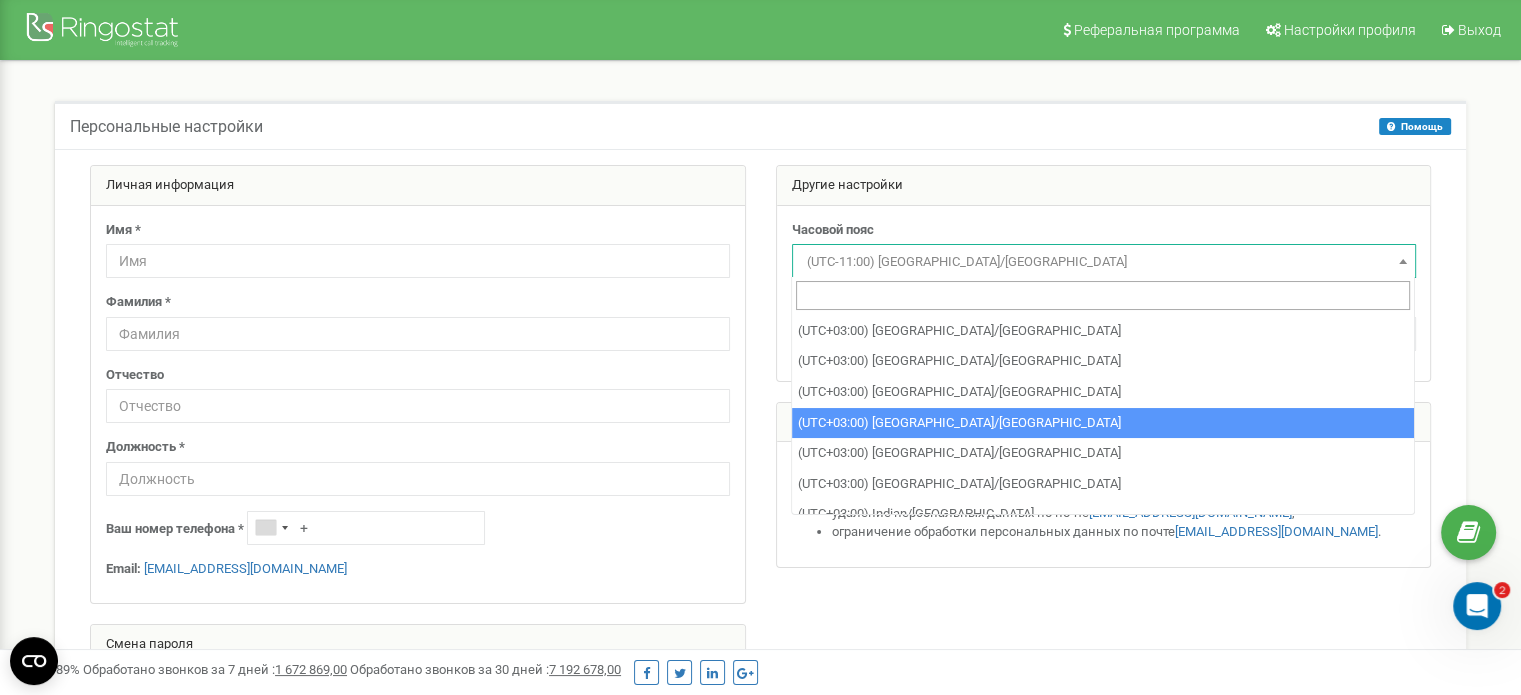 scroll, scrollTop: 8700, scrollLeft: 0, axis: vertical 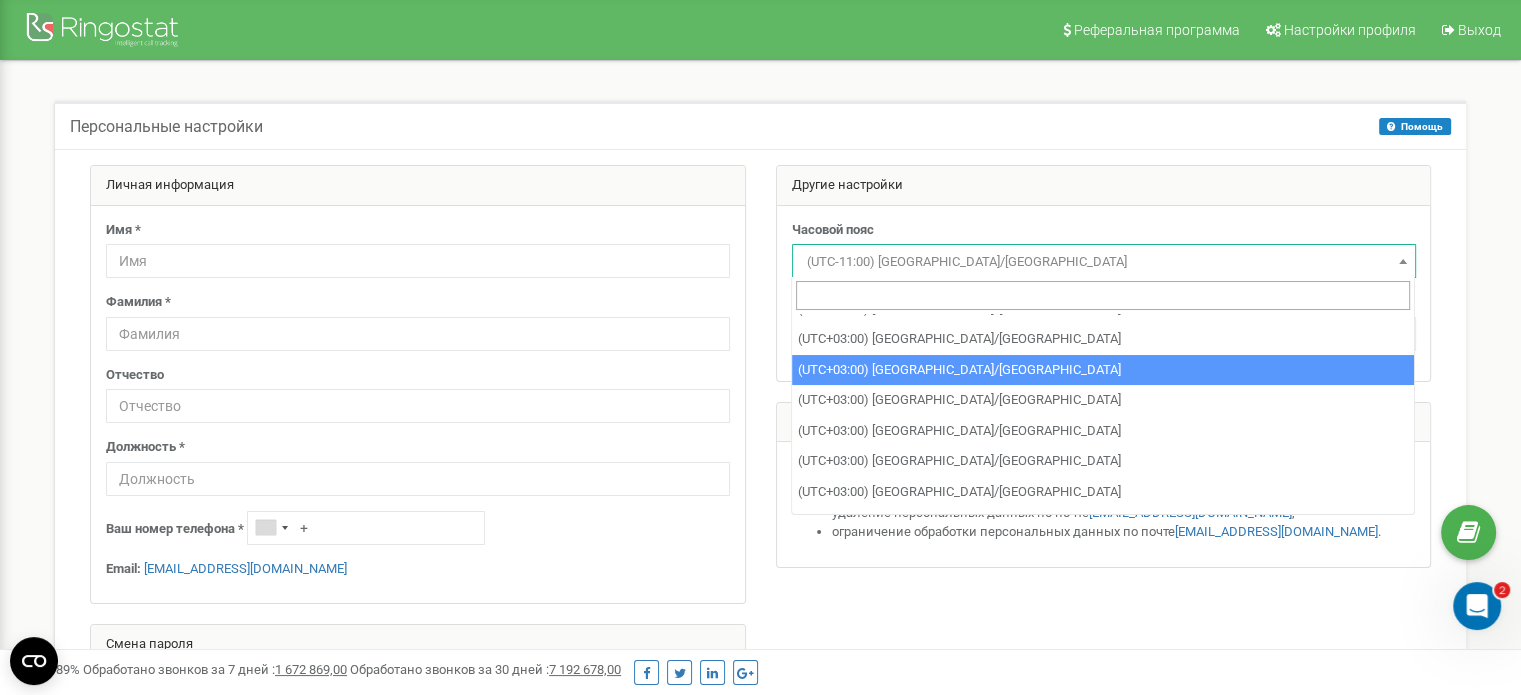 select on "Europe/Riga" 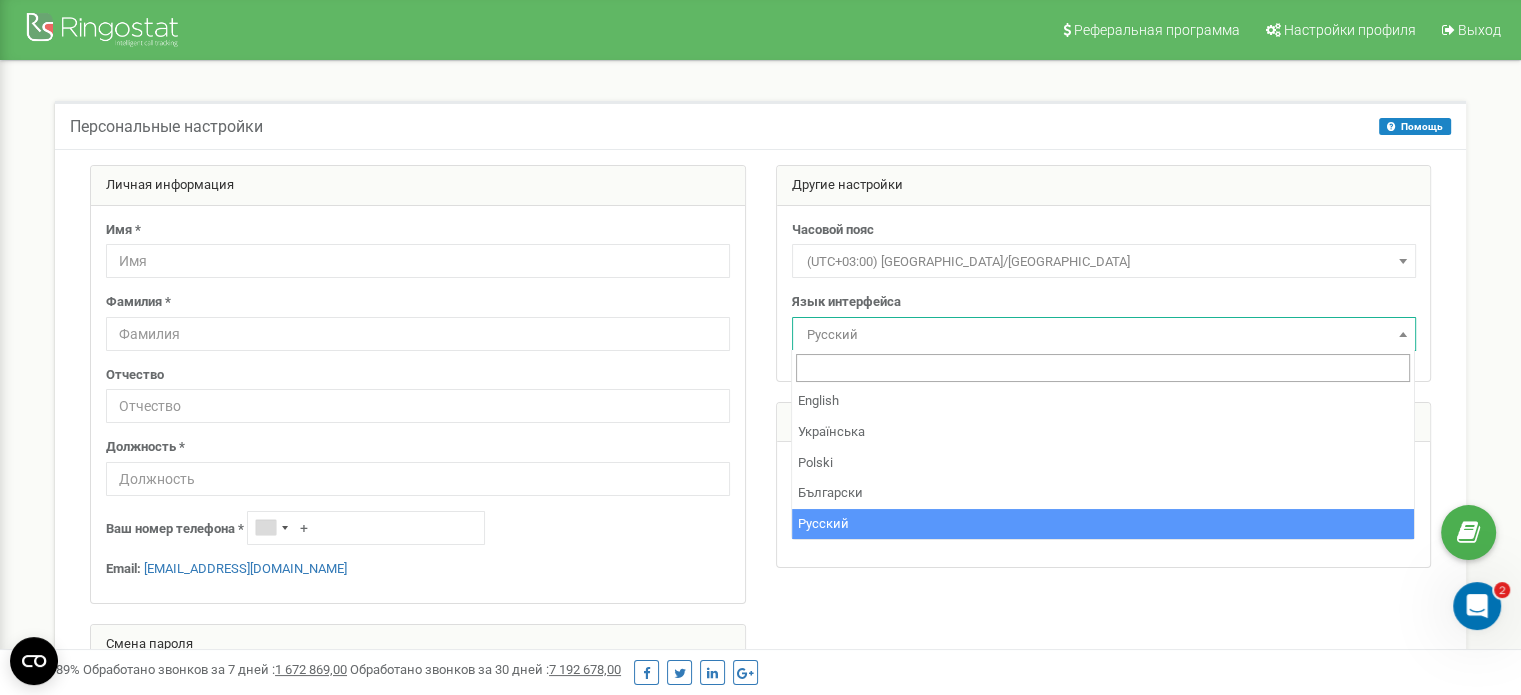 click on "Русский" at bounding box center (1104, 335) 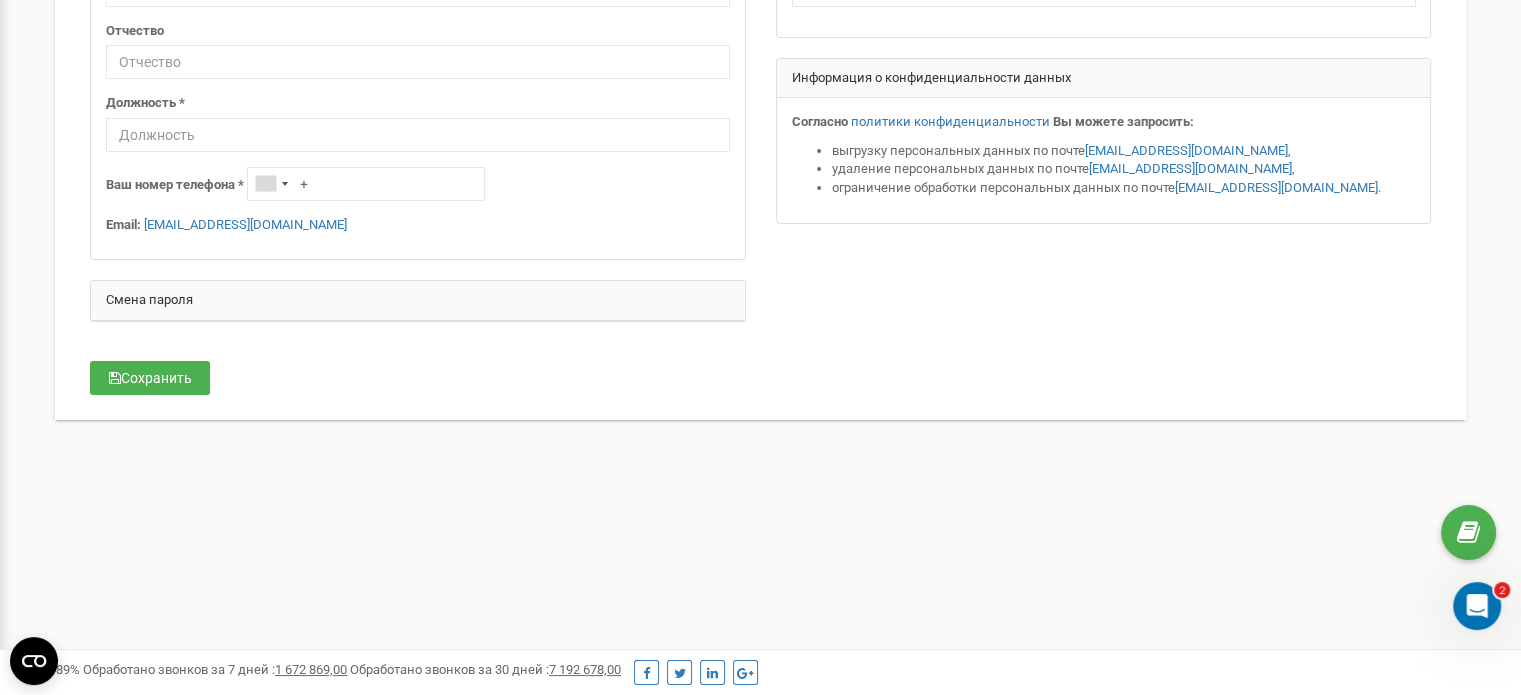 scroll, scrollTop: 300, scrollLeft: 0, axis: vertical 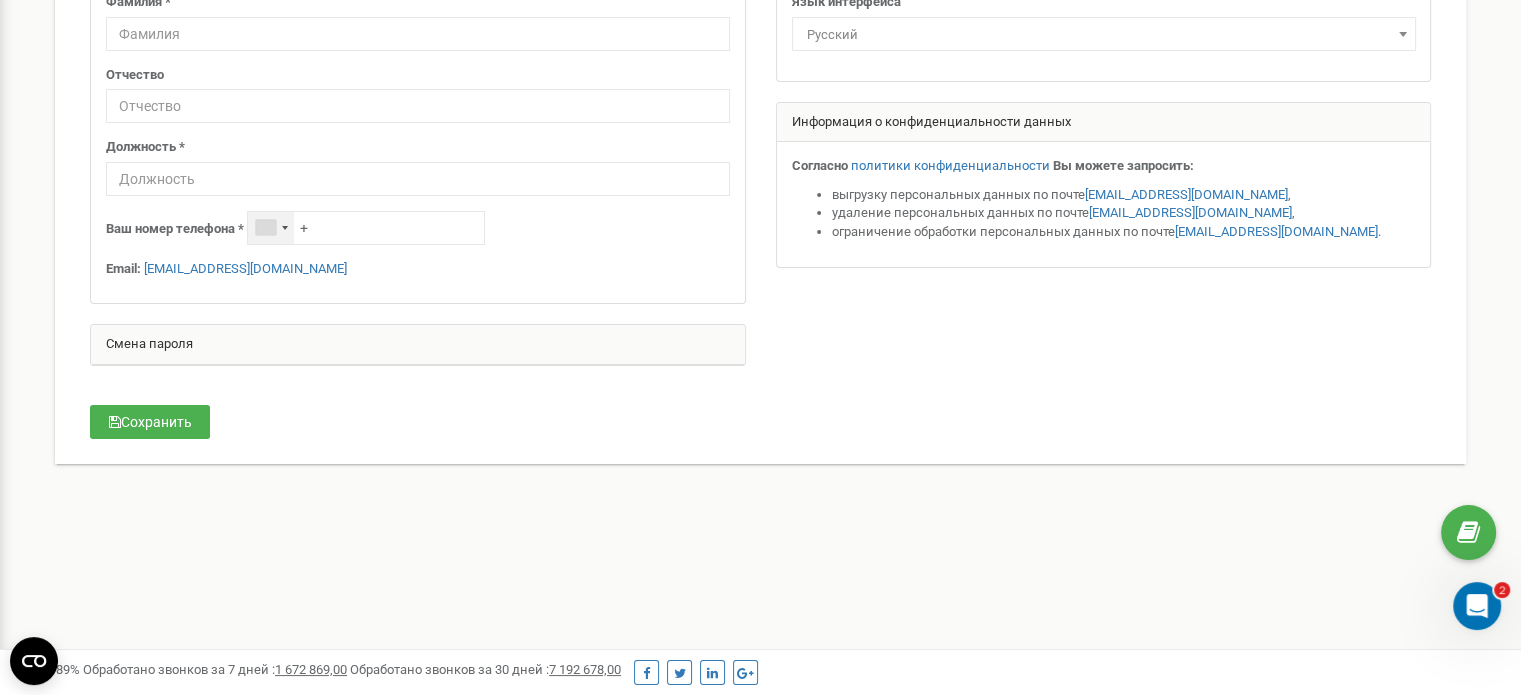 click at bounding box center (266, 227) 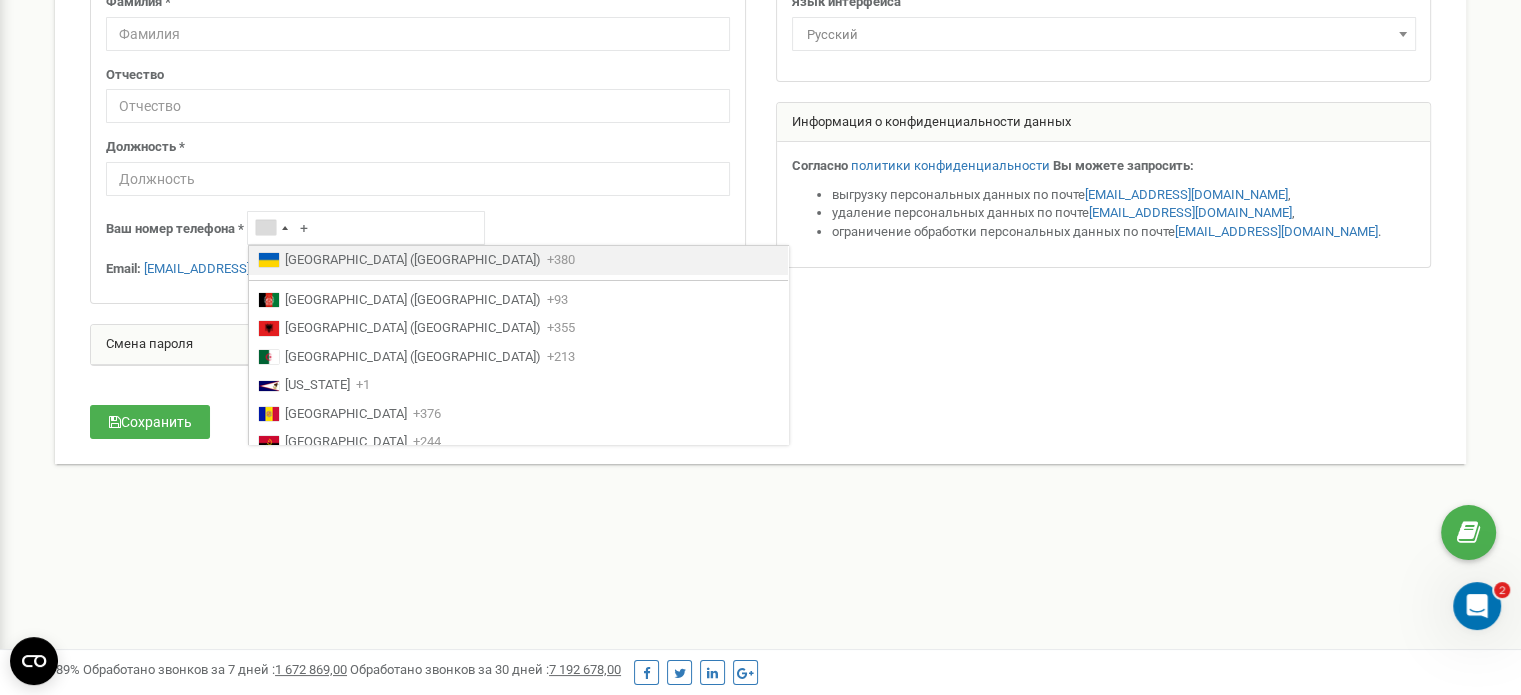 click on "Ukraine (Україна) +380" at bounding box center [518, 260] 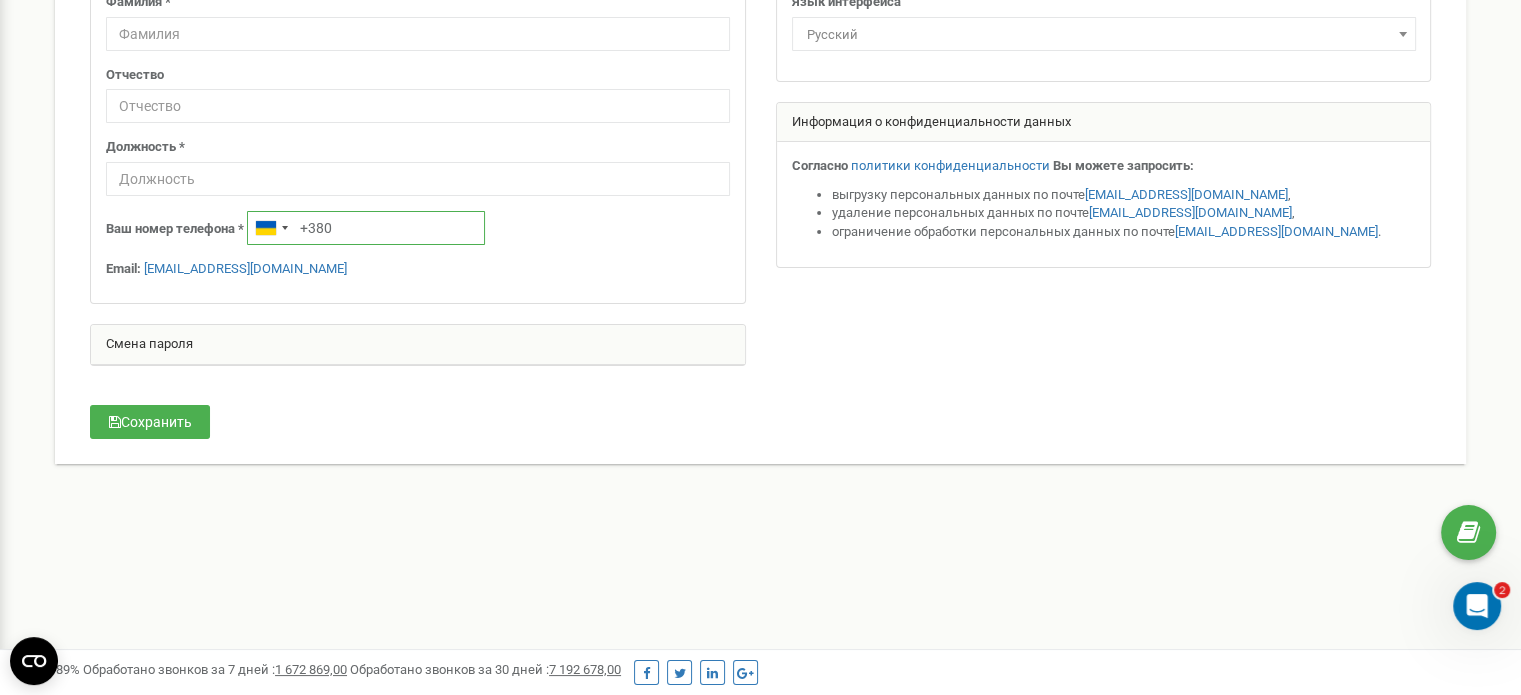 click on "+380" at bounding box center [366, 228] 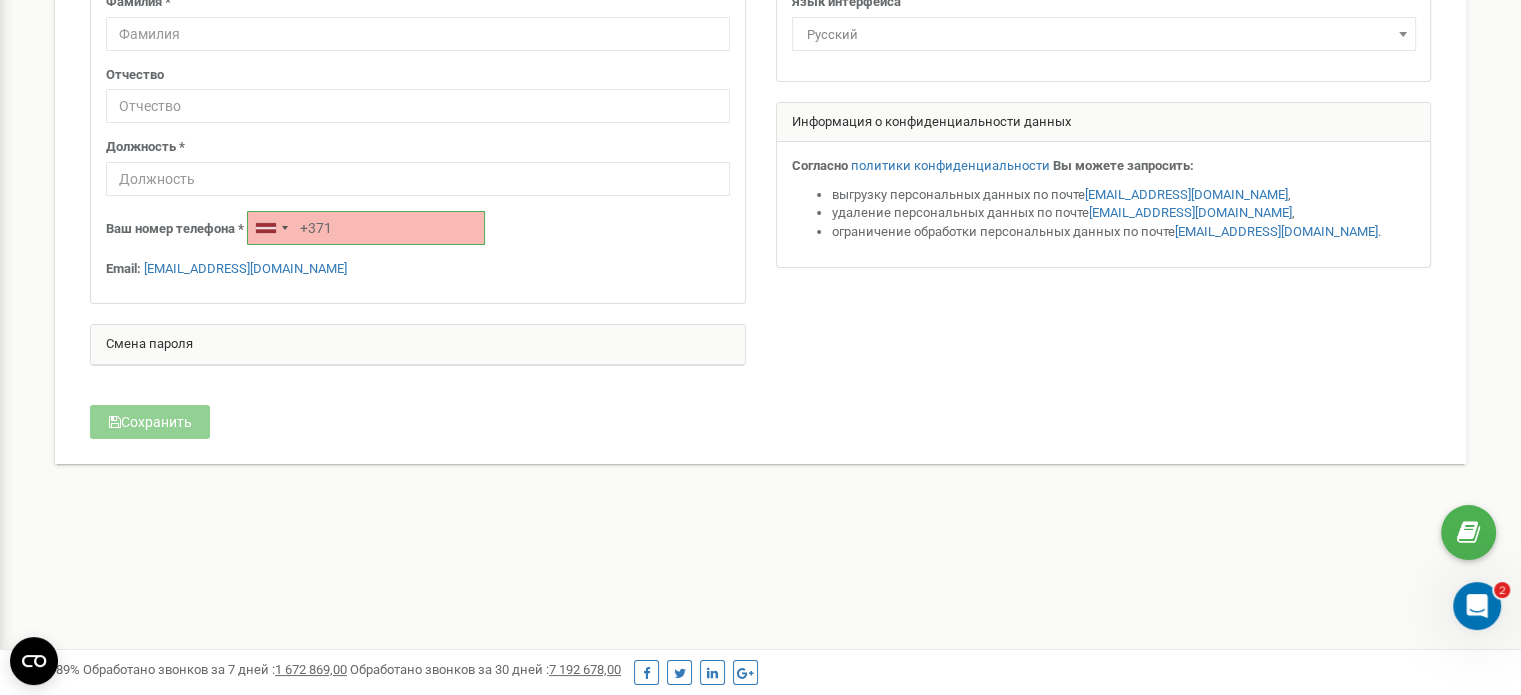 type on "[PHONE_NUMBER]" 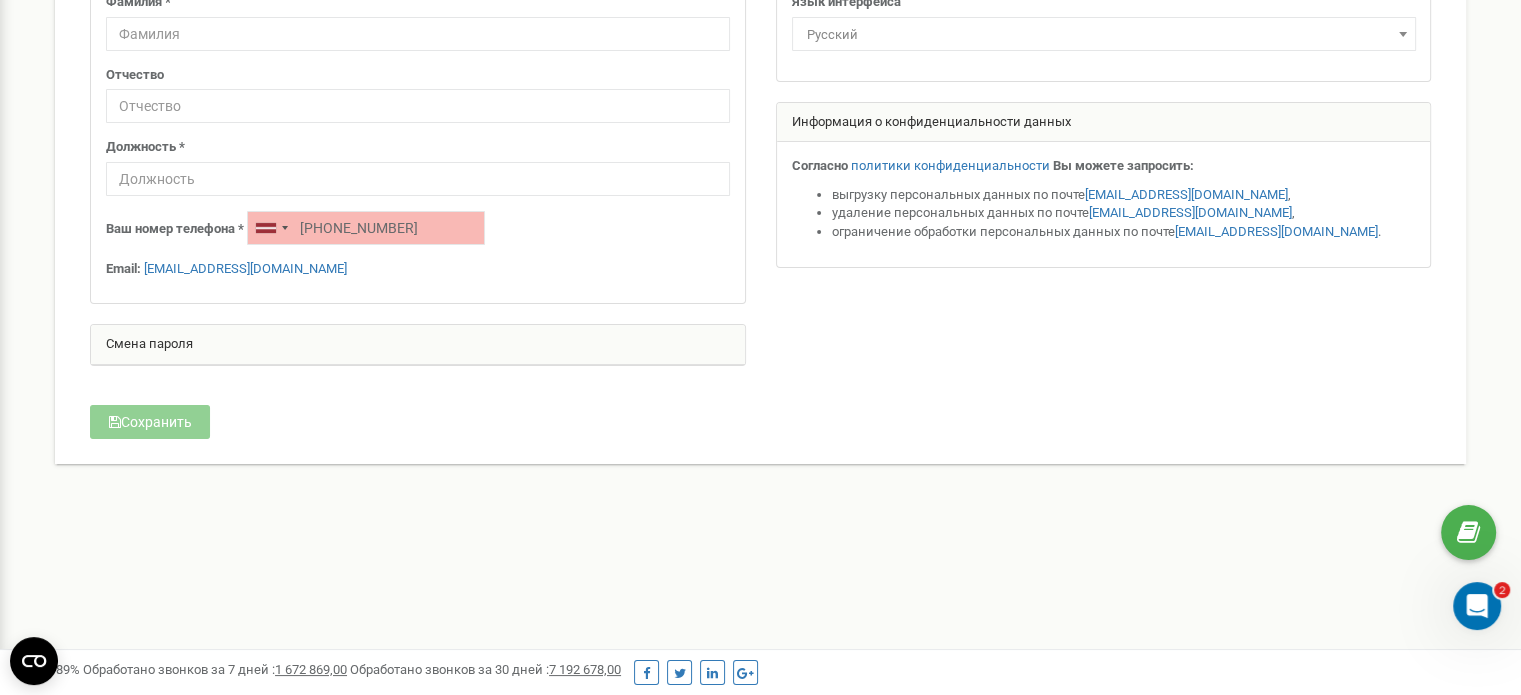 type on "Dainis" 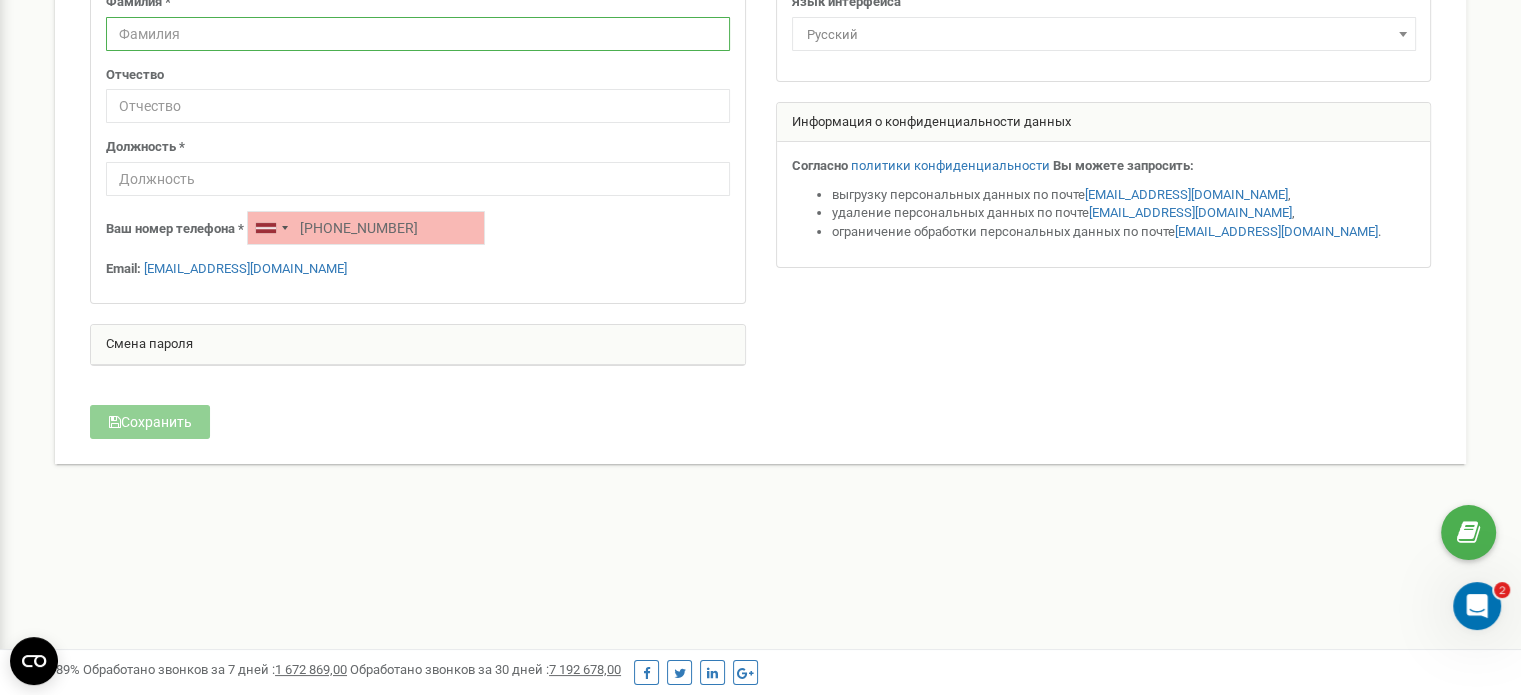 type on "Molodcovs" 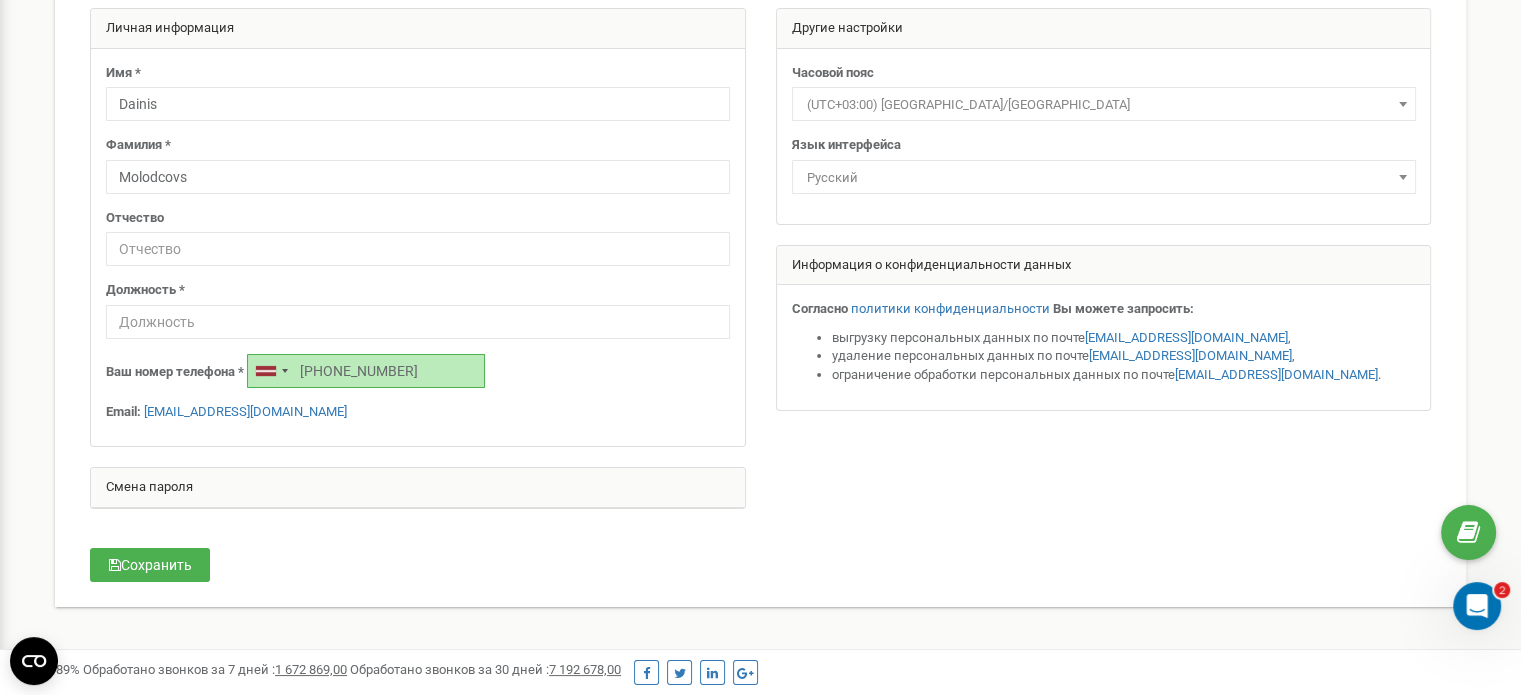 scroll, scrollTop: 0, scrollLeft: 0, axis: both 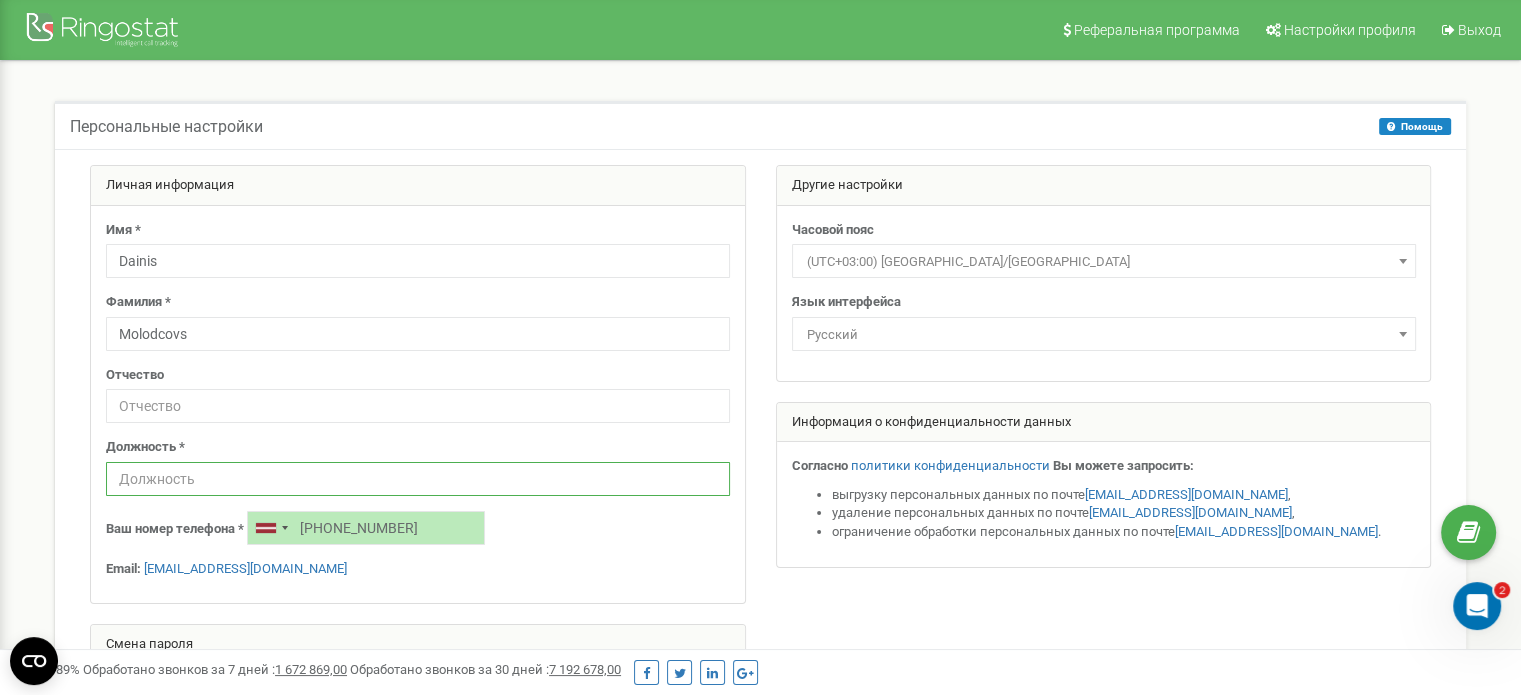 click at bounding box center [418, 479] 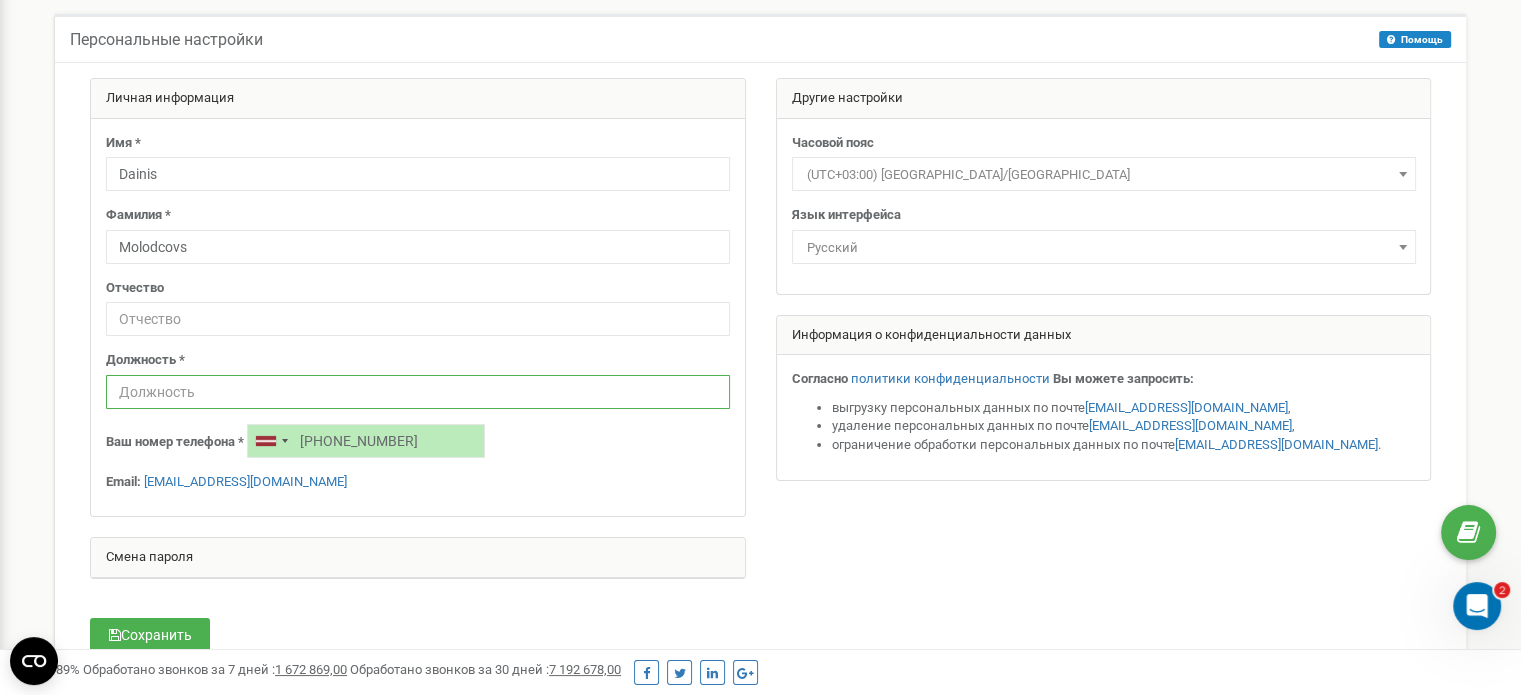 scroll, scrollTop: 200, scrollLeft: 0, axis: vertical 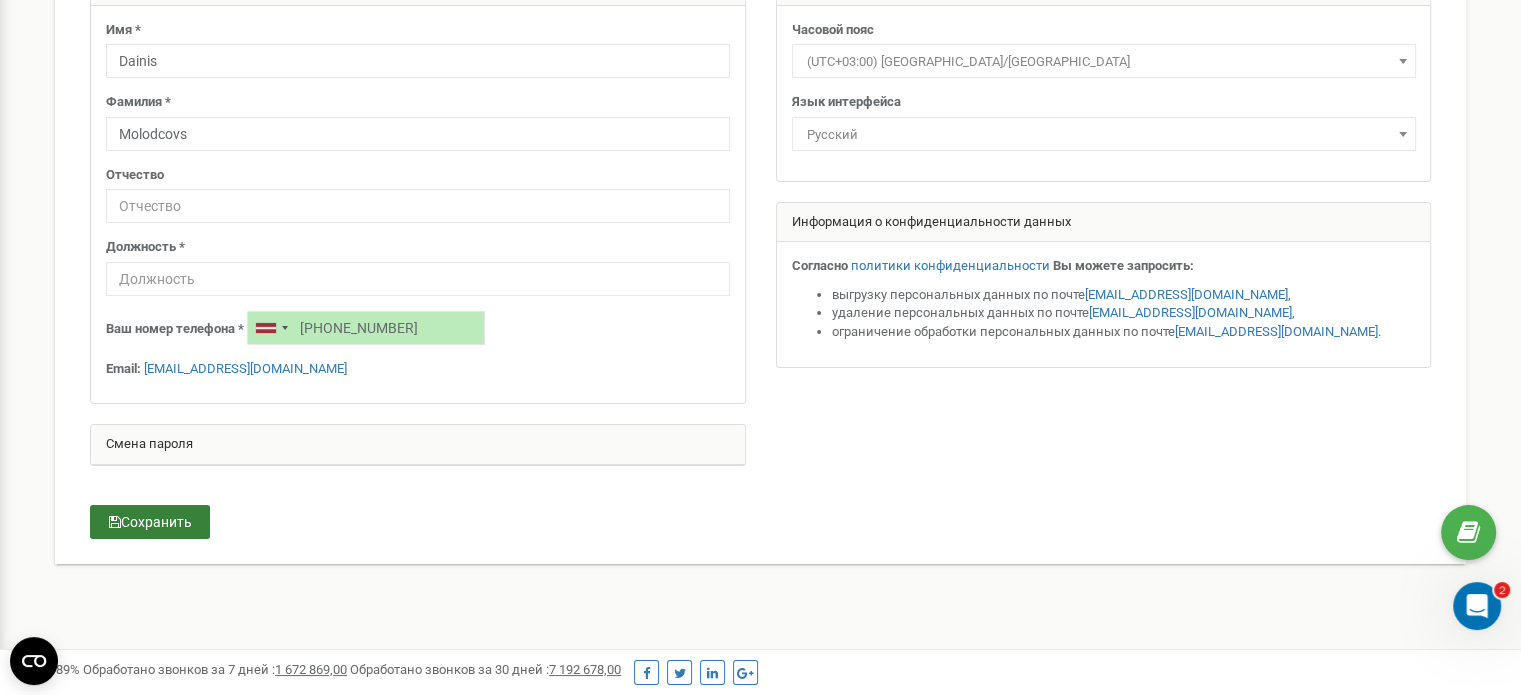 click on "Сохранить" at bounding box center (150, 522) 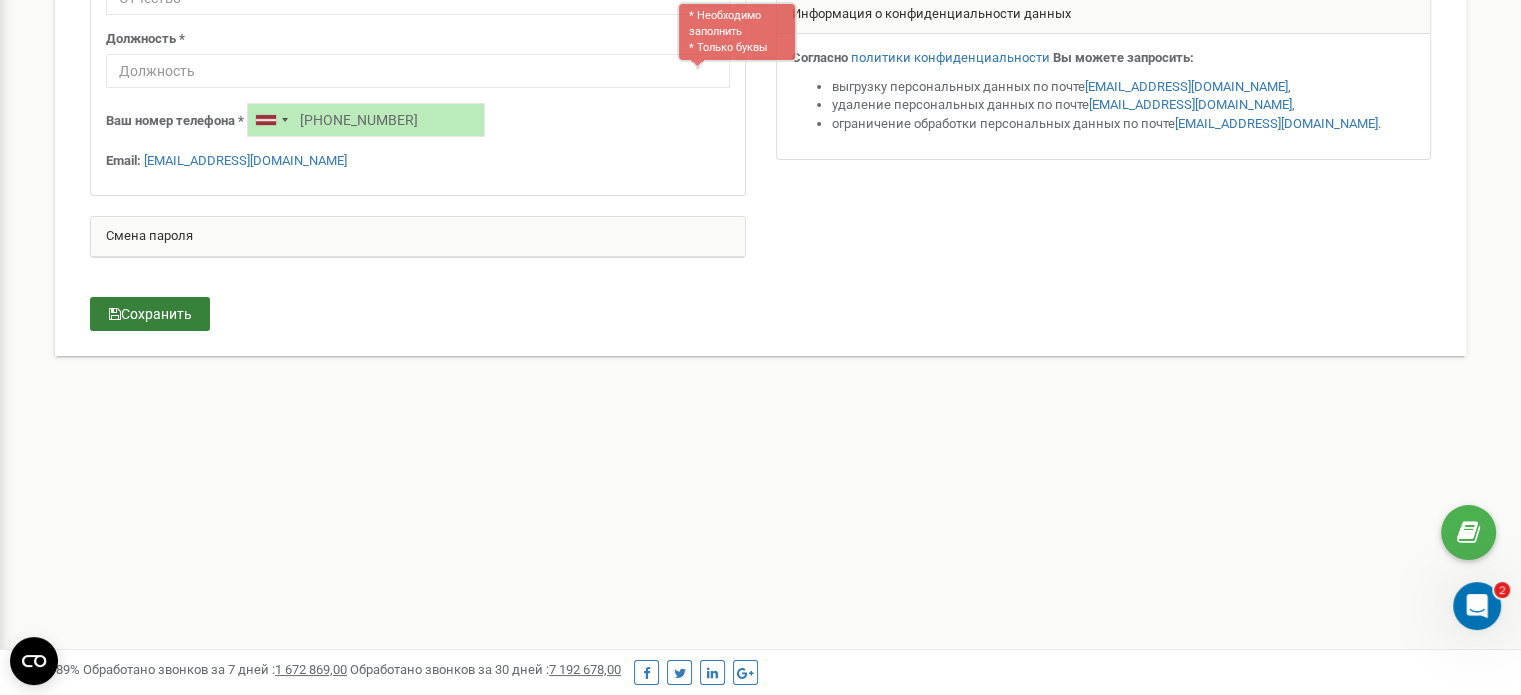 scroll, scrollTop: 410, scrollLeft: 0, axis: vertical 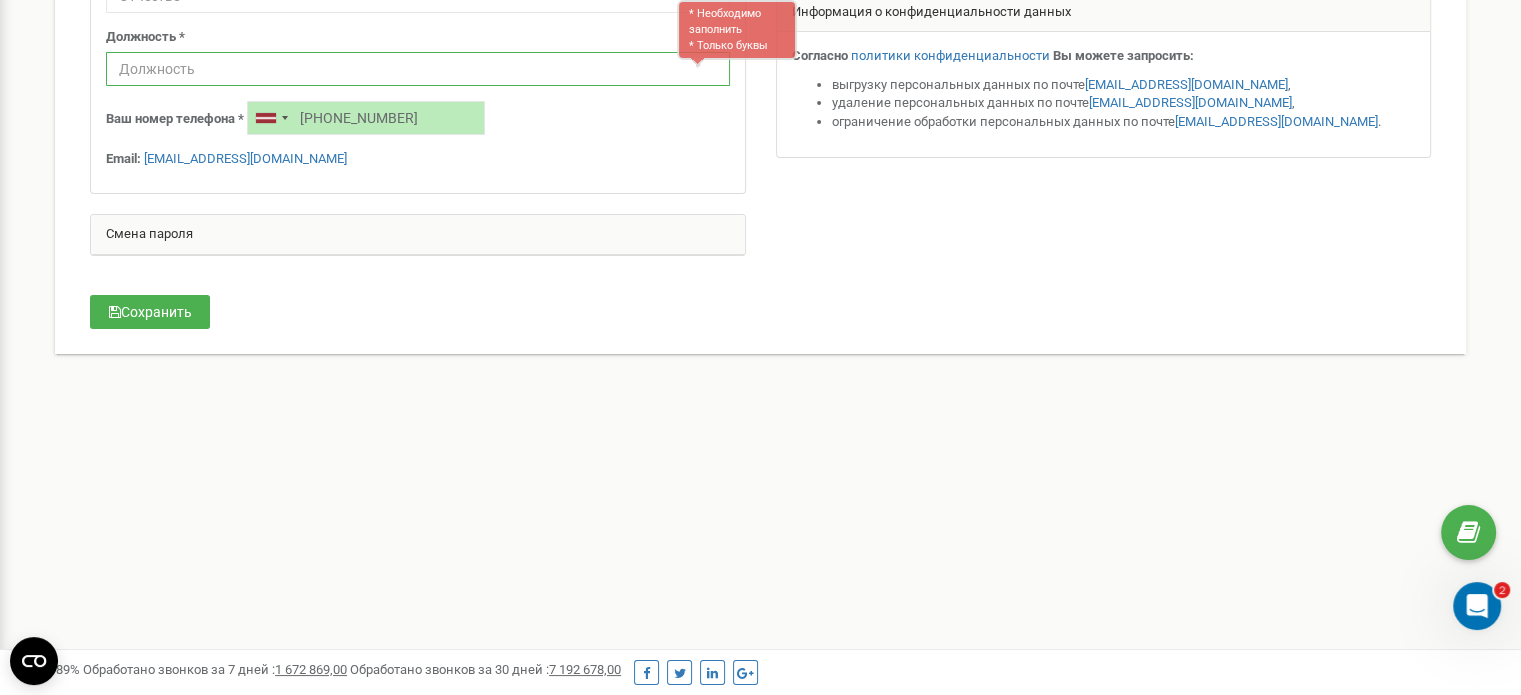 click at bounding box center [418, 69] 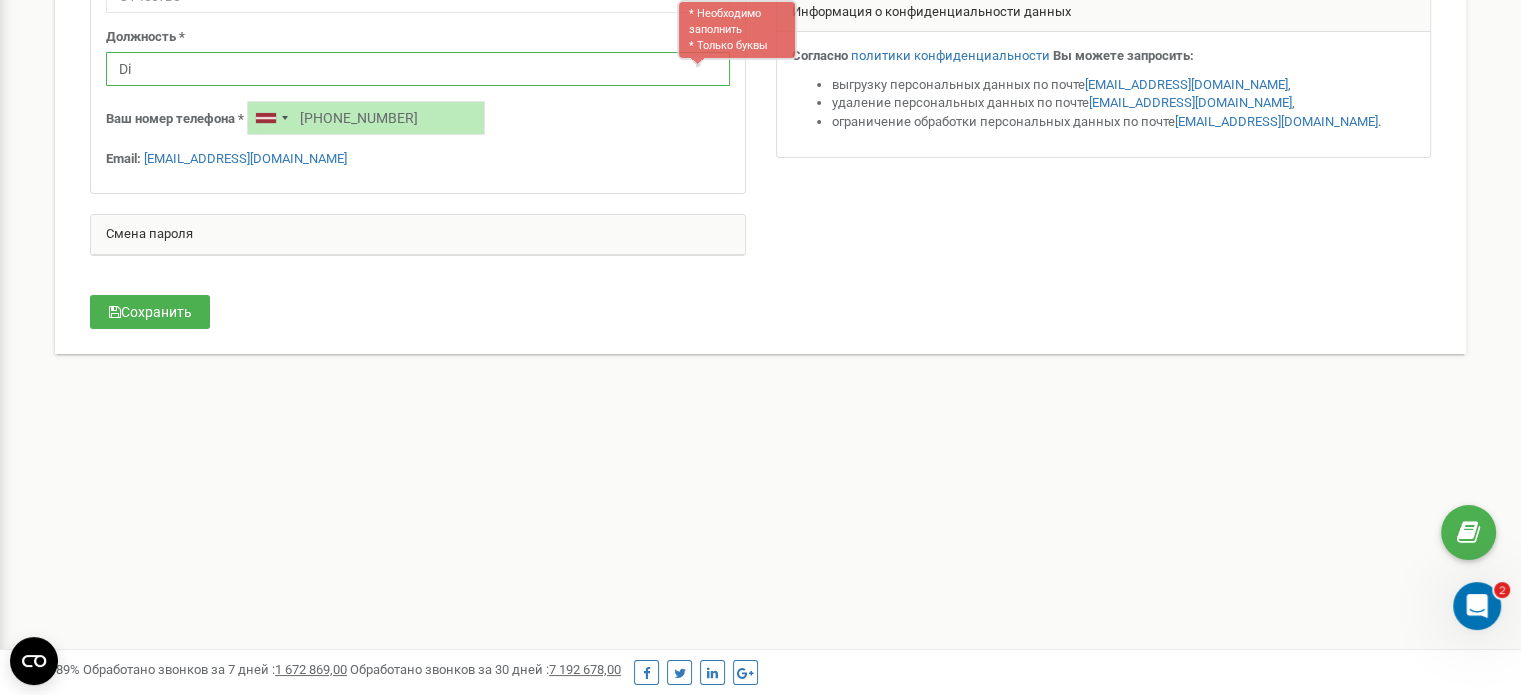 type on "D" 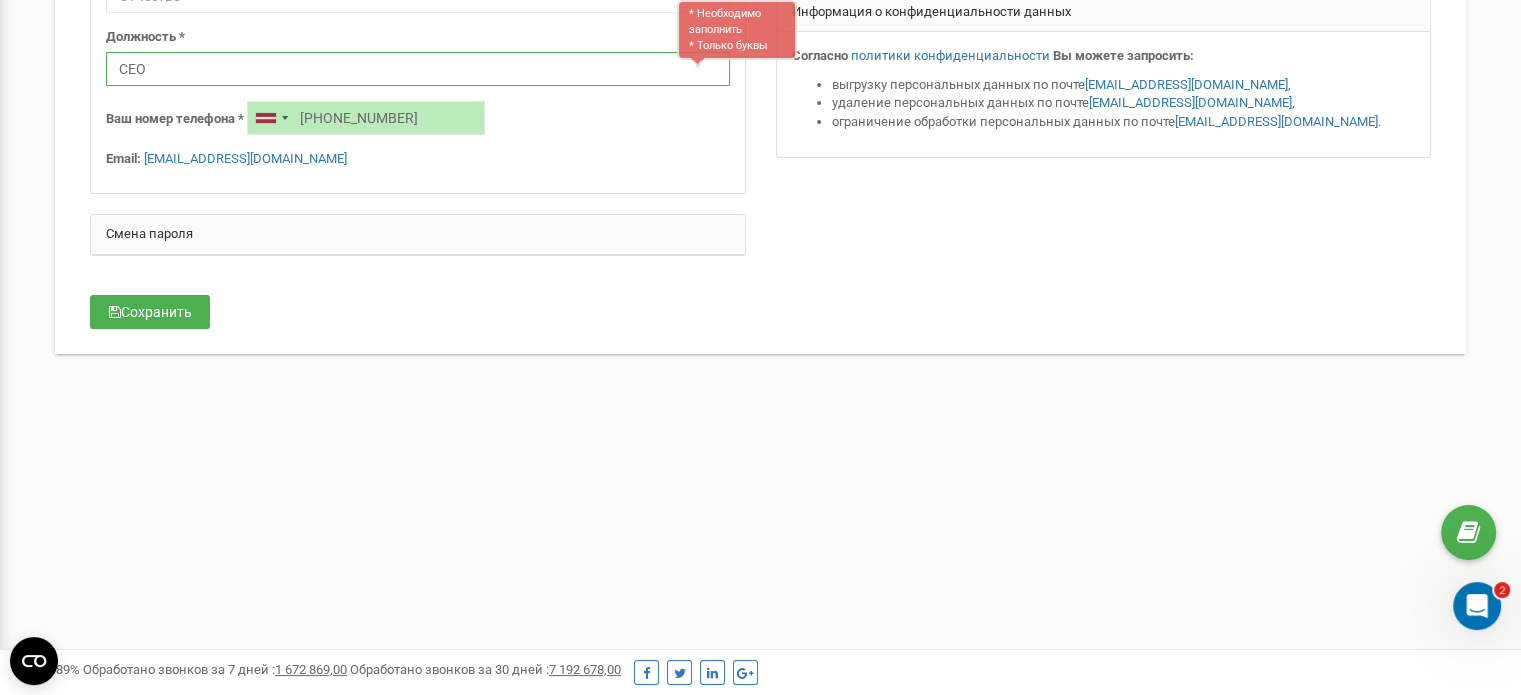 type on "CEO" 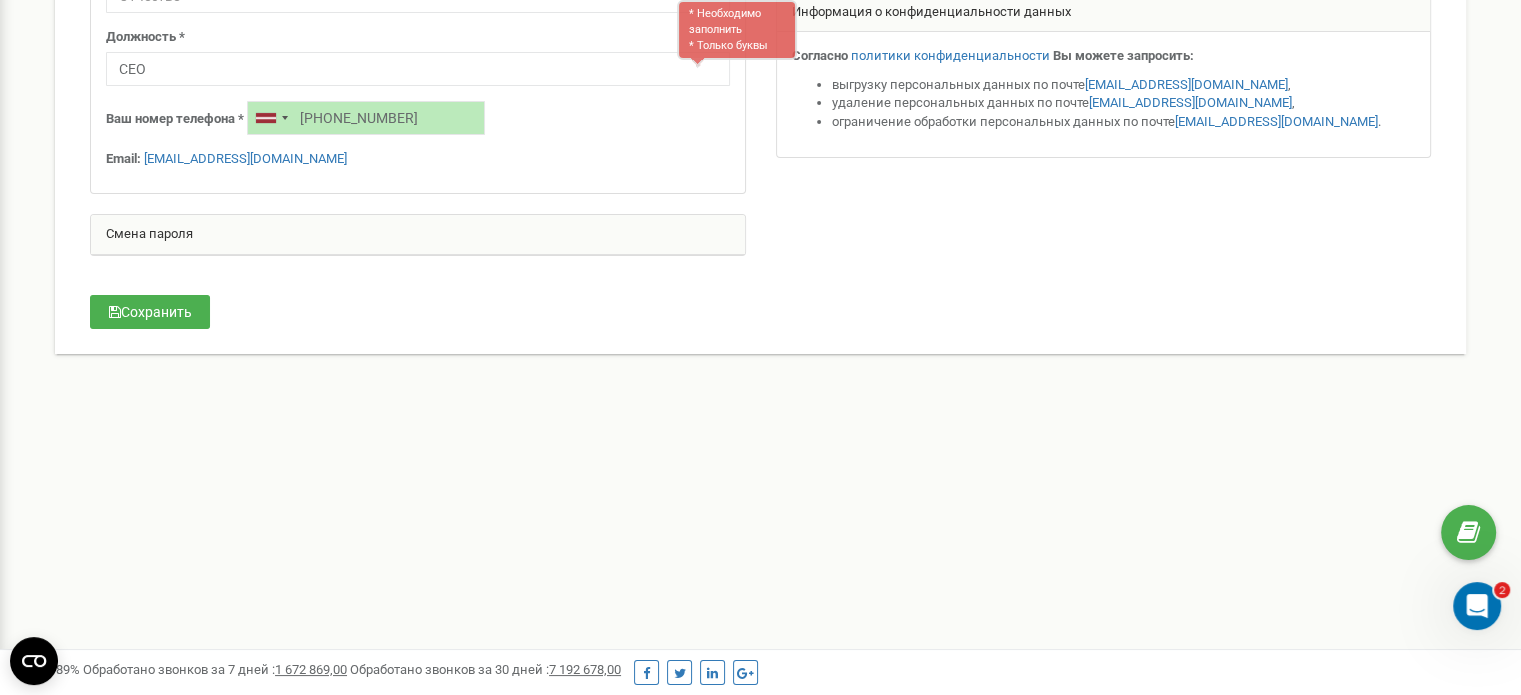 click at bounding box center (760, 15) 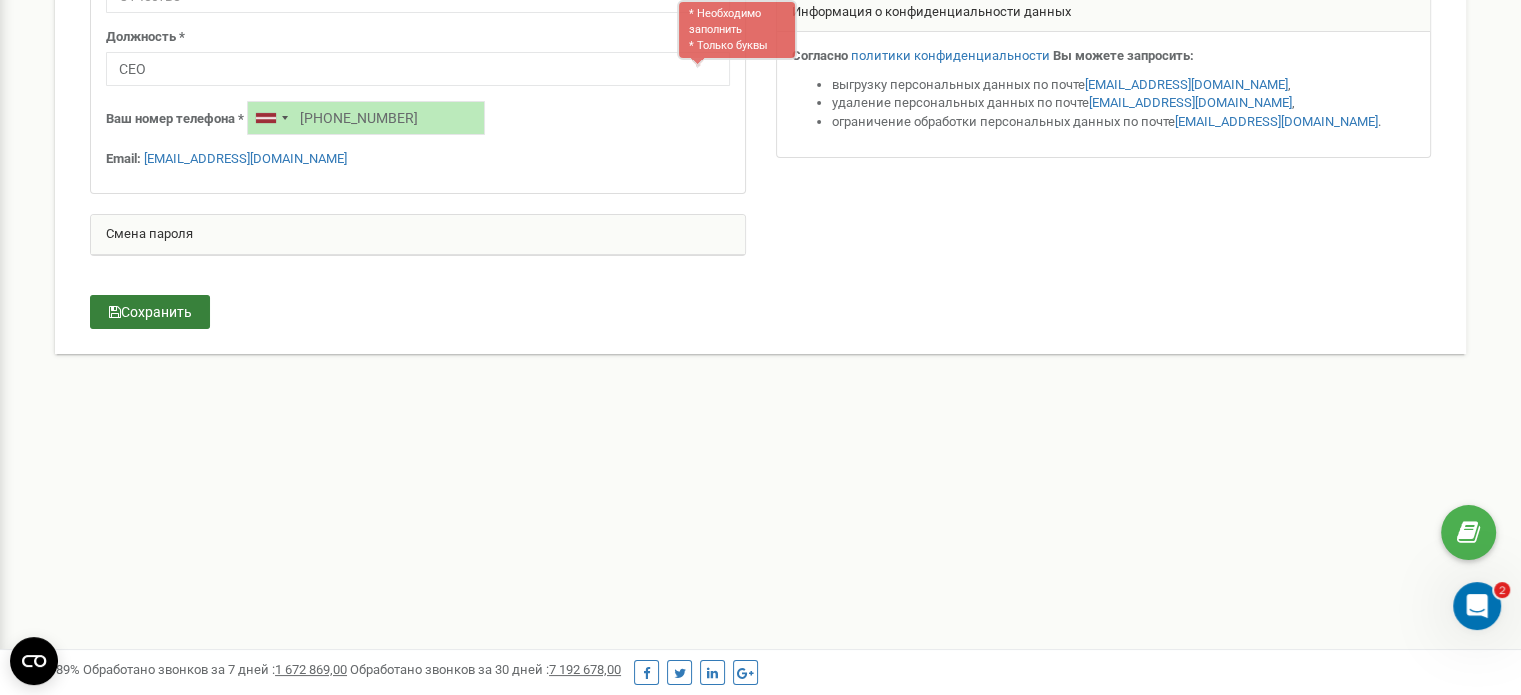 click on "Сохранить" at bounding box center (150, 312) 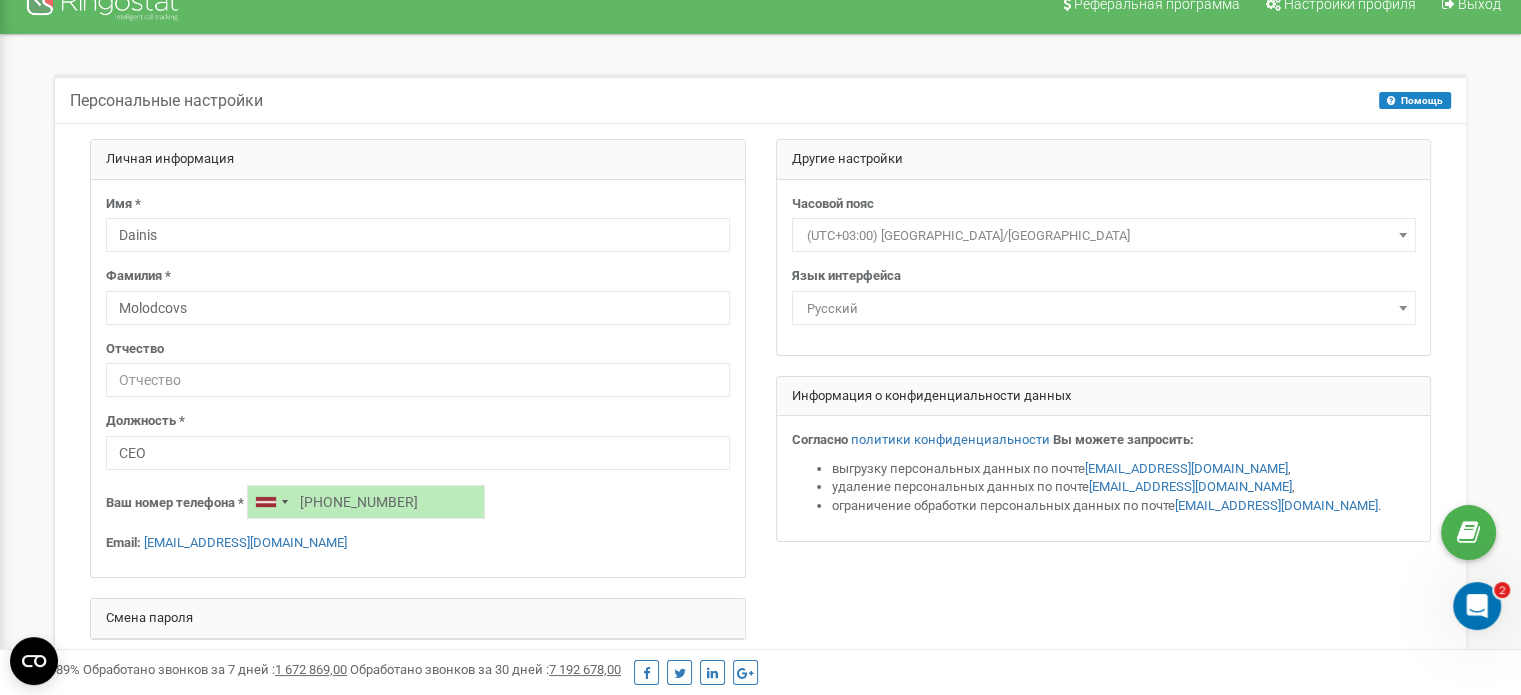 scroll, scrollTop: 10, scrollLeft: 0, axis: vertical 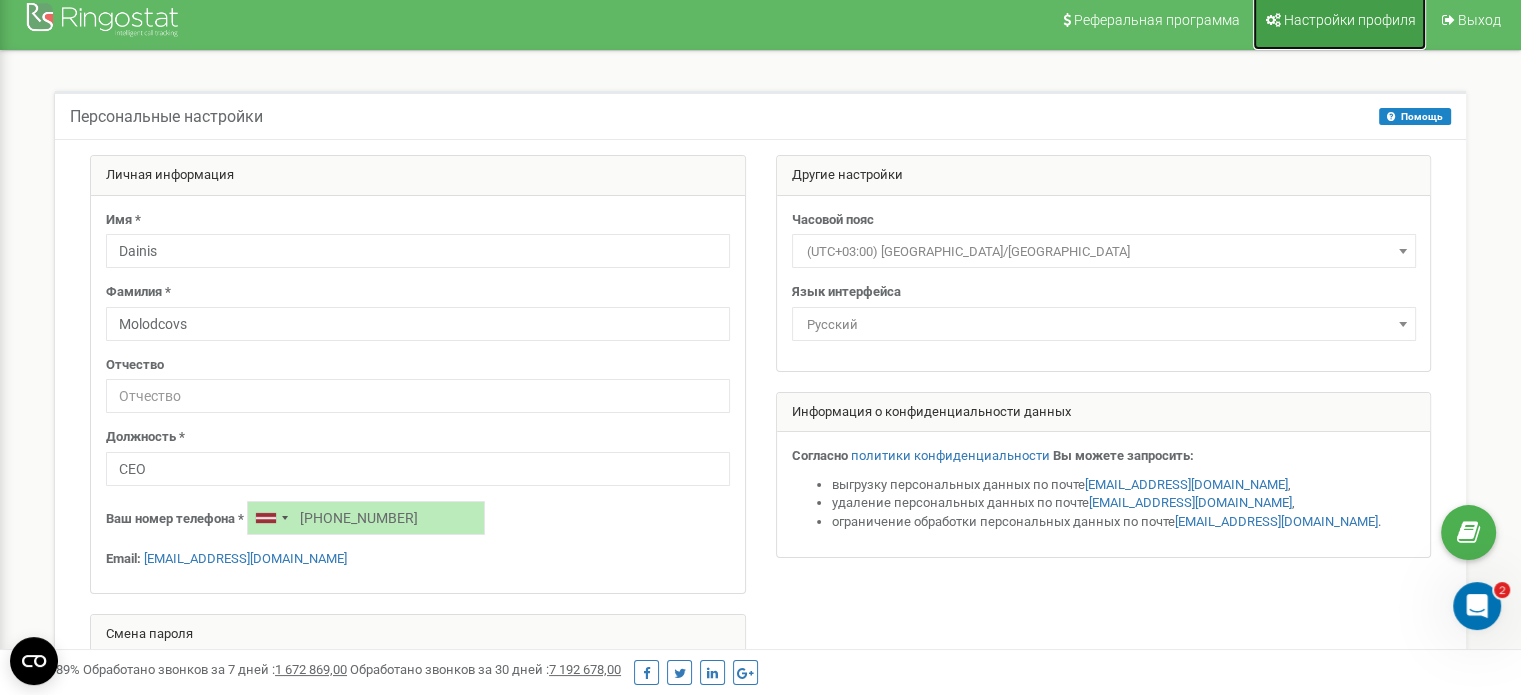 click on "Настройки профиля" at bounding box center [1350, 20] 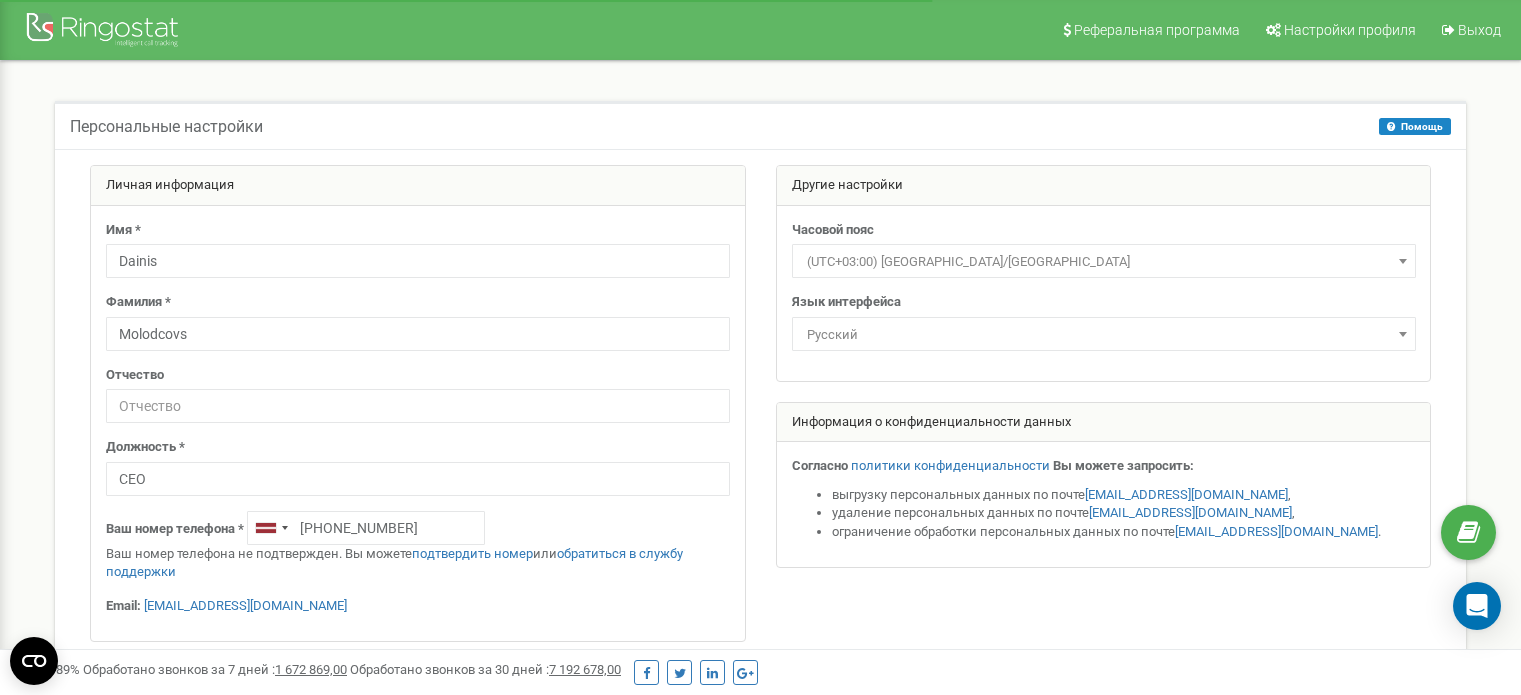 click at bounding box center (105, 32) 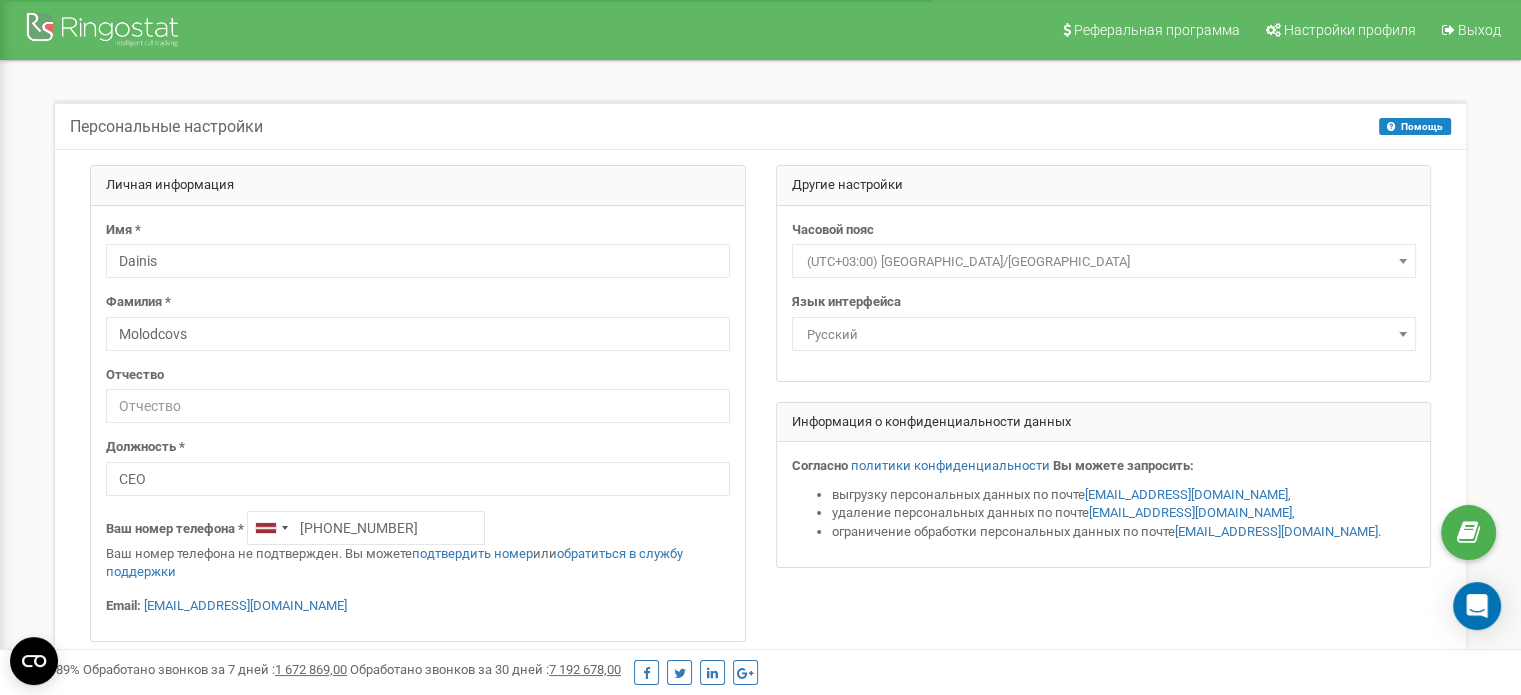 scroll, scrollTop: 0, scrollLeft: 0, axis: both 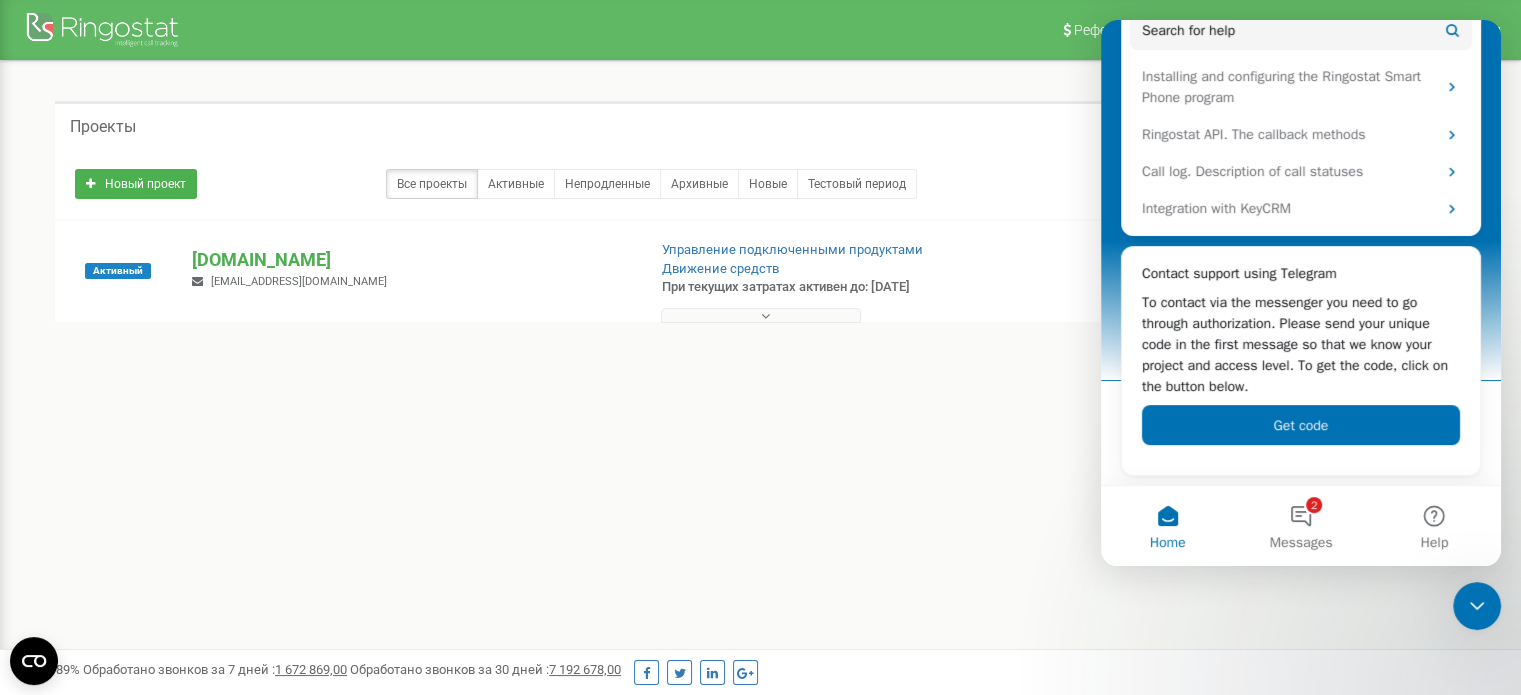click 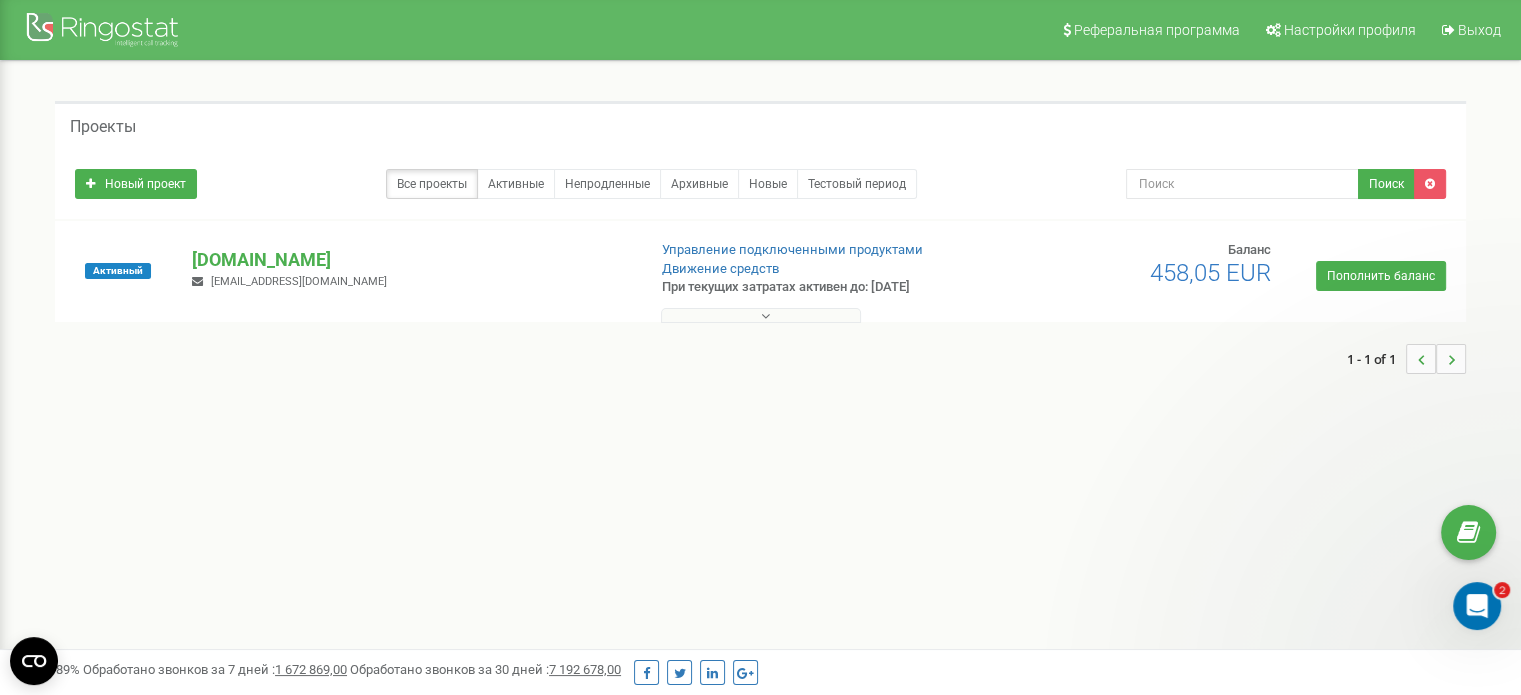 scroll, scrollTop: 0, scrollLeft: 0, axis: both 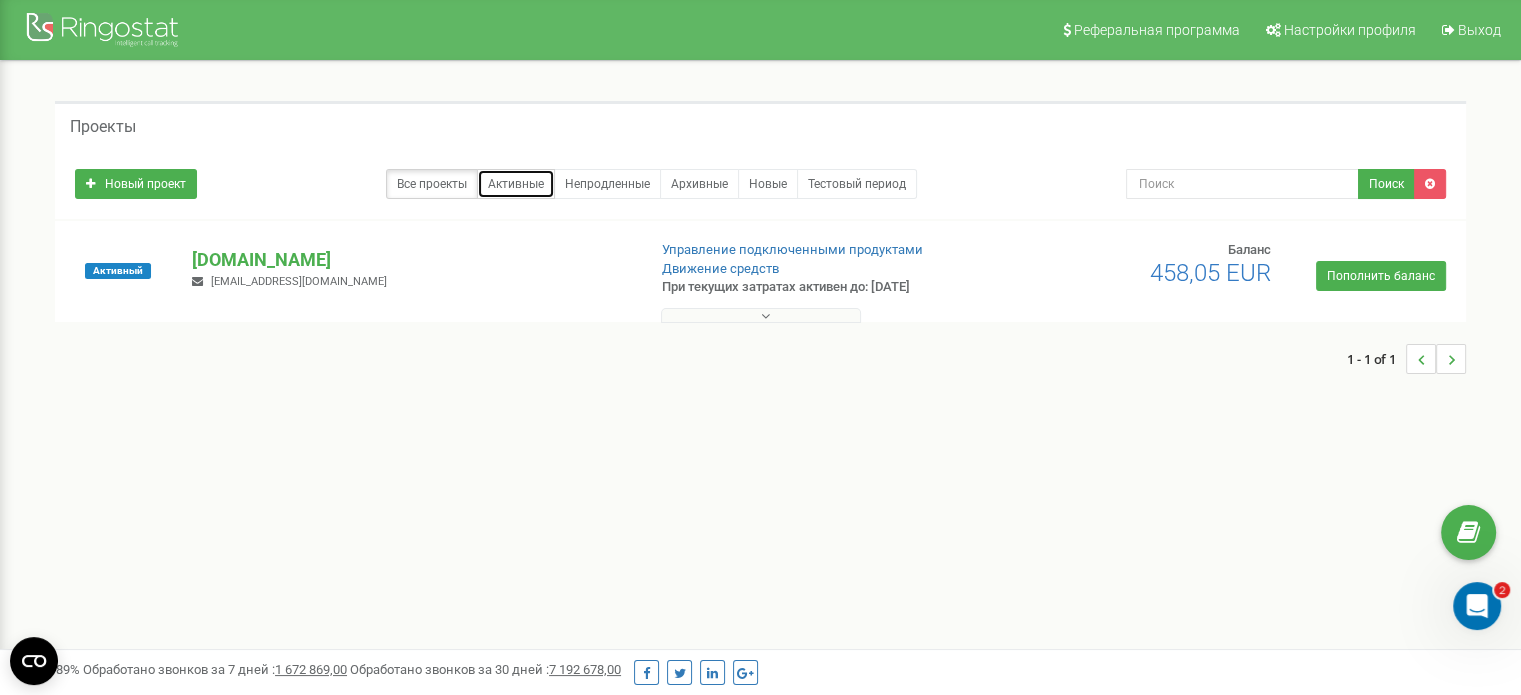click on "Активные" at bounding box center [516, 184] 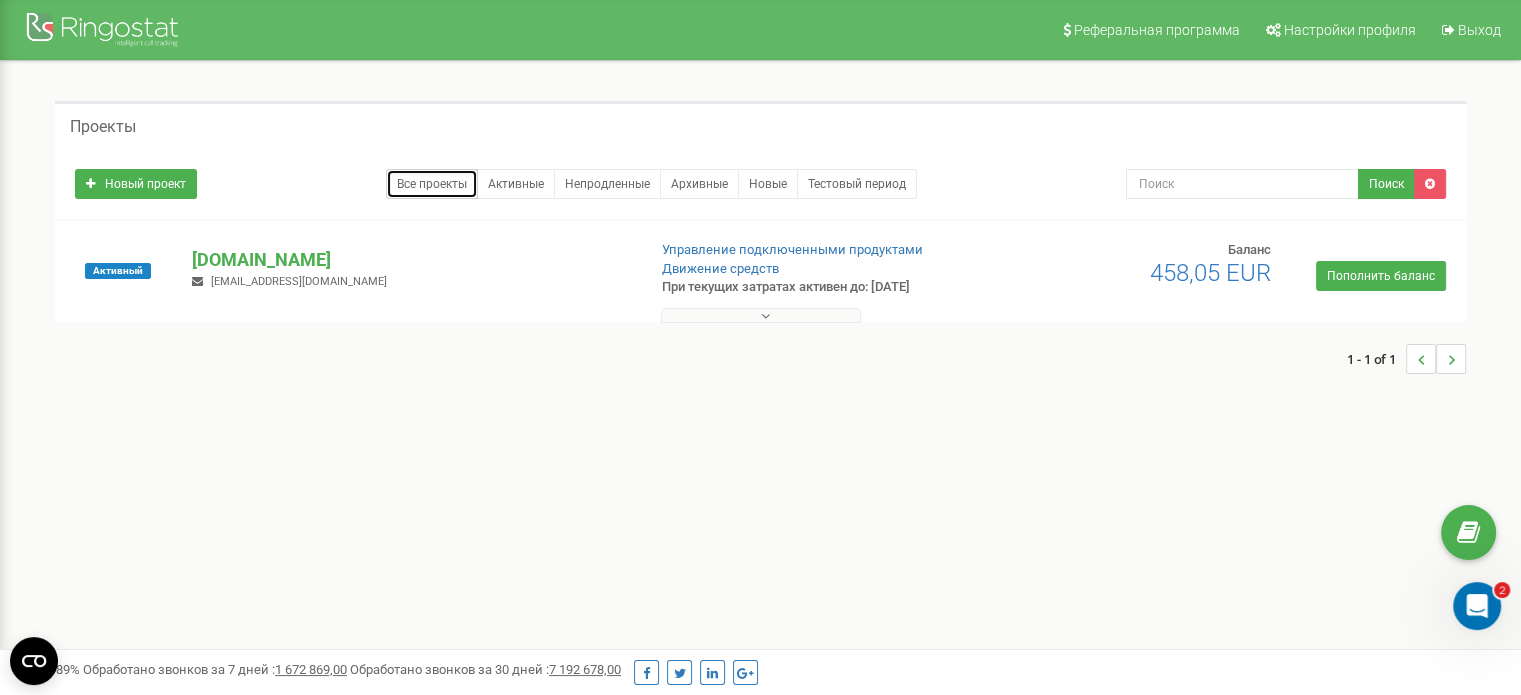 click on "Все проекты" at bounding box center (432, 184) 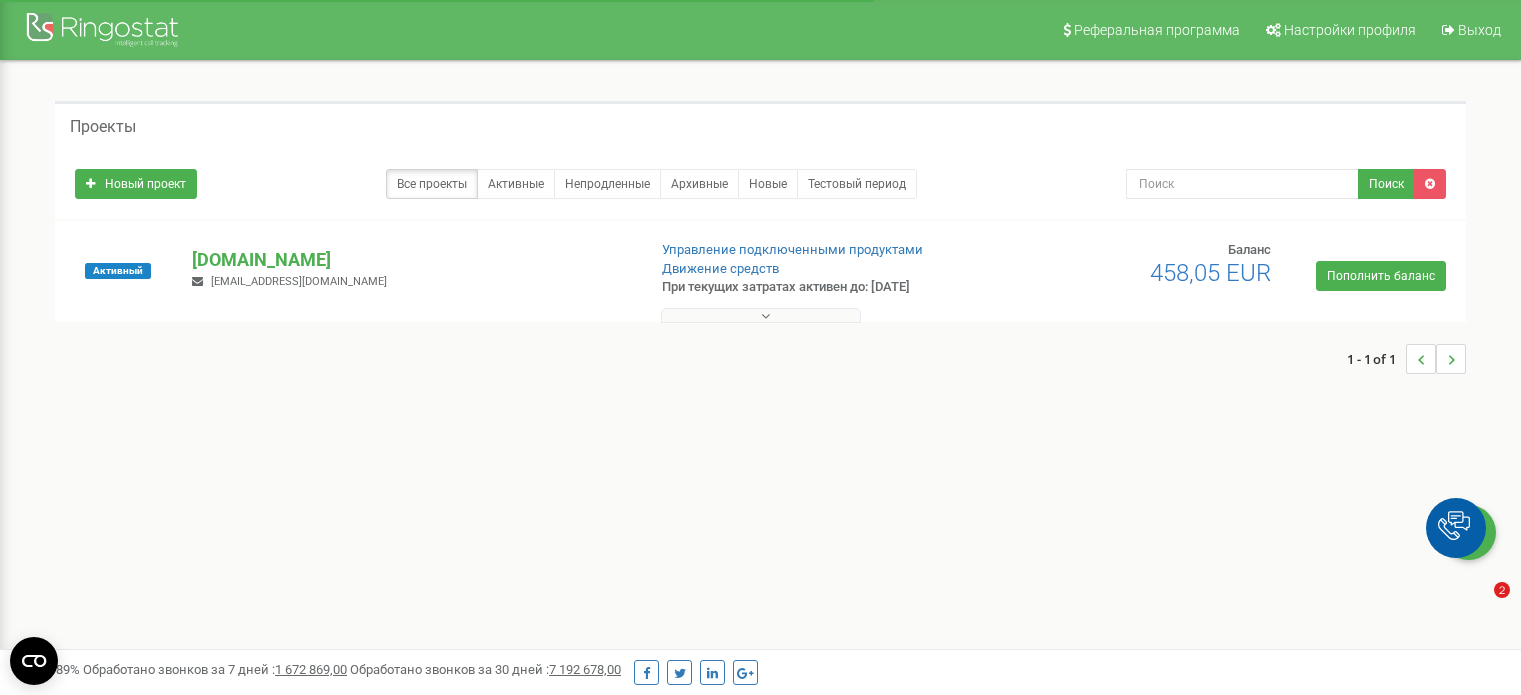 scroll, scrollTop: 0, scrollLeft: 0, axis: both 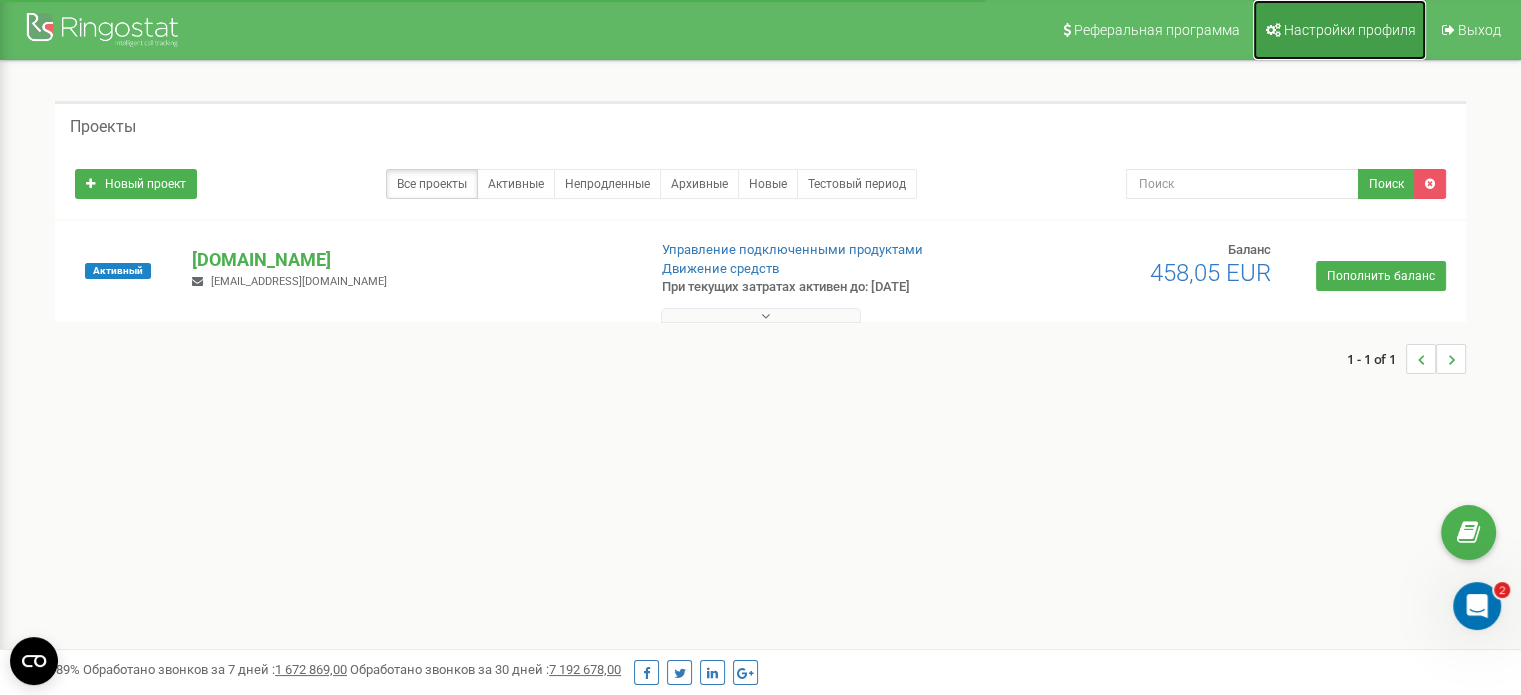 click on "Настройки профиля" at bounding box center [1350, 30] 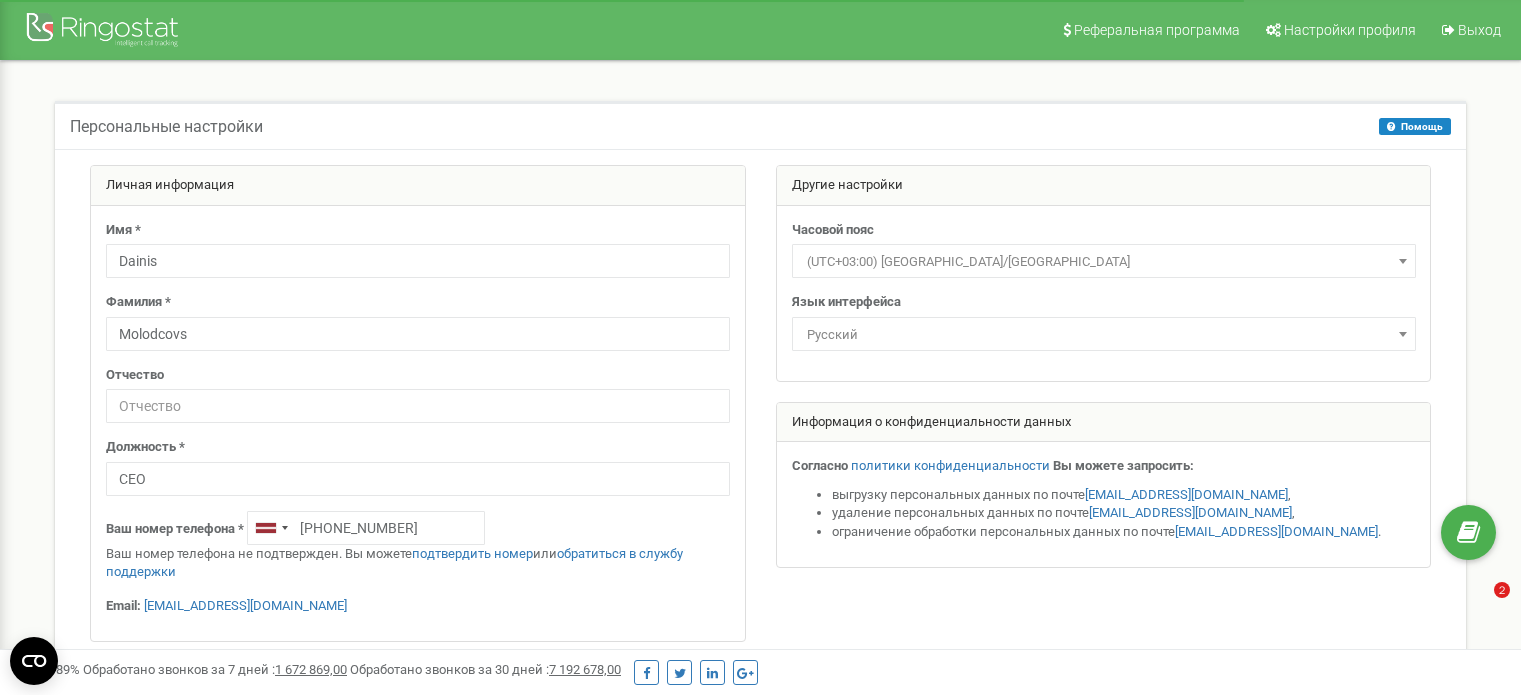 scroll, scrollTop: 0, scrollLeft: 0, axis: both 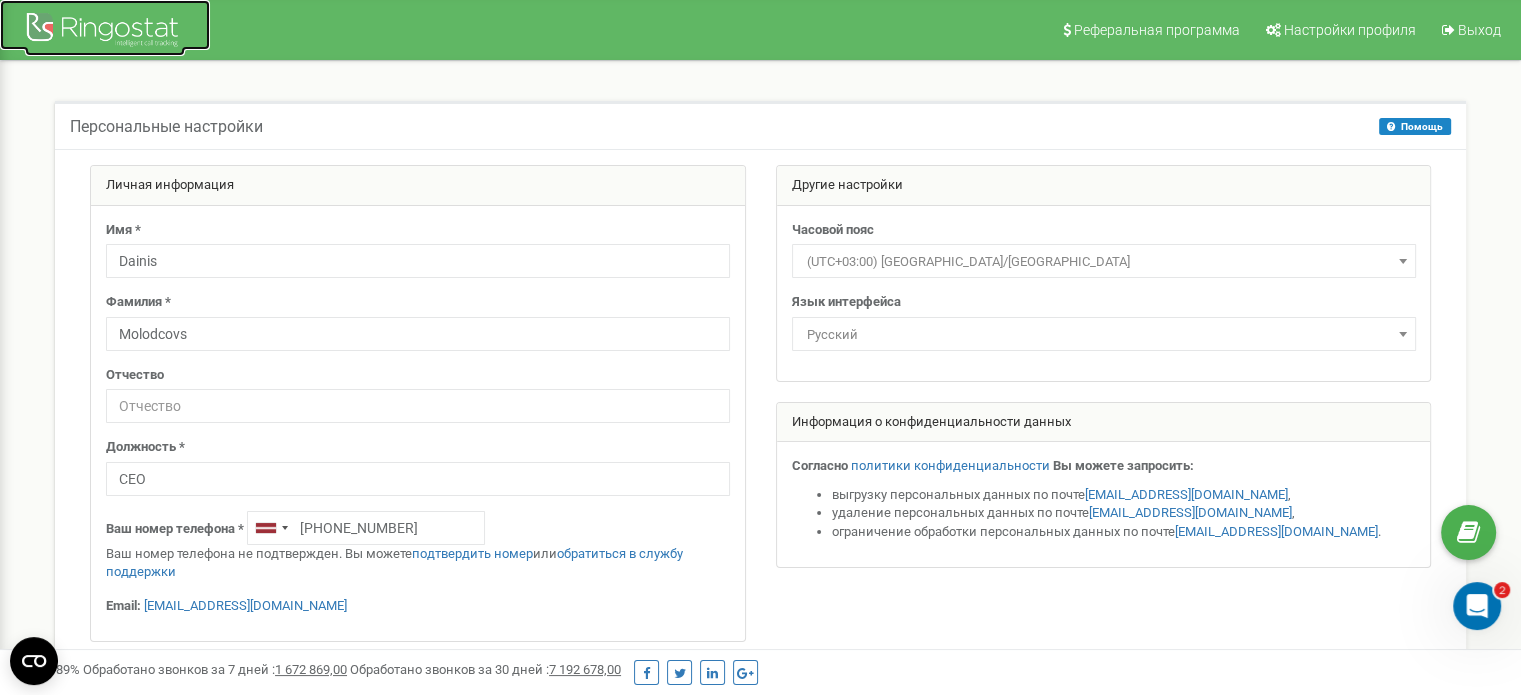 click at bounding box center (105, 32) 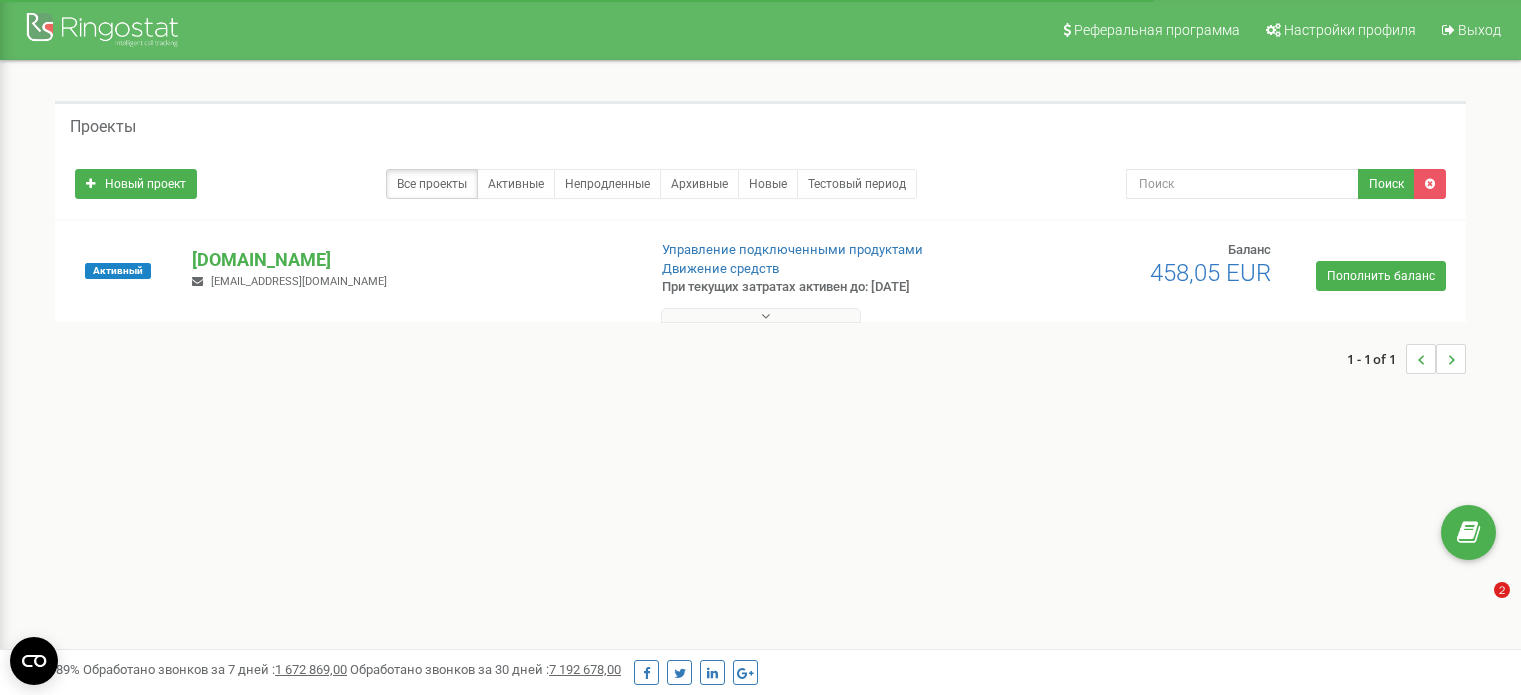 scroll, scrollTop: 0, scrollLeft: 0, axis: both 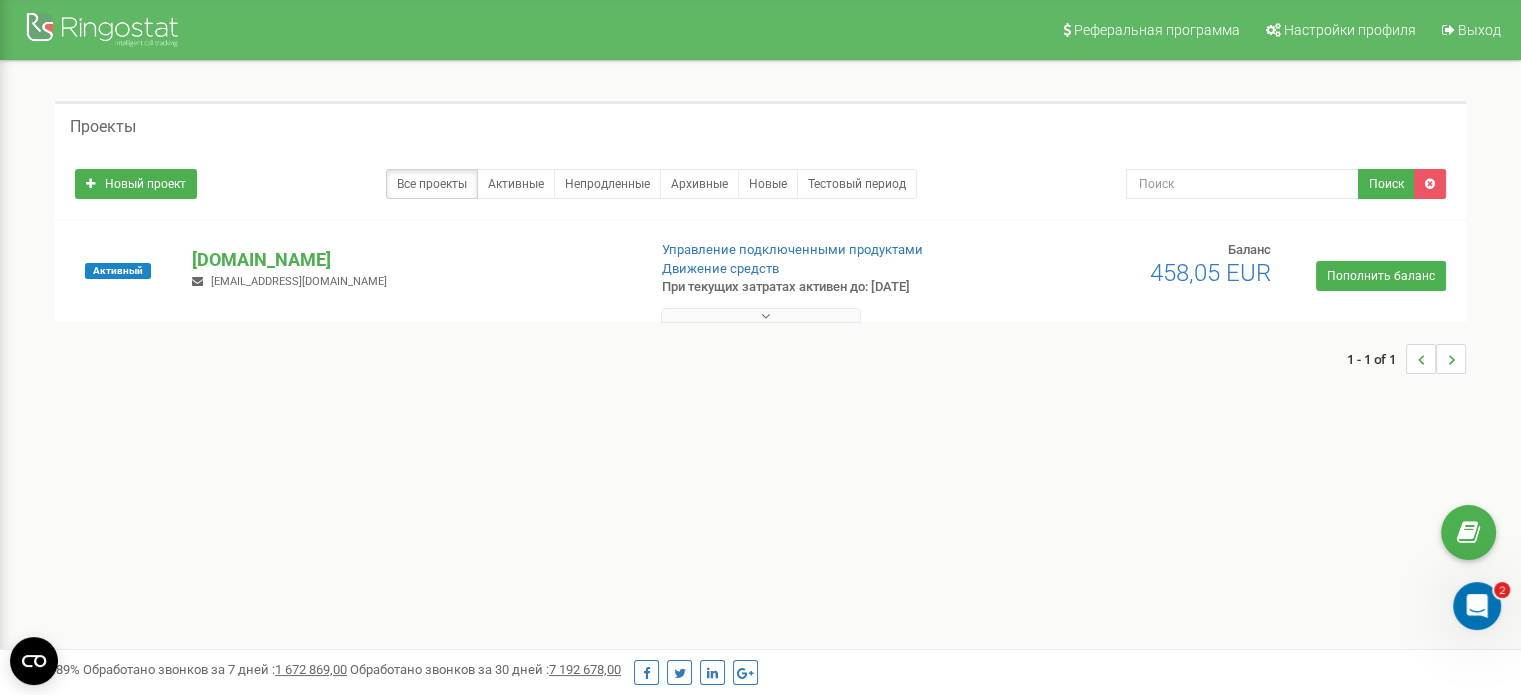 click at bounding box center [761, 315] 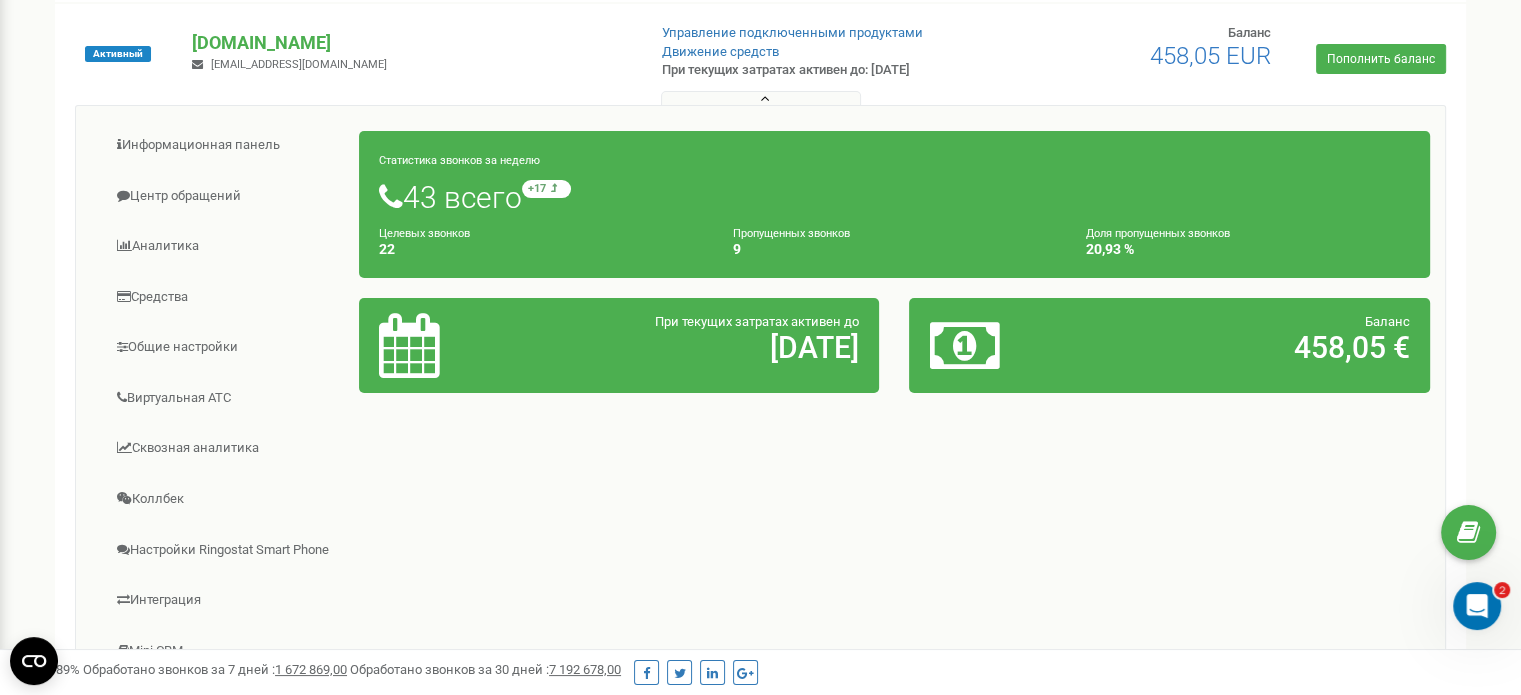 scroll, scrollTop: 204, scrollLeft: 0, axis: vertical 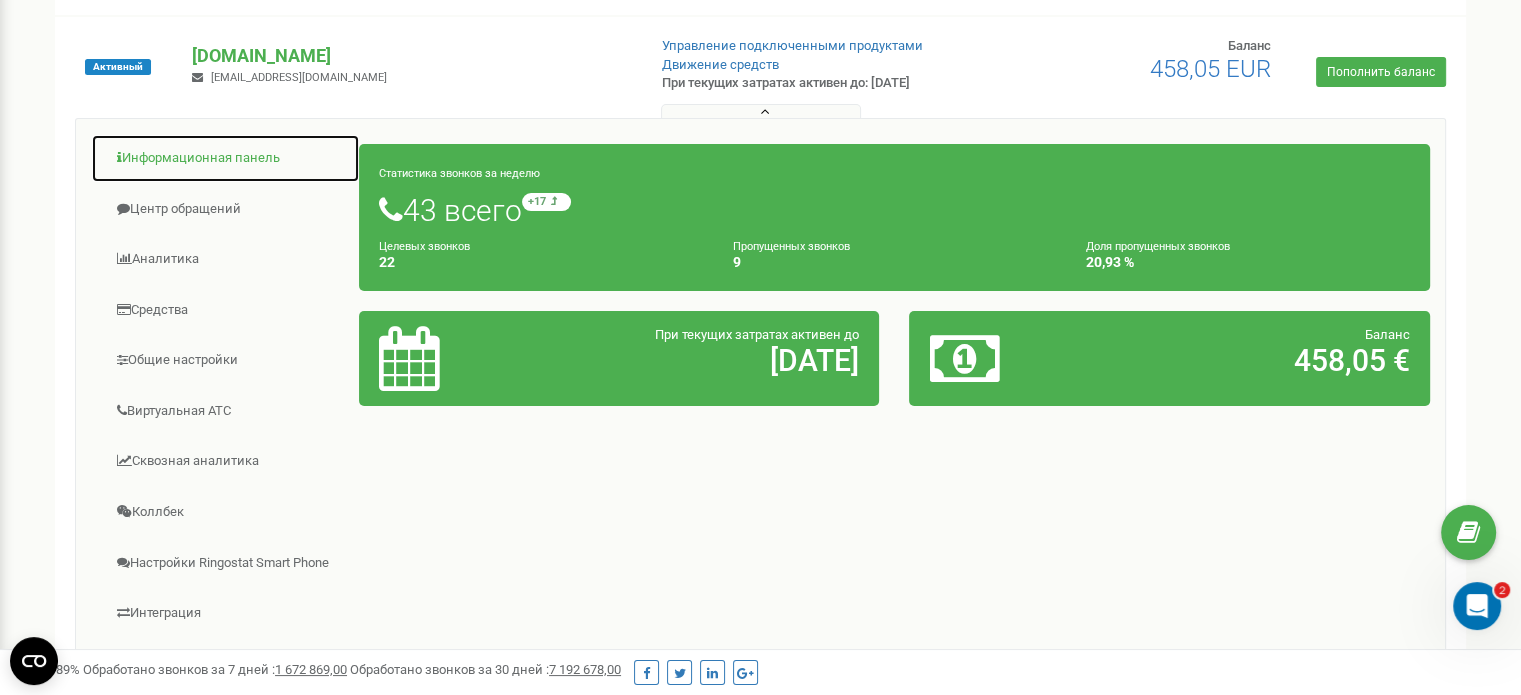 click on "Информационная панель" at bounding box center (225, 158) 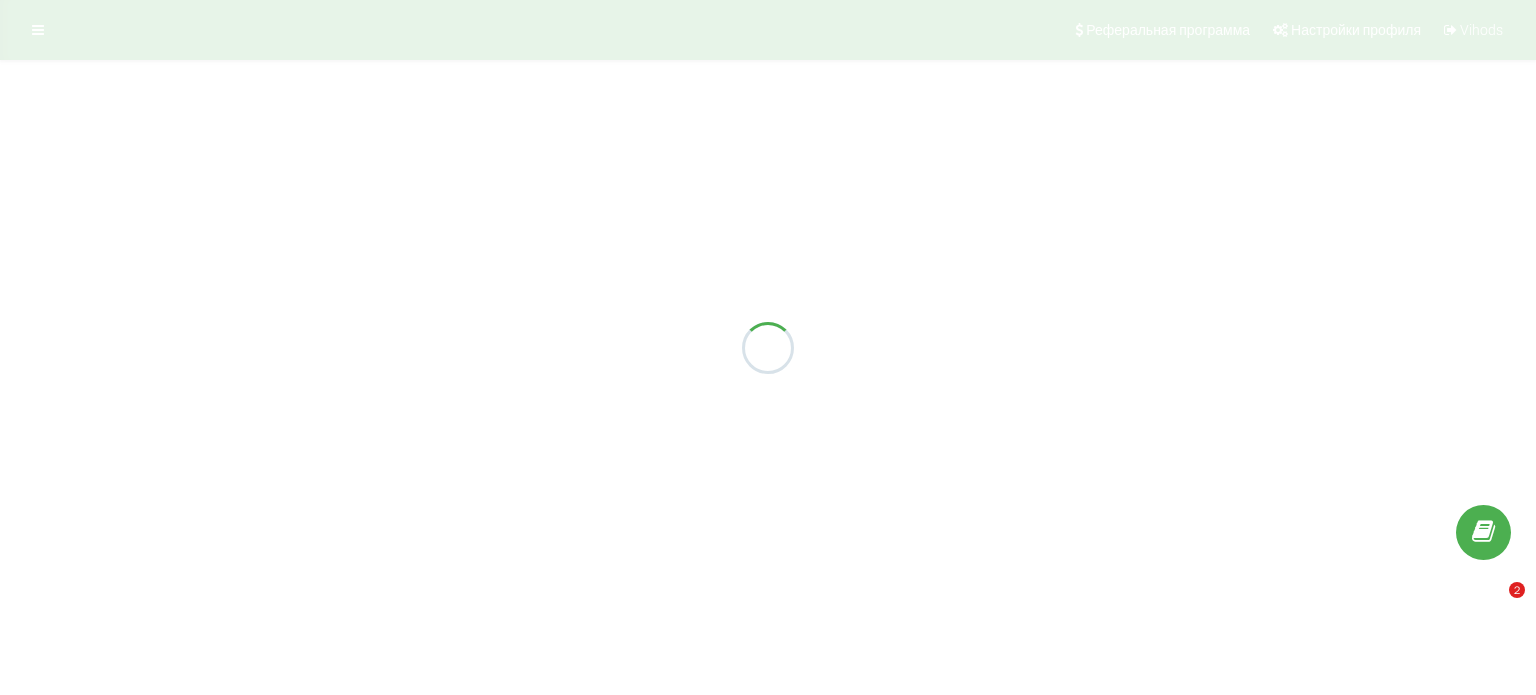scroll, scrollTop: 0, scrollLeft: 0, axis: both 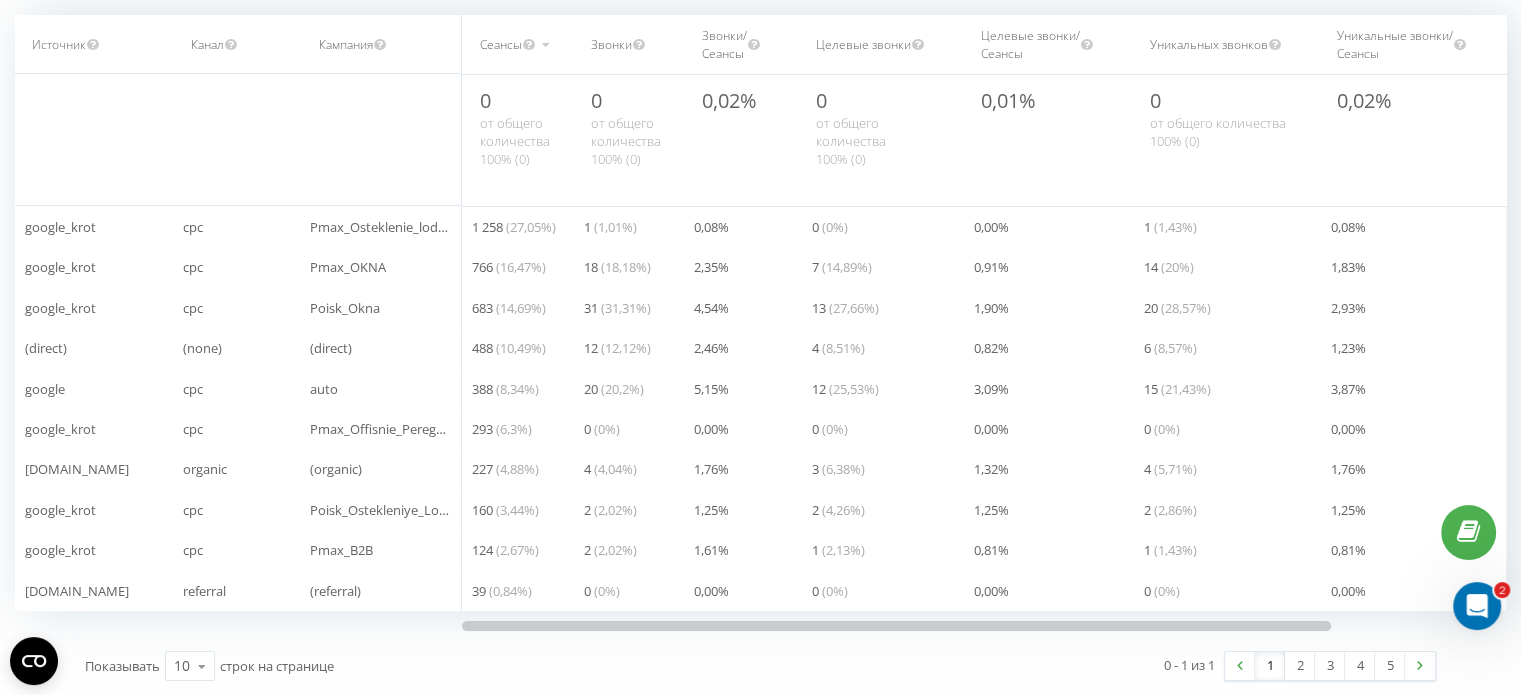 click on "[DOMAIN_NAME]" at bounding box center [77, 591] 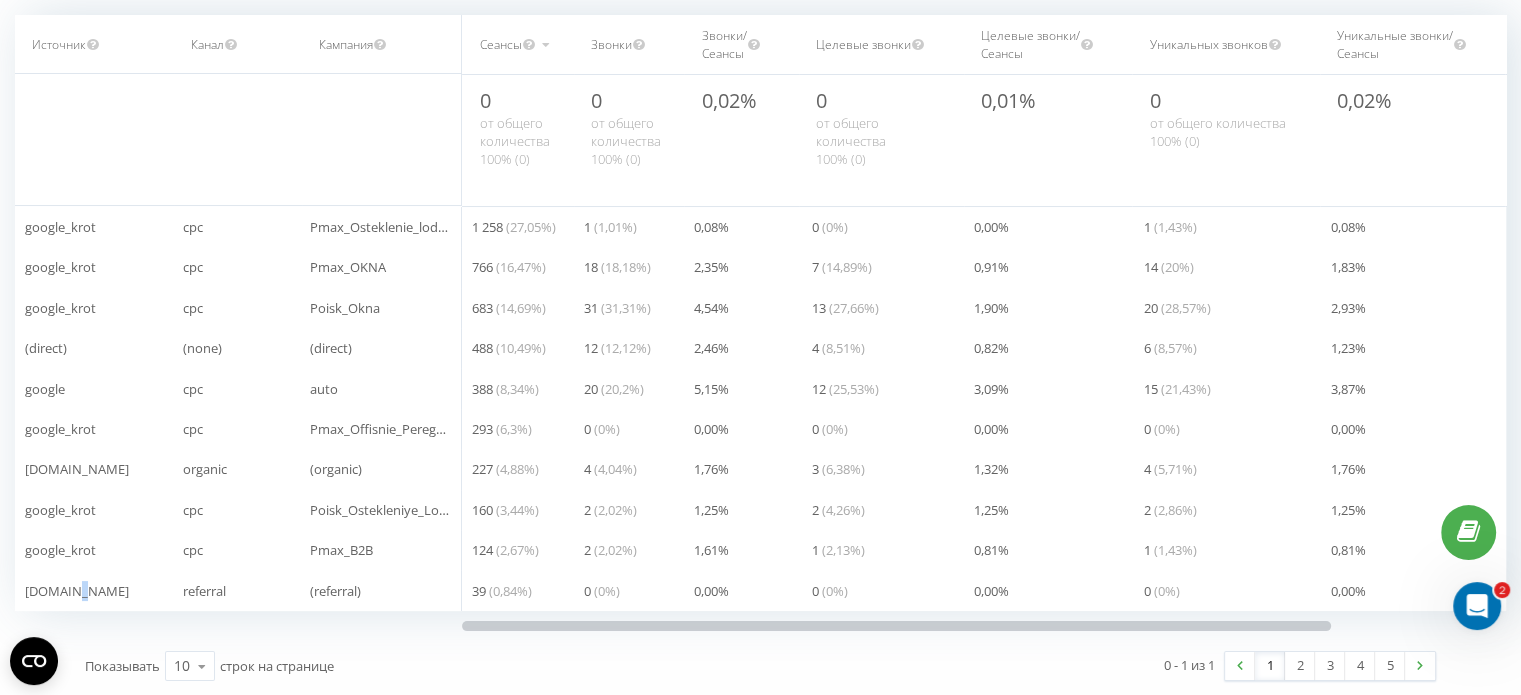 click on "n.triwp.org" at bounding box center [77, 591] 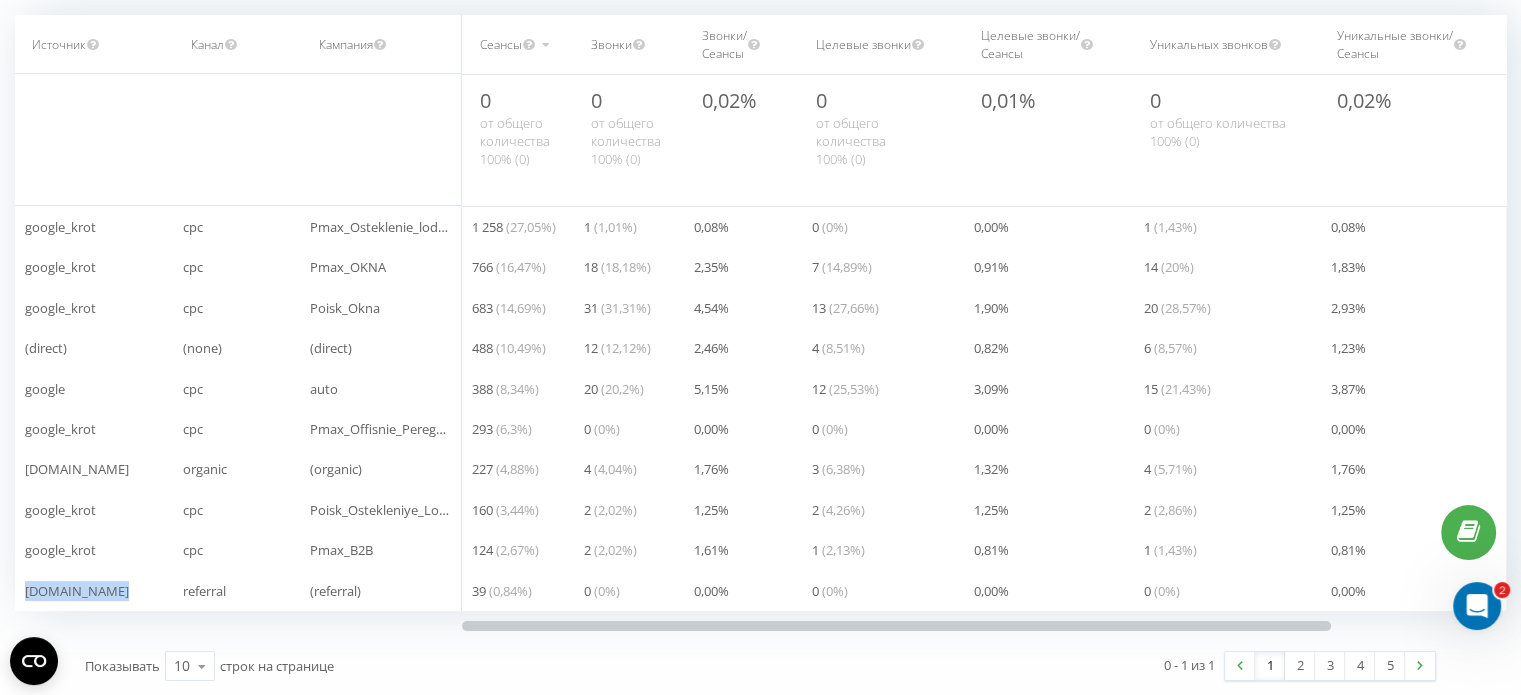click on "n.triwp.org" at bounding box center (77, 591) 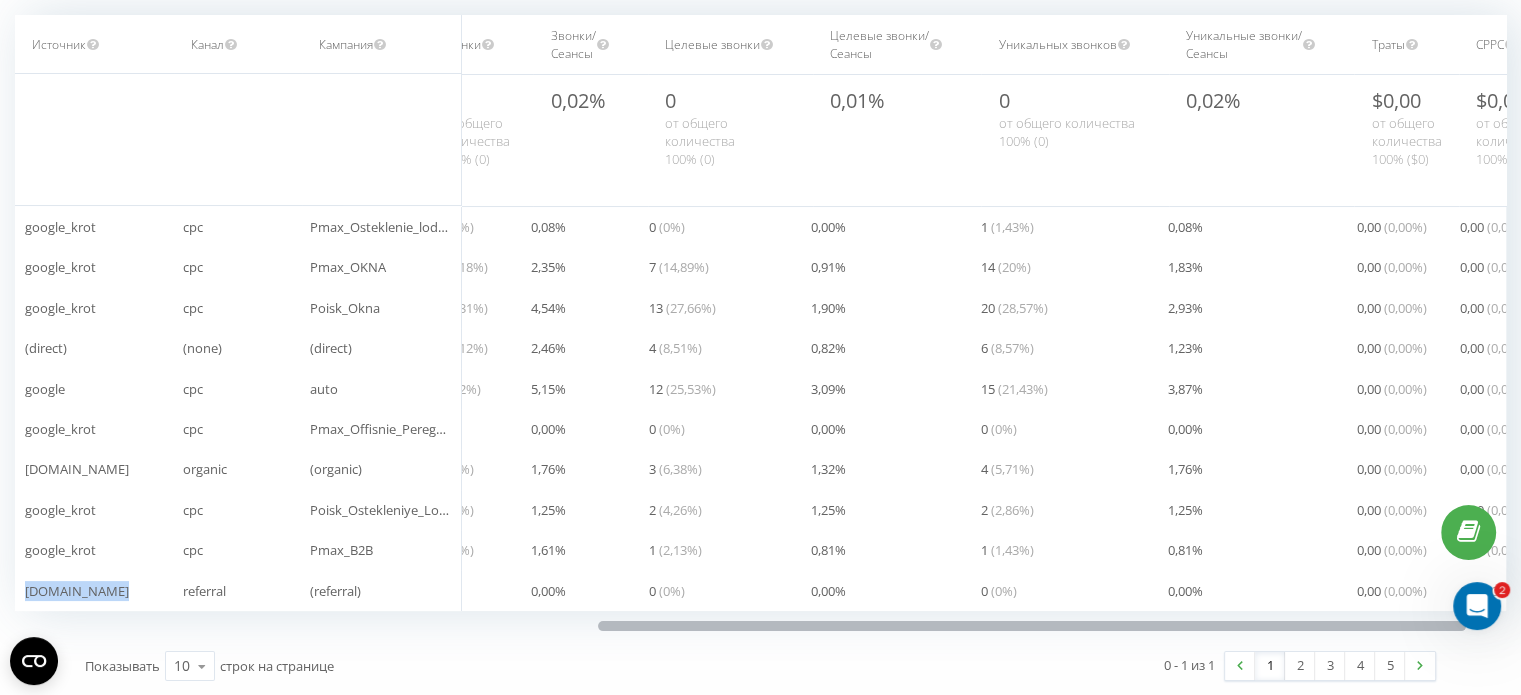 scroll, scrollTop: 0, scrollLeft: 211, axis: horizontal 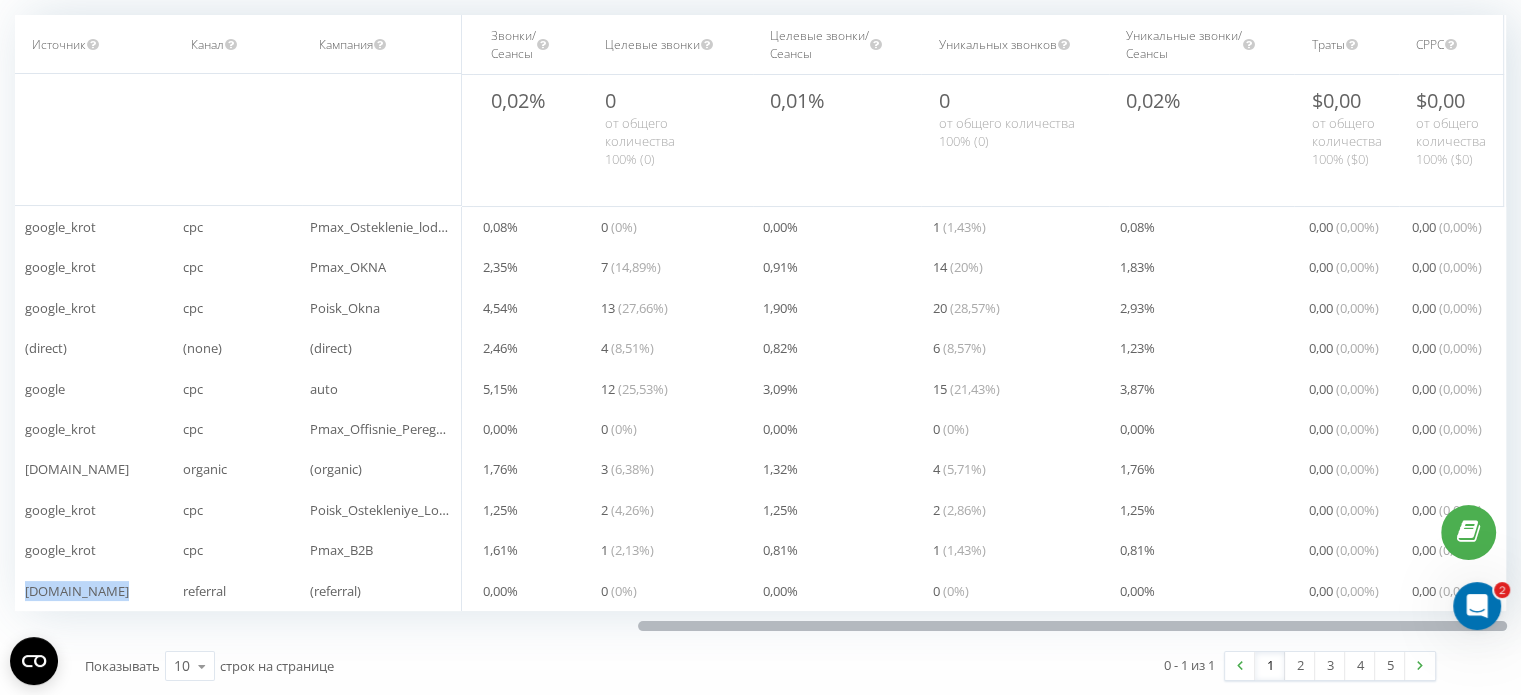 drag, startPoint x: 572, startPoint y: 627, endPoint x: 902, endPoint y: 567, distance: 335.4102 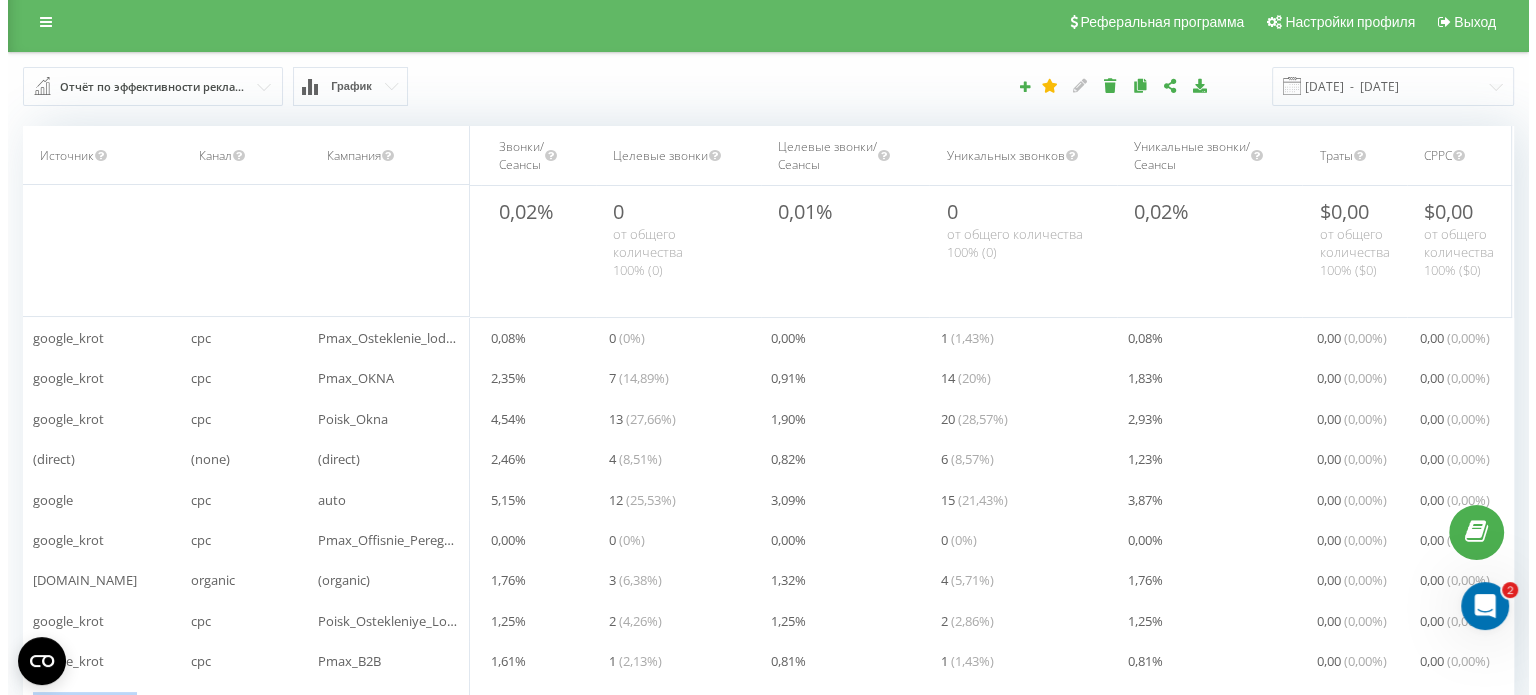 scroll, scrollTop: 0, scrollLeft: 0, axis: both 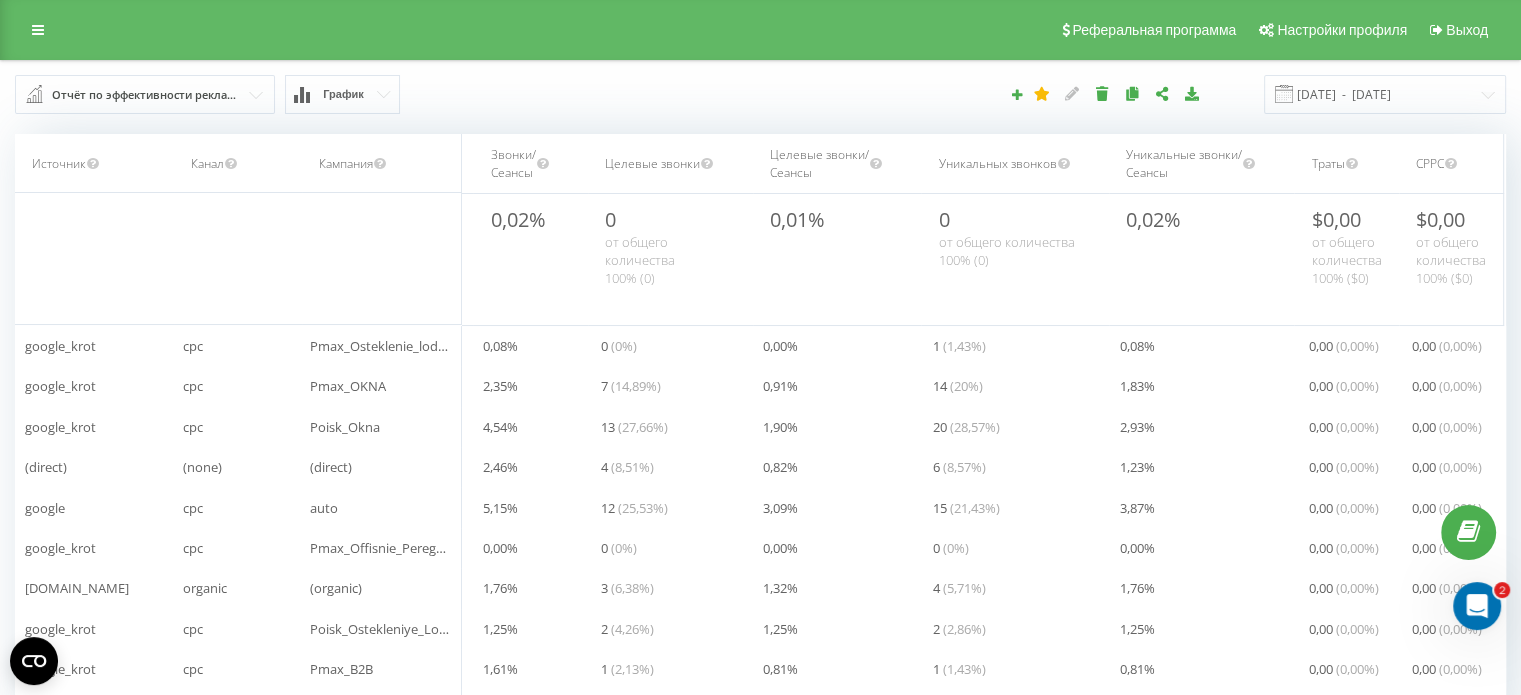 click on "Отчёт по эффективности рекламных кампаний" at bounding box center [146, 95] 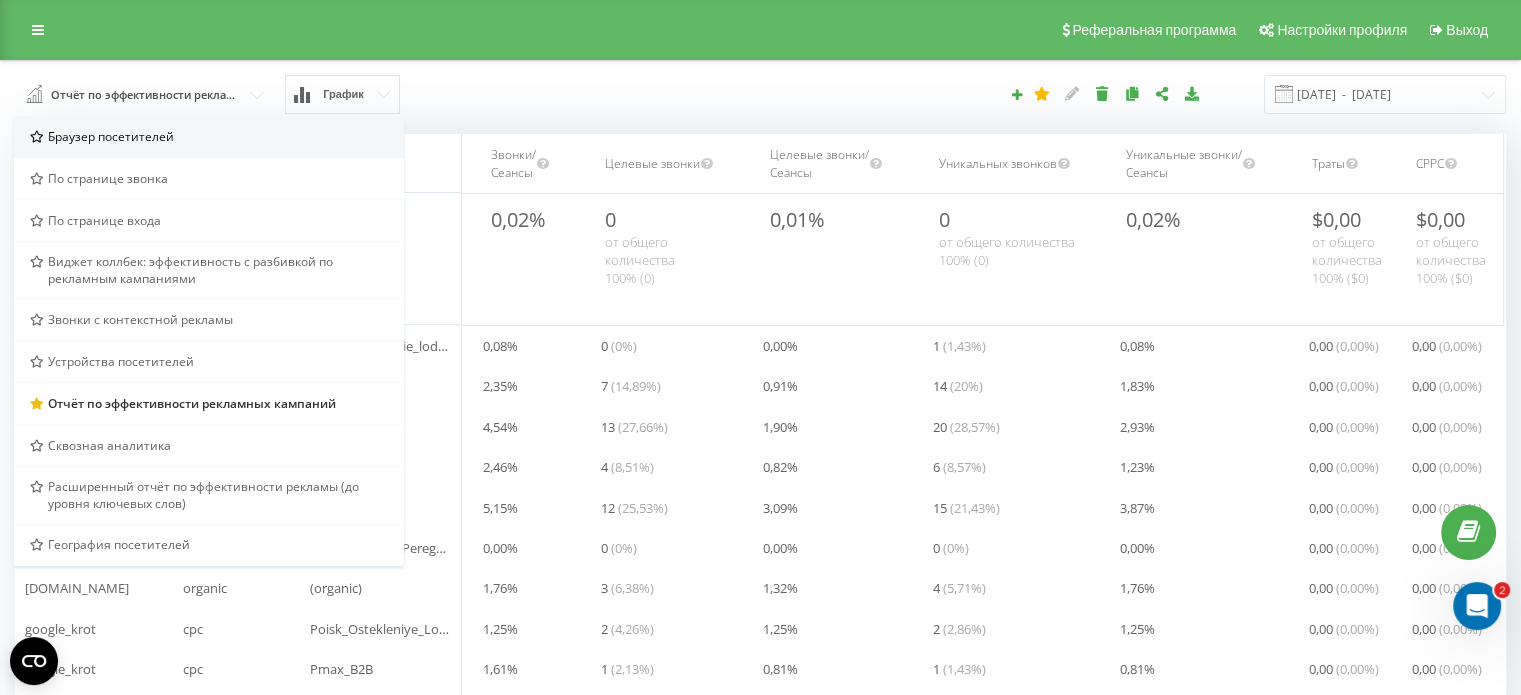 click on "Браузер посетителей" at bounding box center [111, 136] 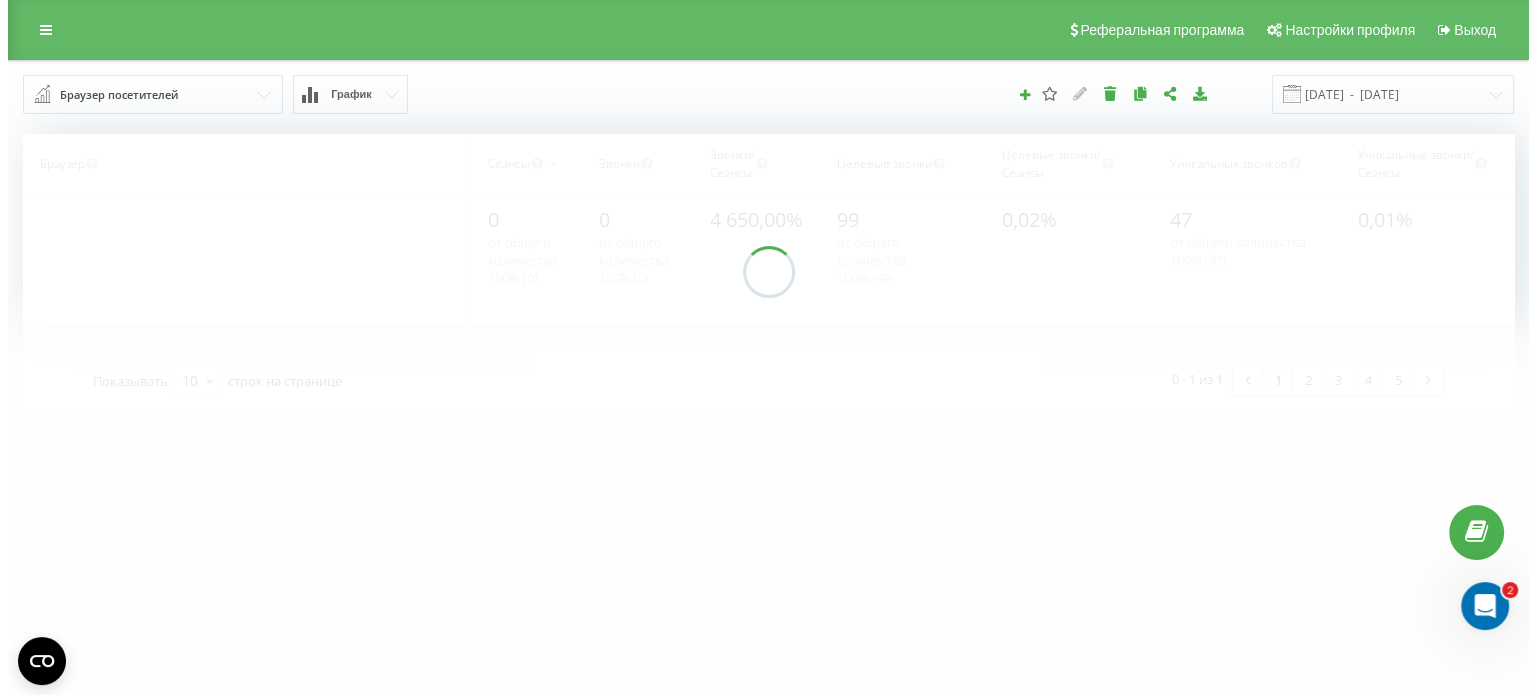 scroll, scrollTop: 10, scrollLeft: 10, axis: both 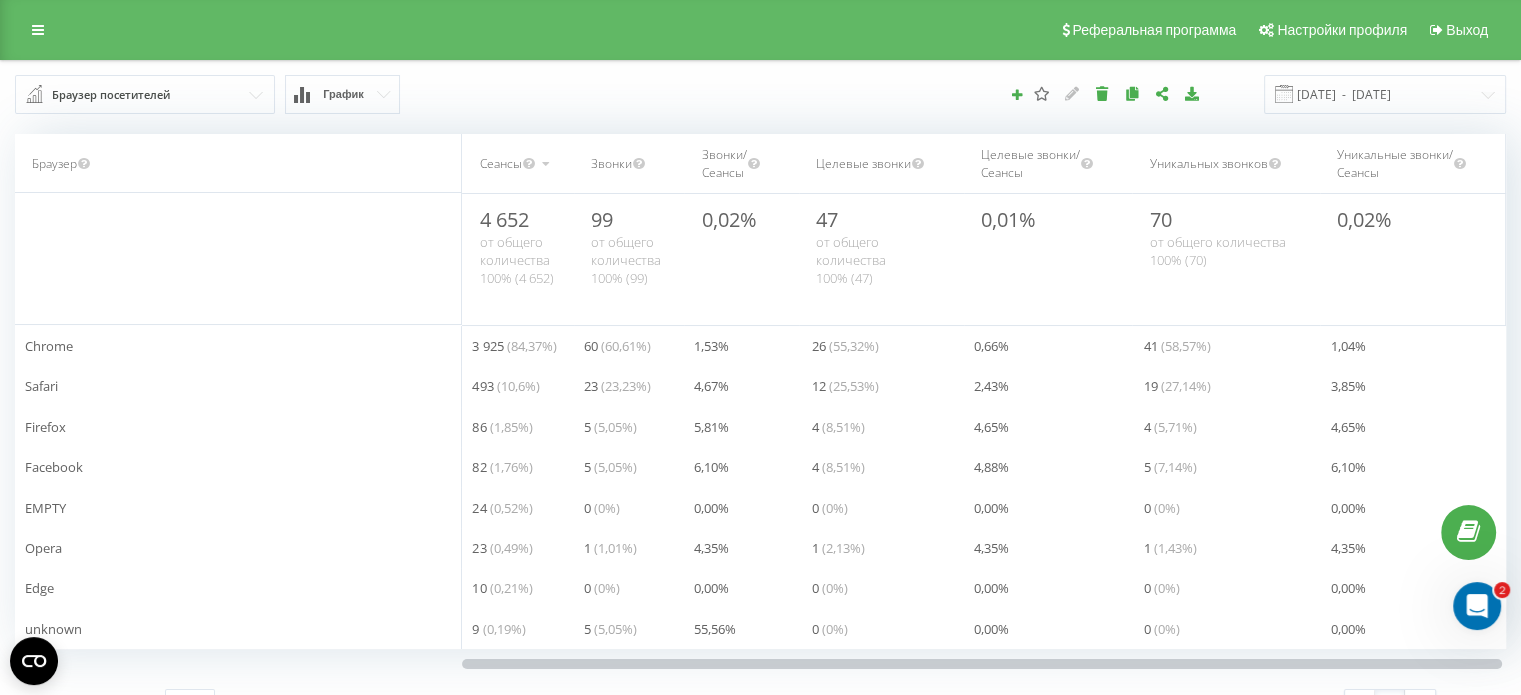 click on "Браузер посетителей" at bounding box center (111, 95) 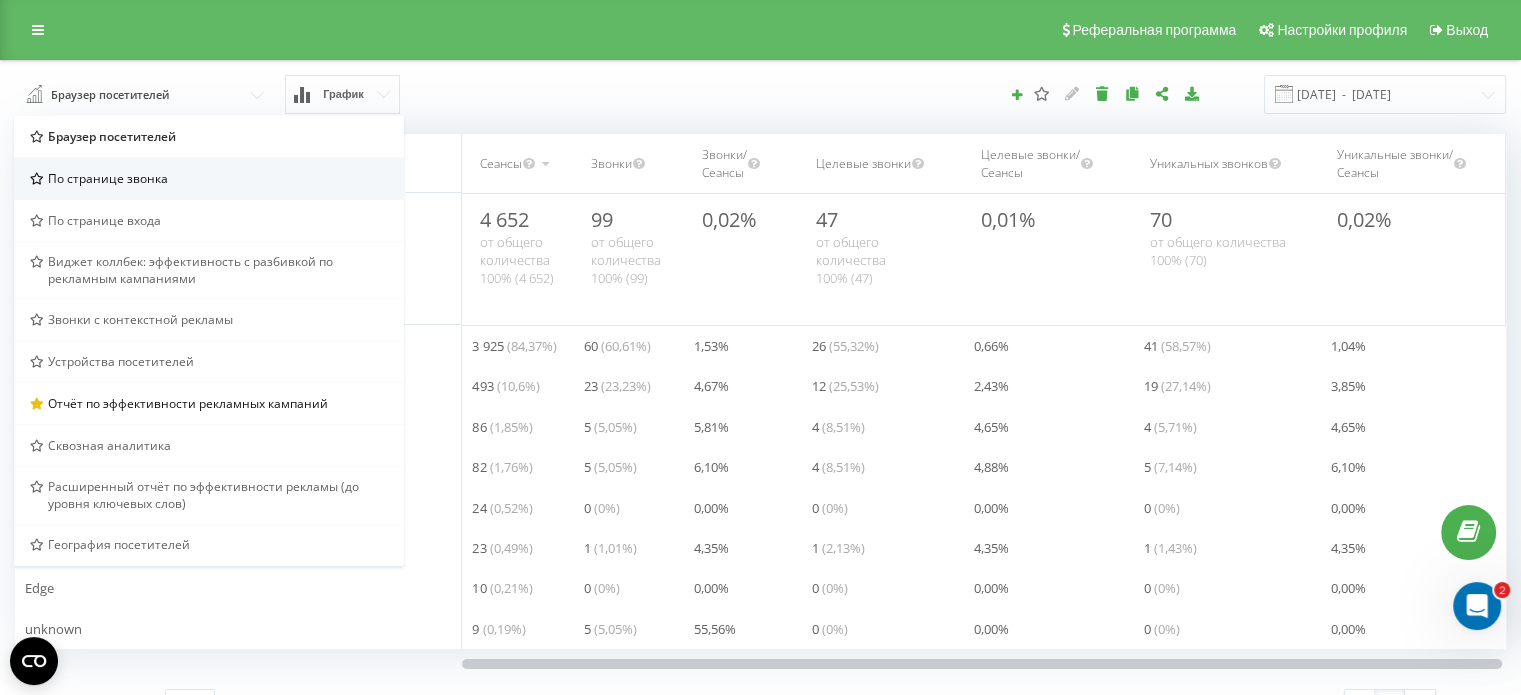 click on "По странице звонка" at bounding box center [108, 178] 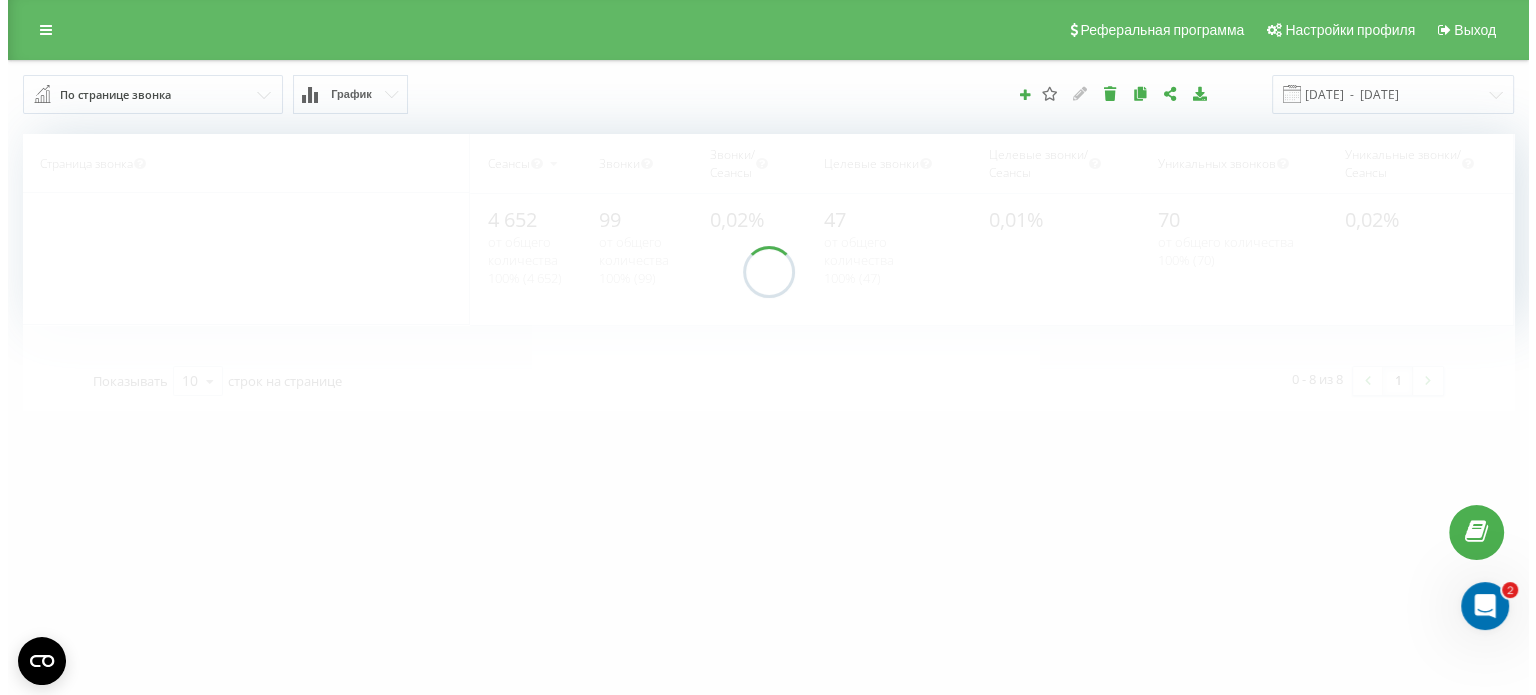 scroll, scrollTop: 9, scrollLeft: 9, axis: both 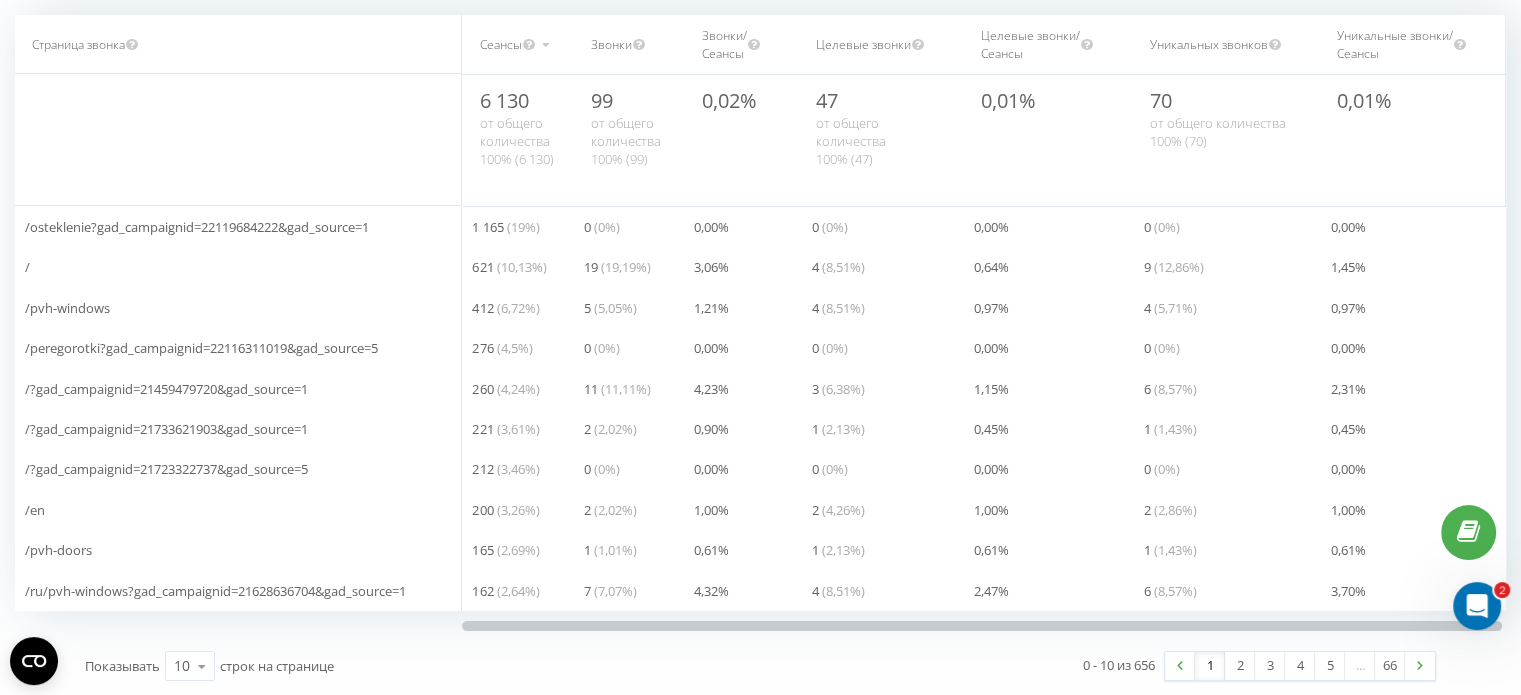 click on "Уникальных звонков" at bounding box center [1208, 44] 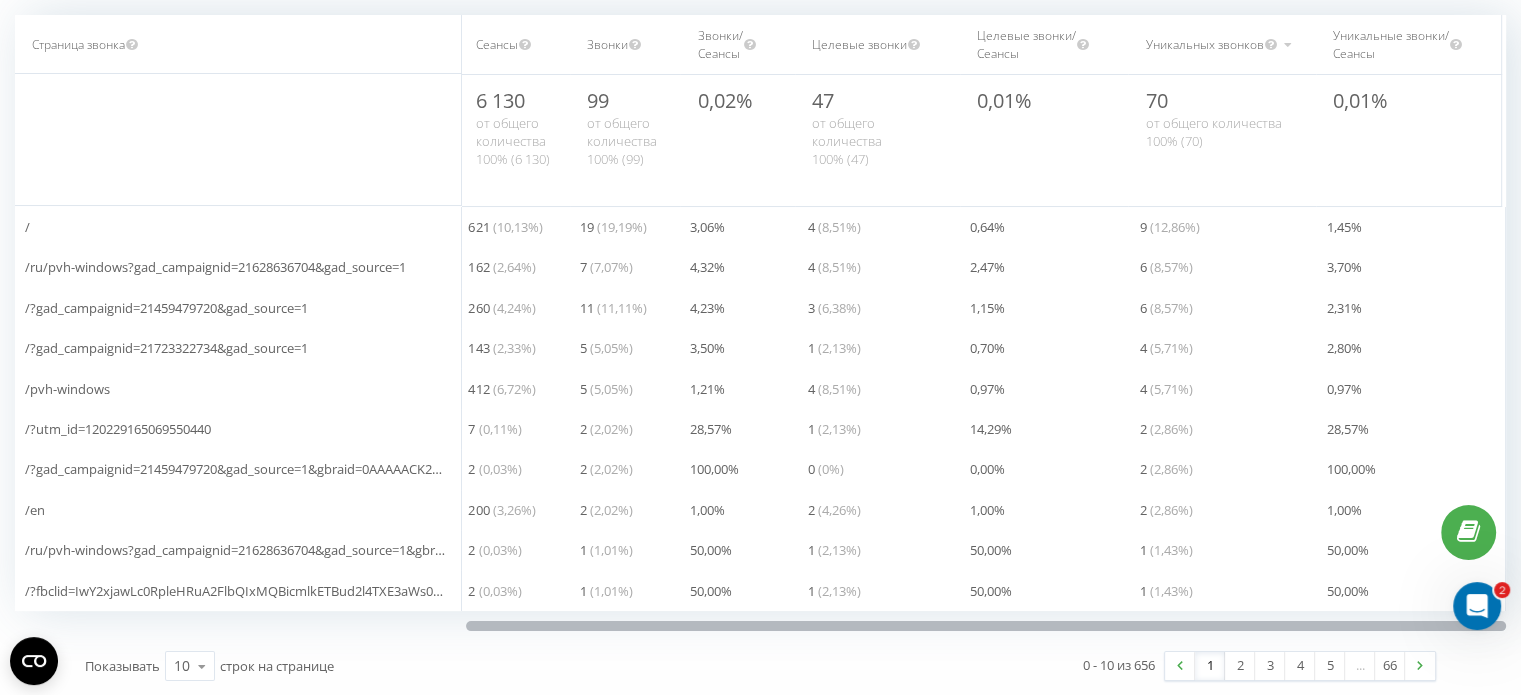 drag, startPoint x: 1180, startPoint y: 619, endPoint x: 1303, endPoint y: 583, distance: 128.16005 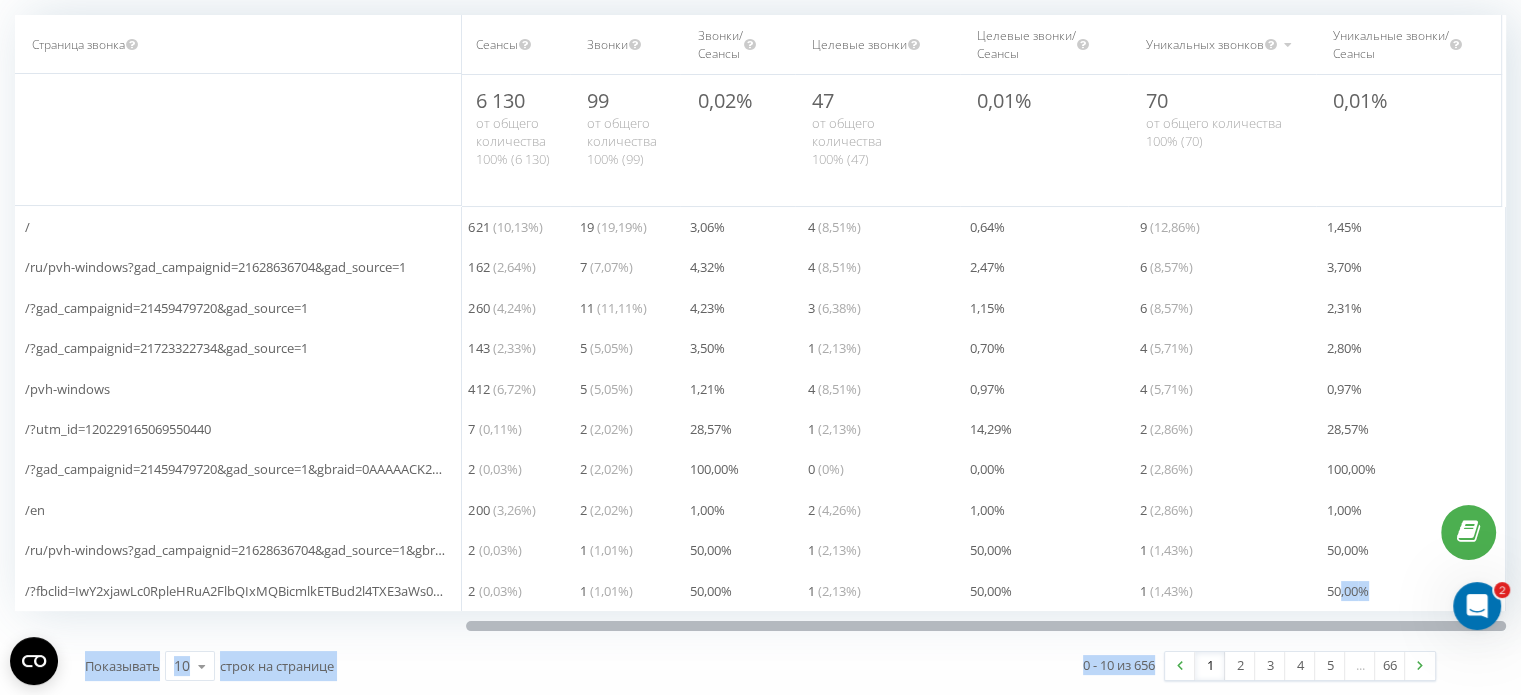 drag, startPoint x: 1276, startPoint y: 612, endPoint x: 1293, endPoint y: 633, distance: 27.018513 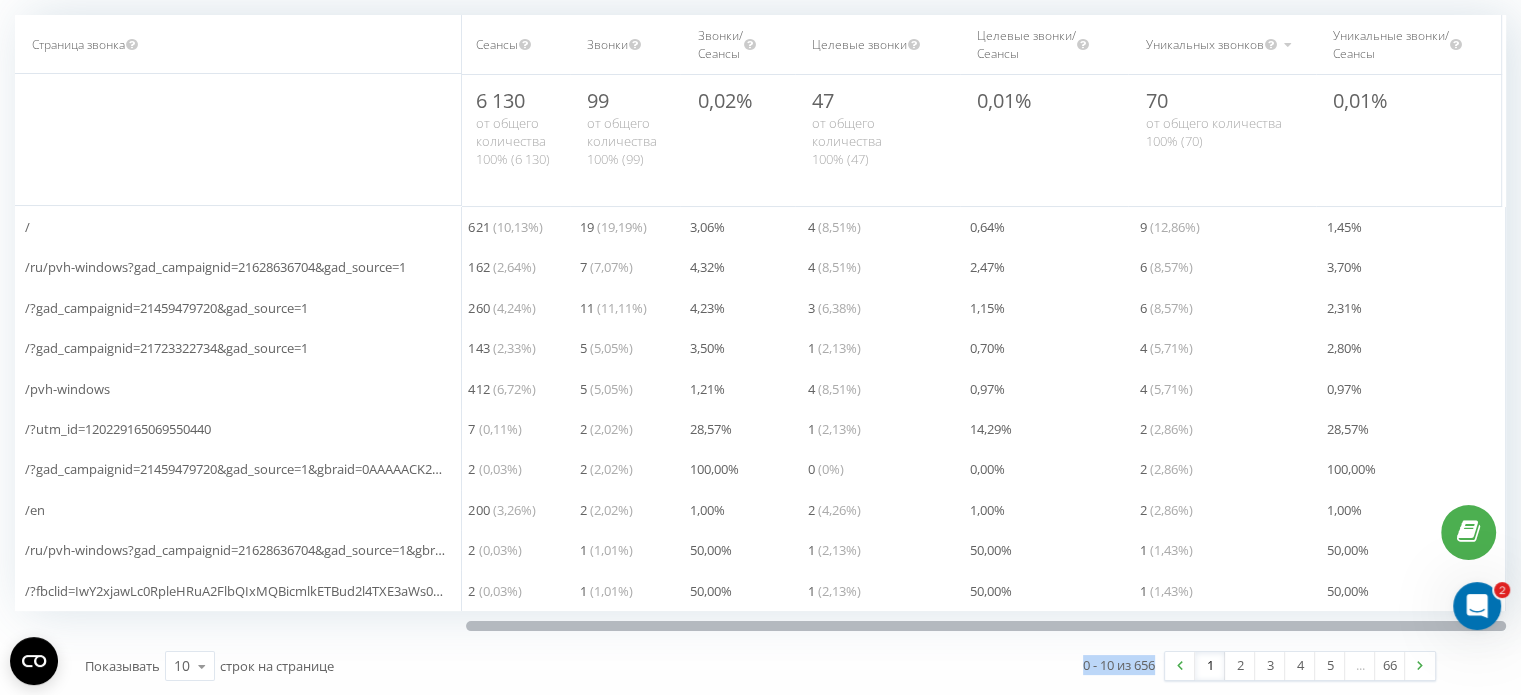 drag, startPoint x: 1233, startPoint y: 613, endPoint x: 1040, endPoint y: 633, distance: 194.03351 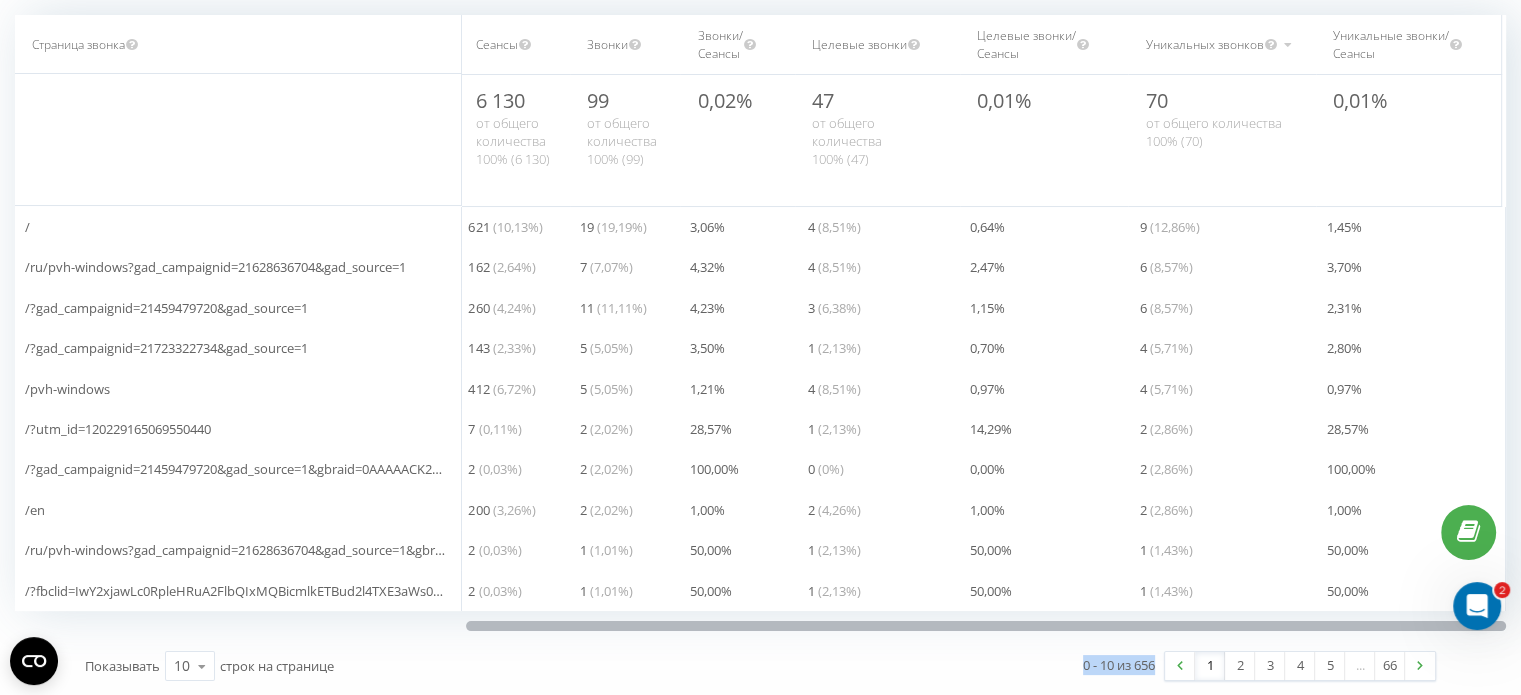 click on "2" at bounding box center (1240, 666) 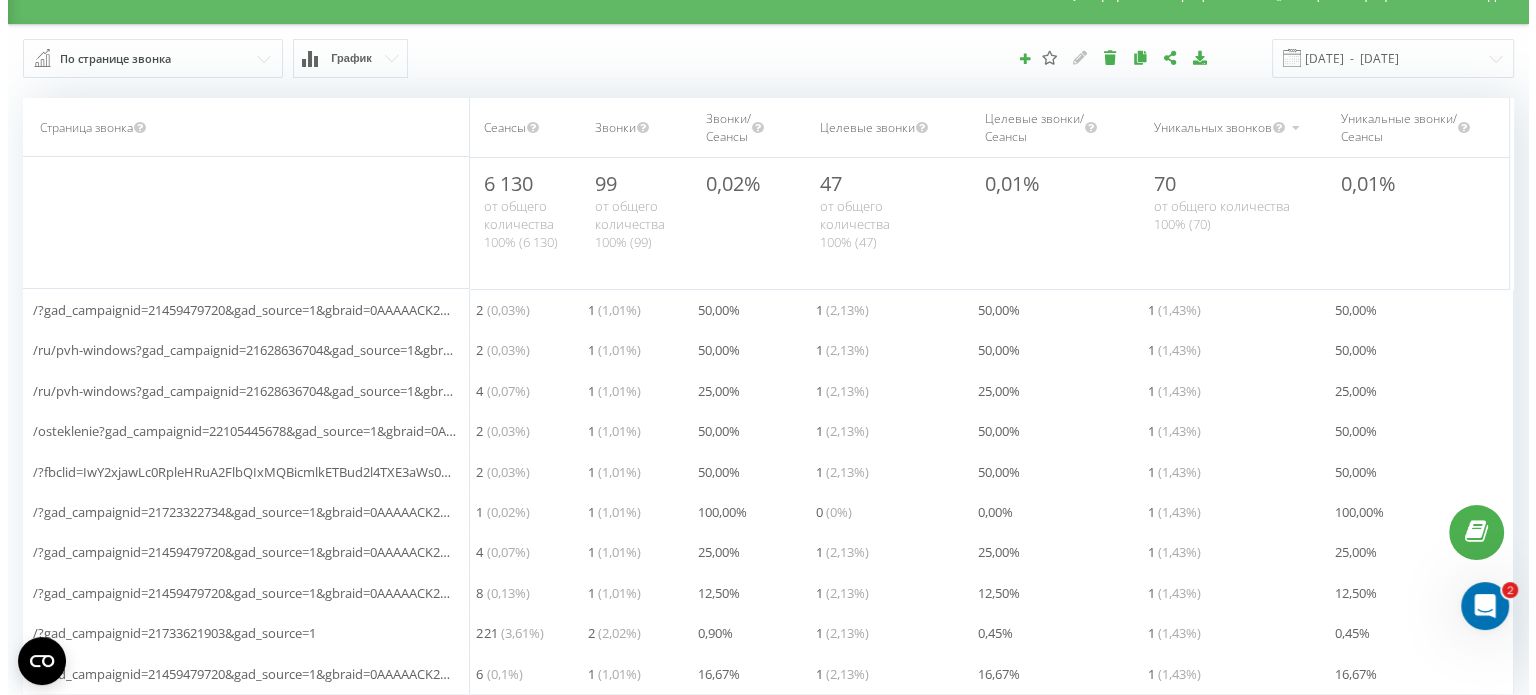 scroll, scrollTop: 0, scrollLeft: 0, axis: both 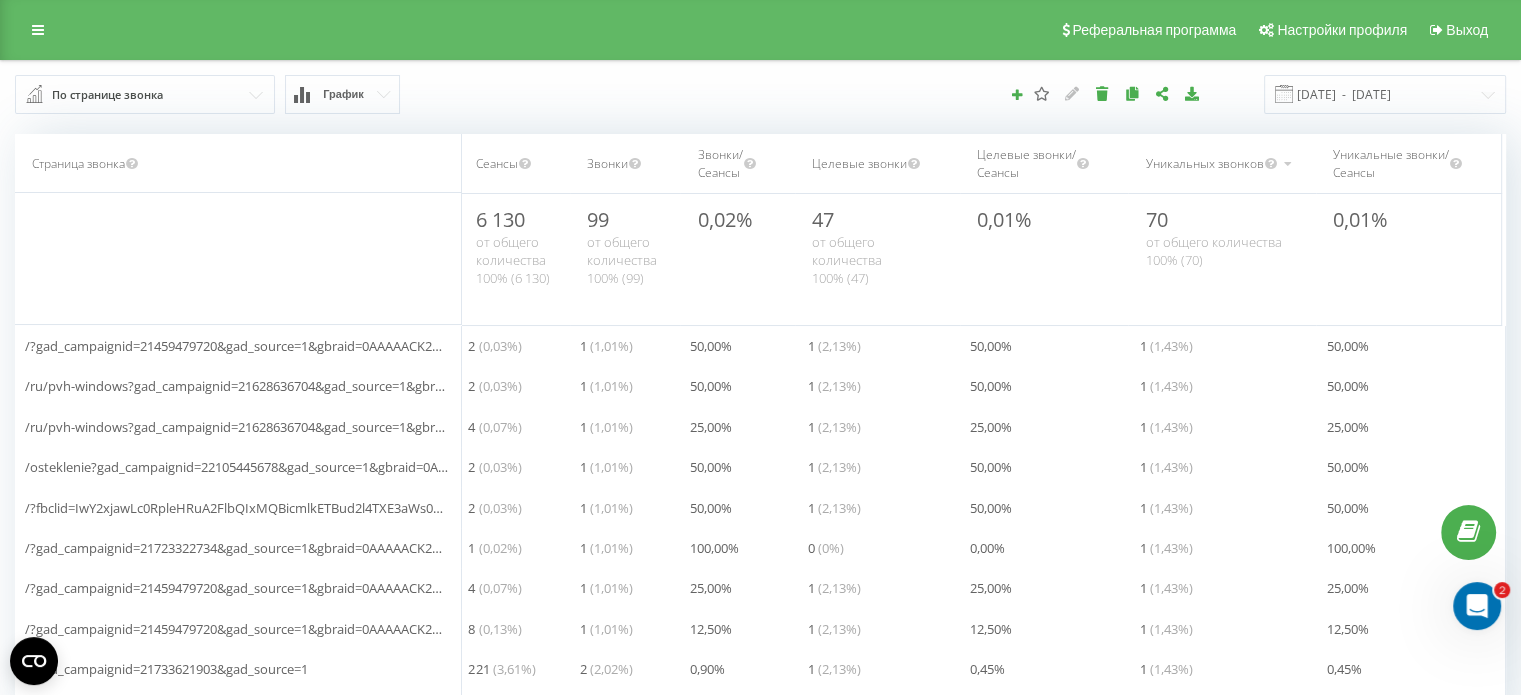 click on "По странице звонка" at bounding box center (107, 95) 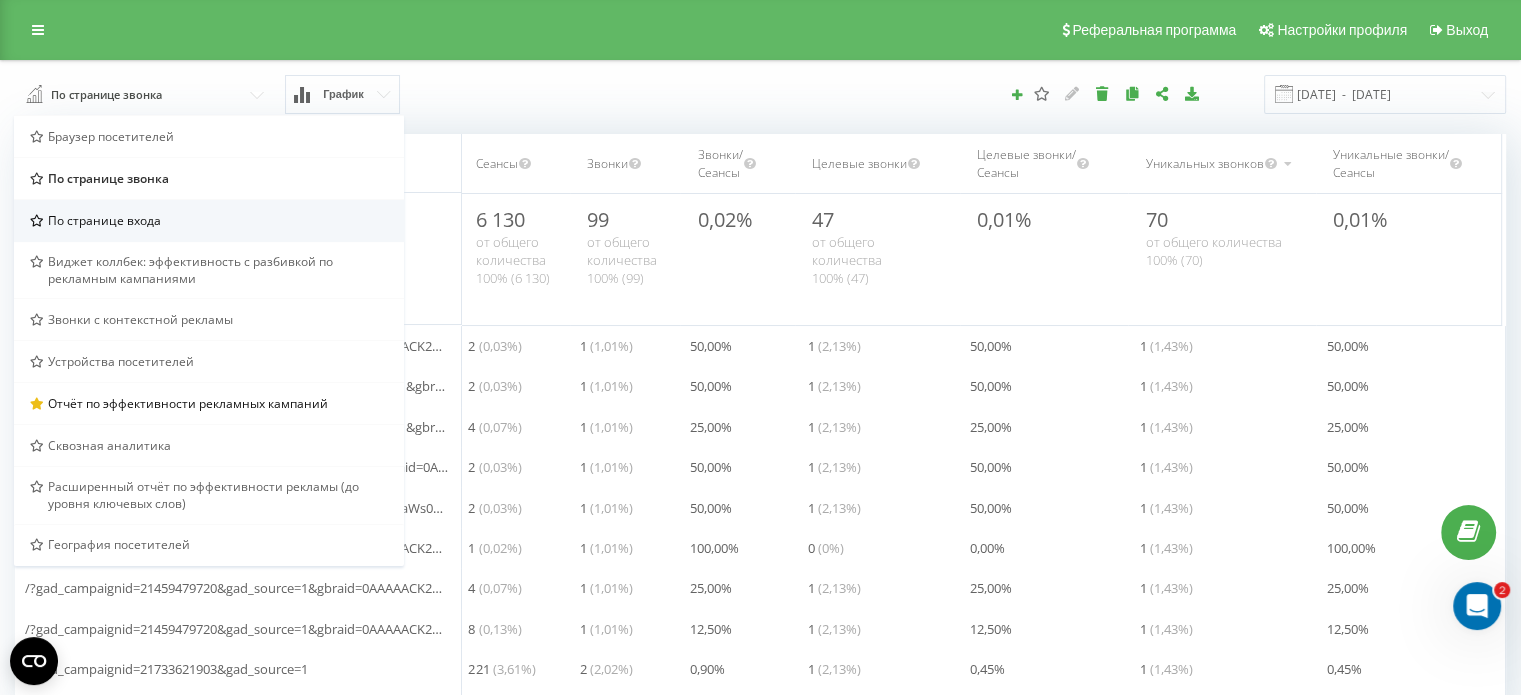 click on "По странице входа" at bounding box center (104, 220) 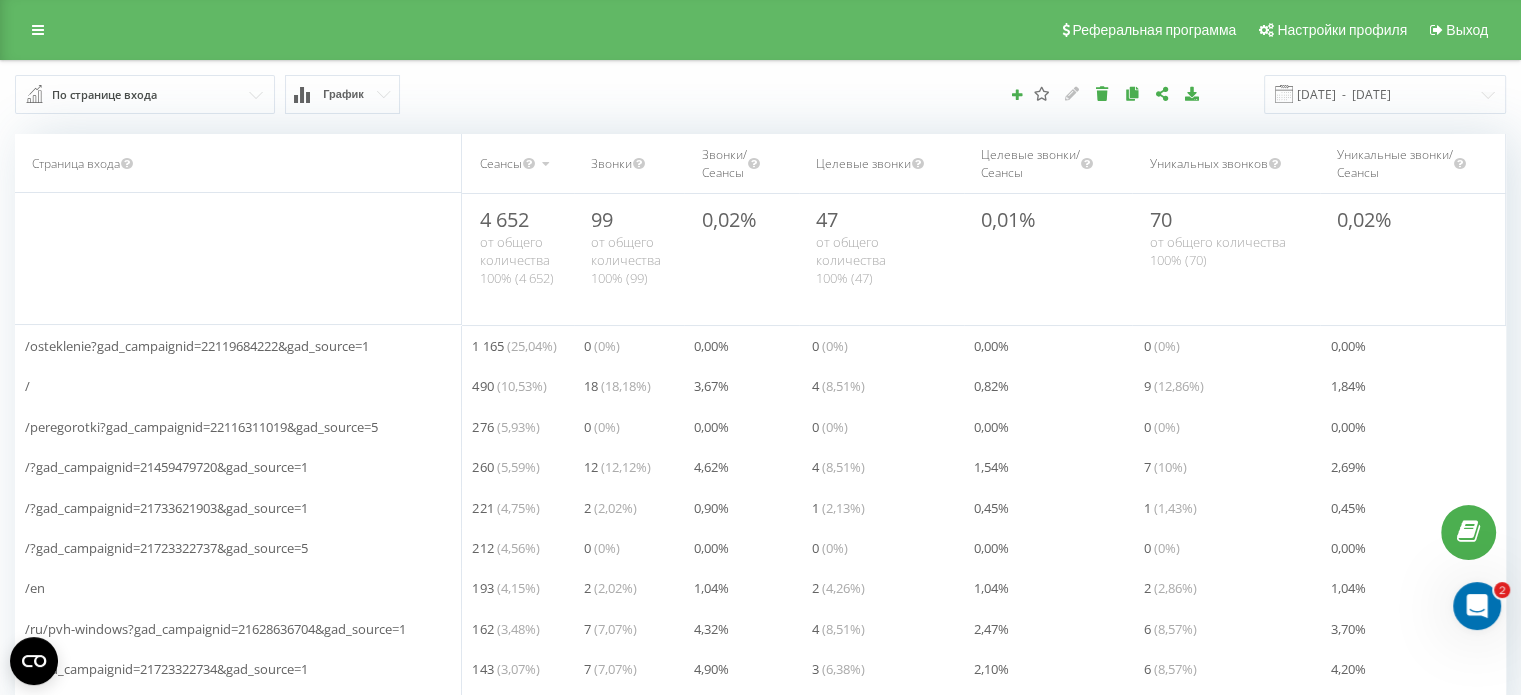 click on "По странице входа" at bounding box center (104, 95) 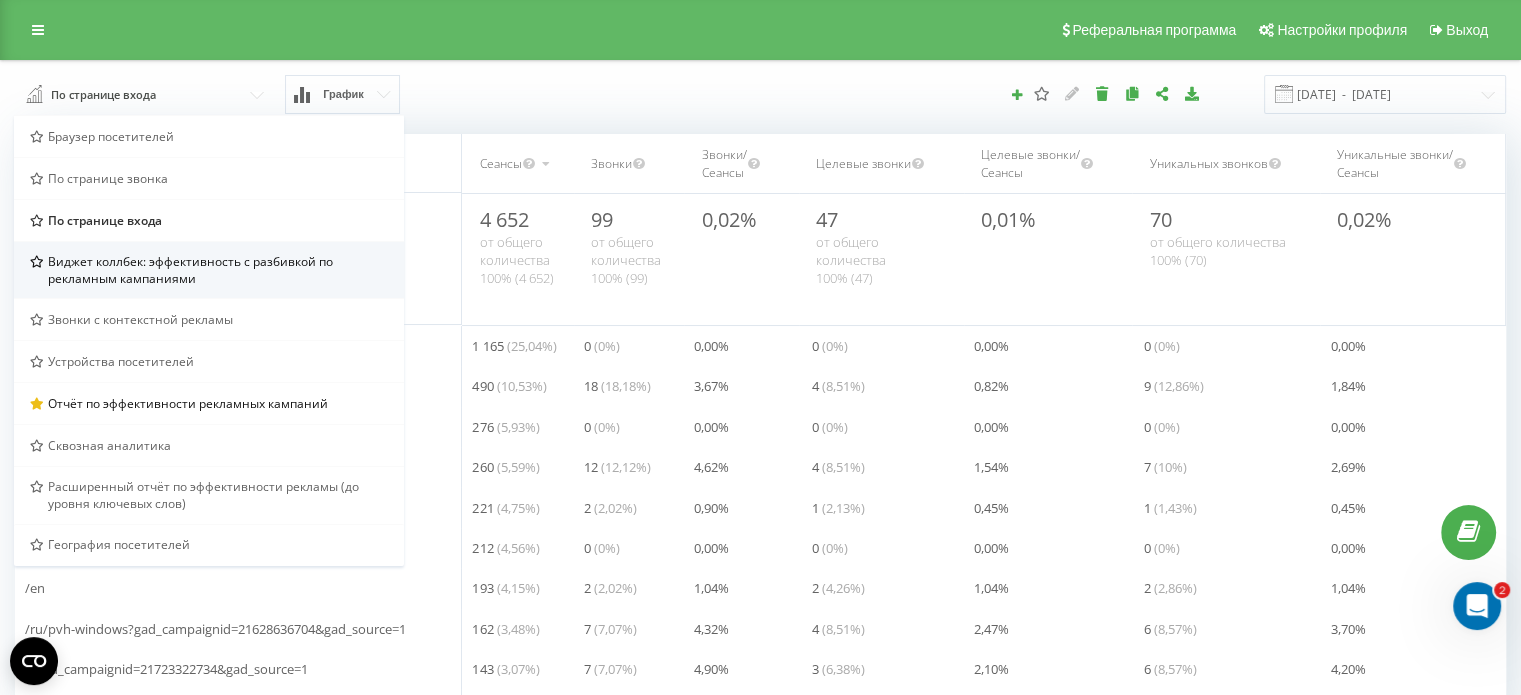click on "Виджет коллбек: эффективность с разбивкой по рекламным кампаниями" at bounding box center (218, 270) 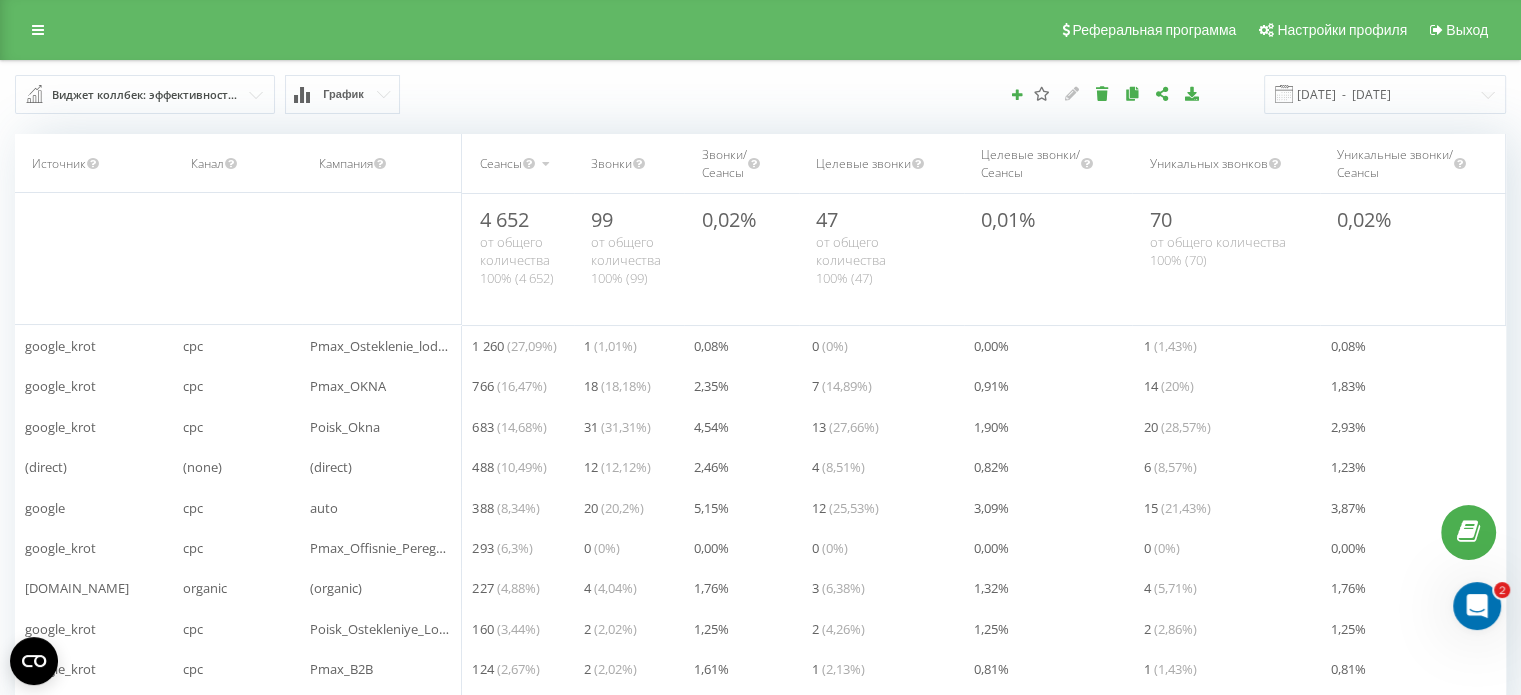 click on "Виджет коллбек: эффективность с разбивкой по рекламным кампаниями" at bounding box center [146, 95] 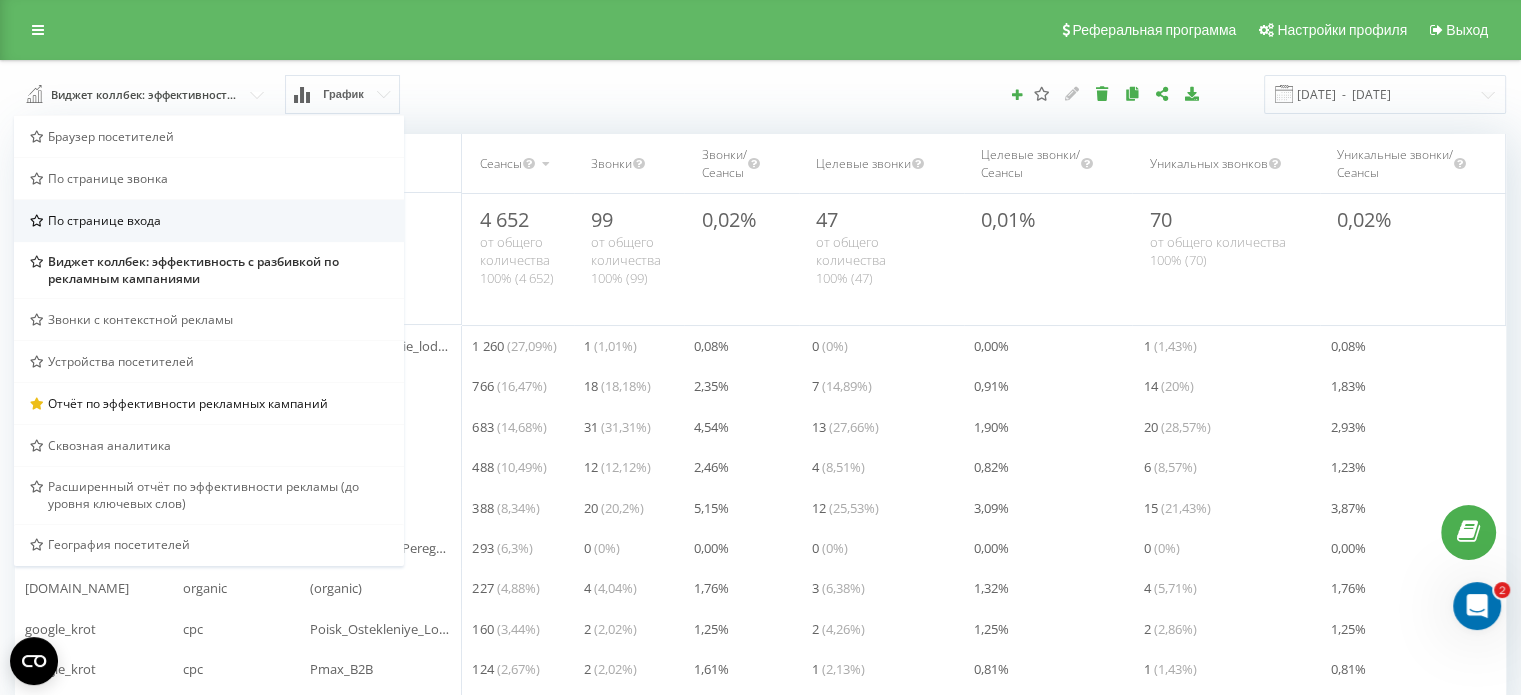 click on "По странице входа" at bounding box center (209, 220) 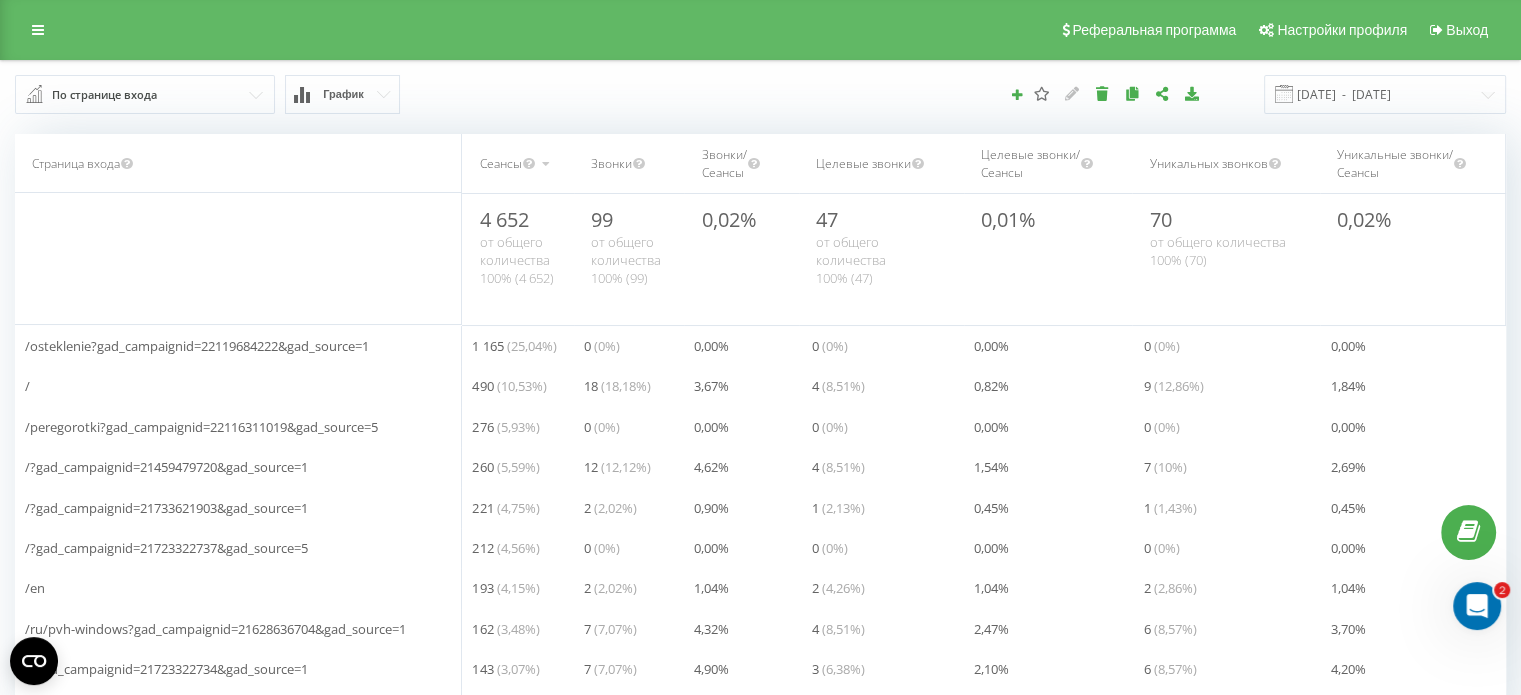 click on "По странице входа" at bounding box center (104, 95) 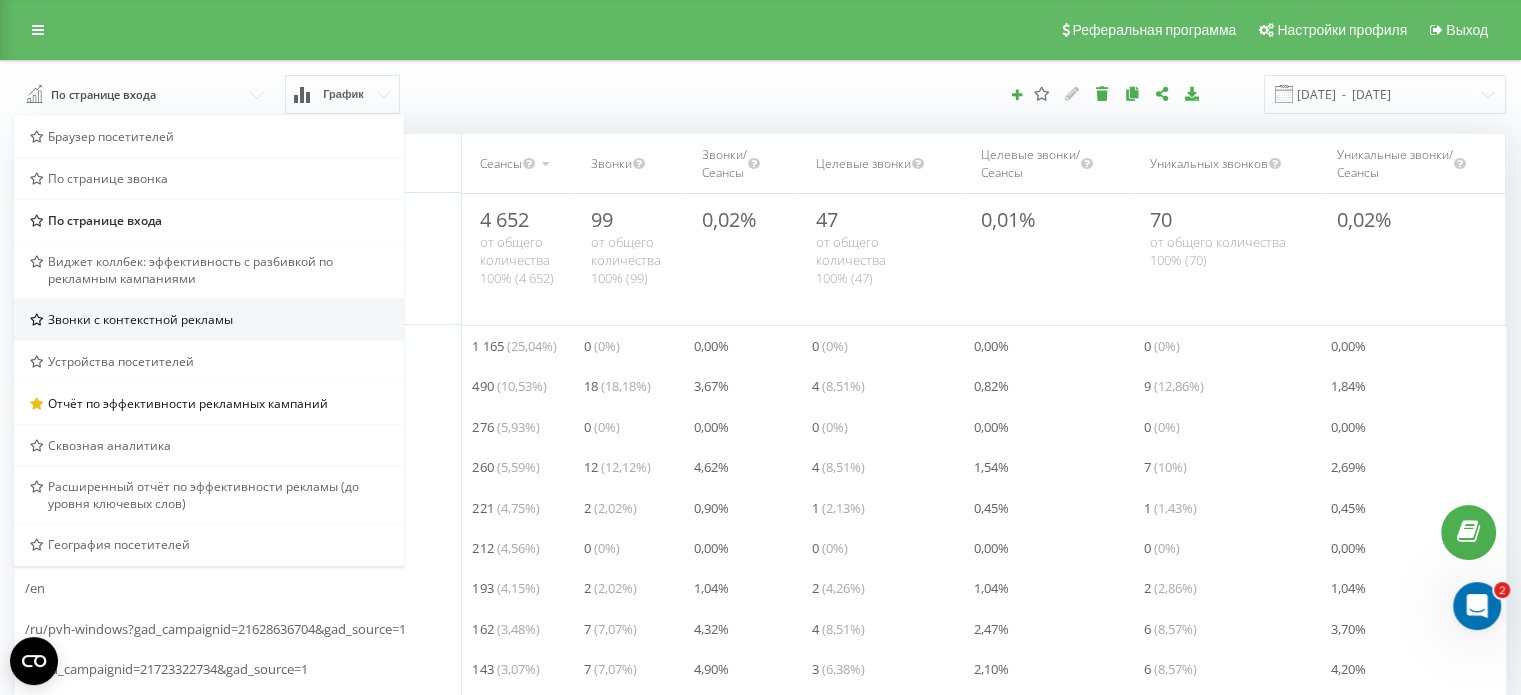 click on "Звонки с контекстной рекламы" at bounding box center [140, 319] 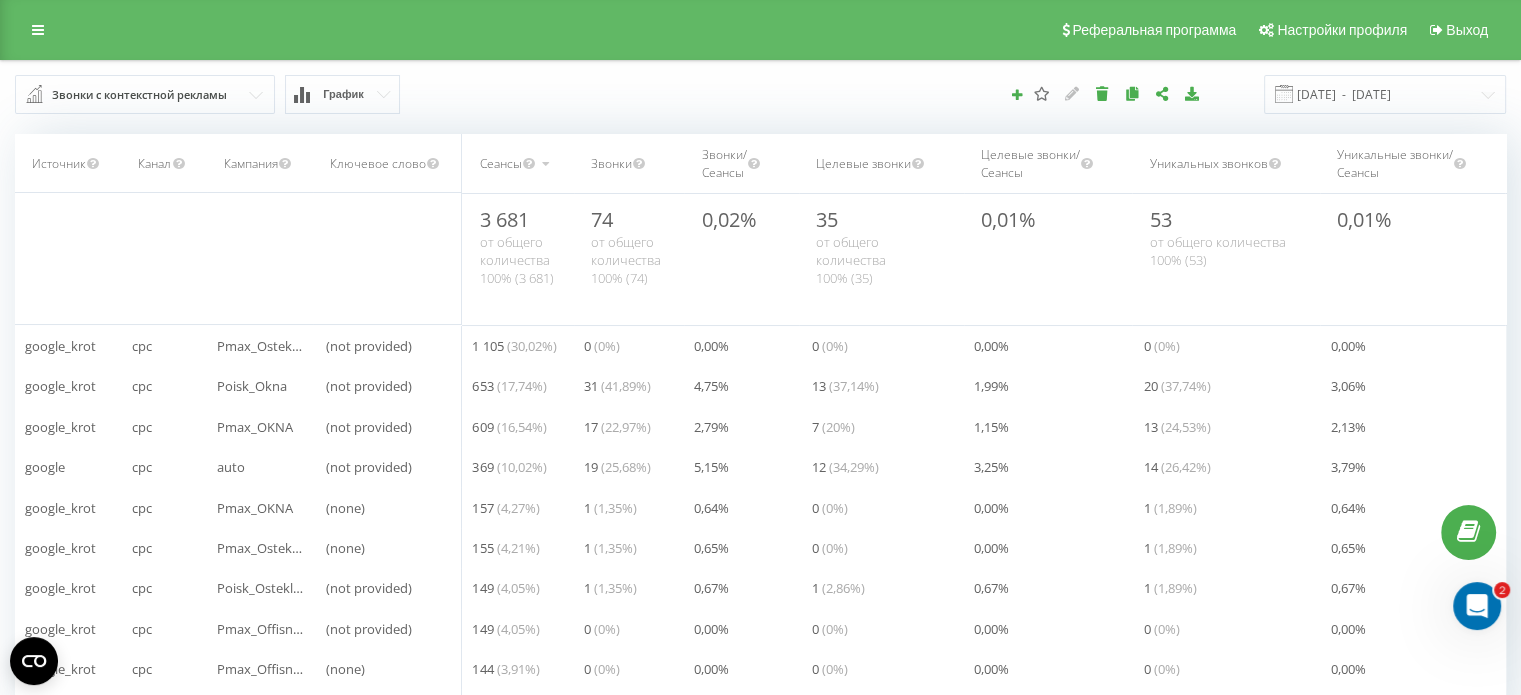 click on "Звонки с контекстной рекламы" at bounding box center [139, 95] 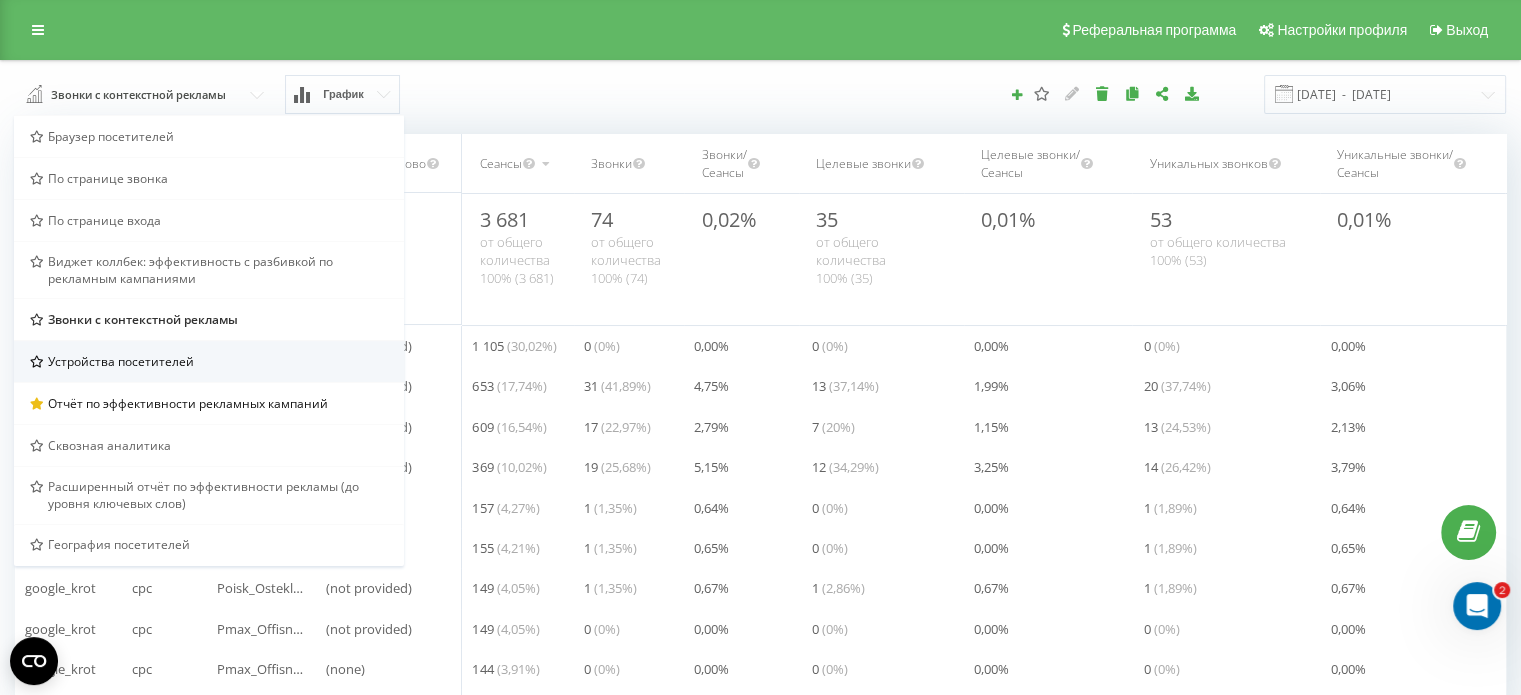 click on "Устройства посетителей" at bounding box center (121, 361) 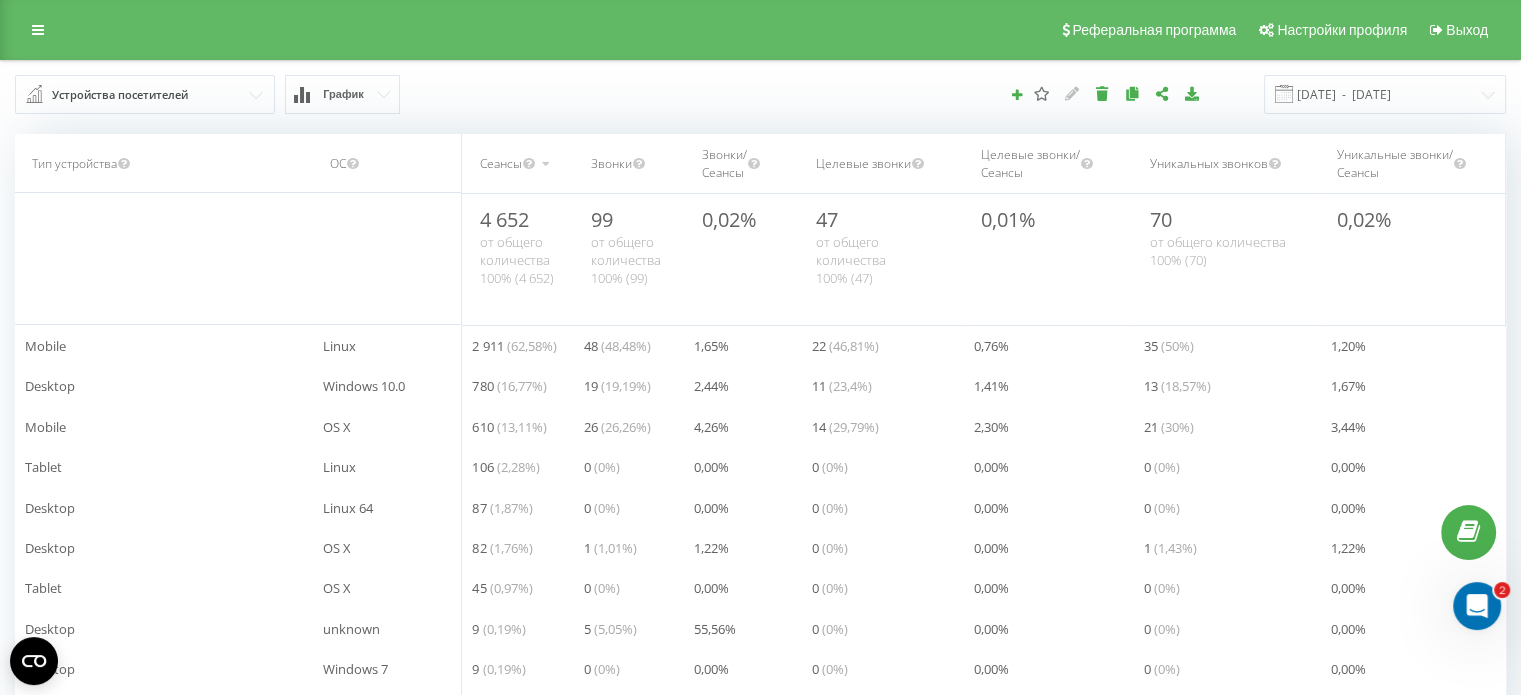 click on "Устройства посетителей" at bounding box center [120, 95] 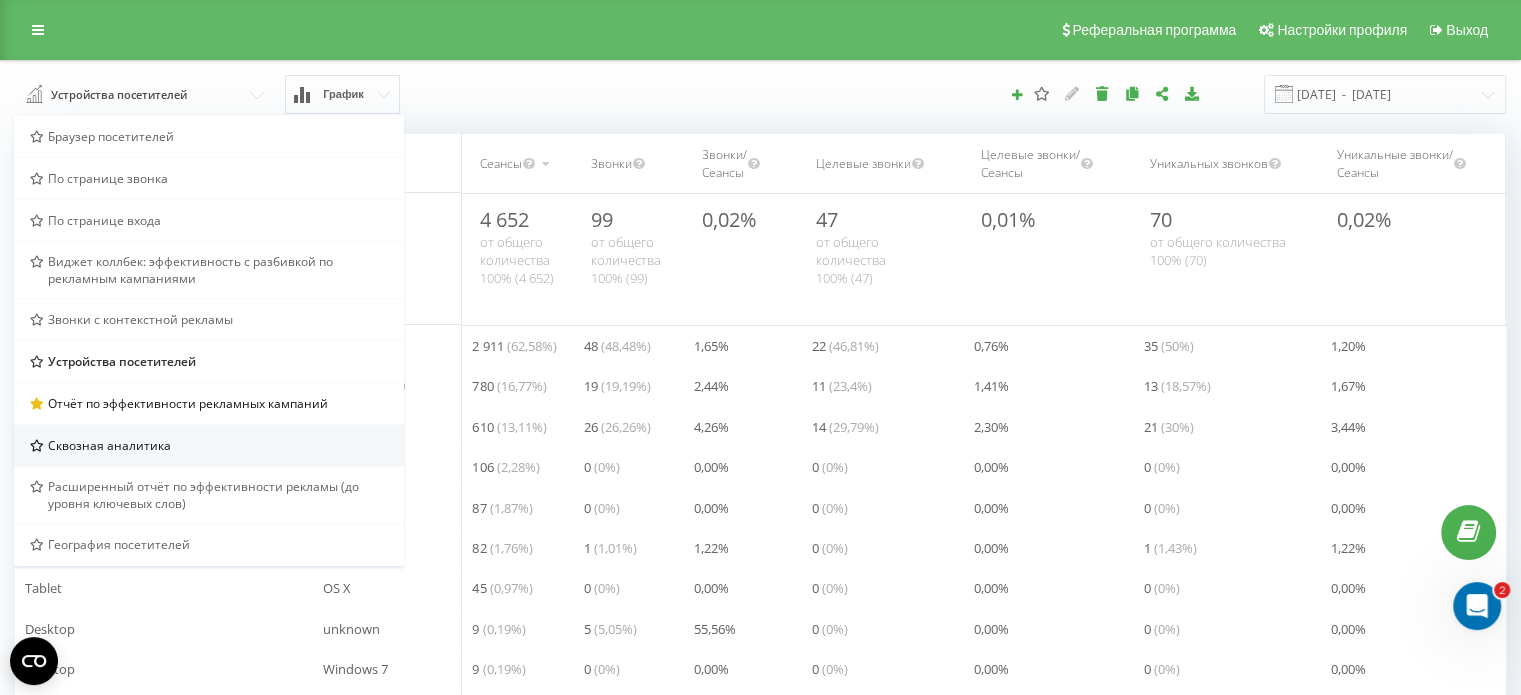 click on "Сквозная аналитика" at bounding box center (109, 445) 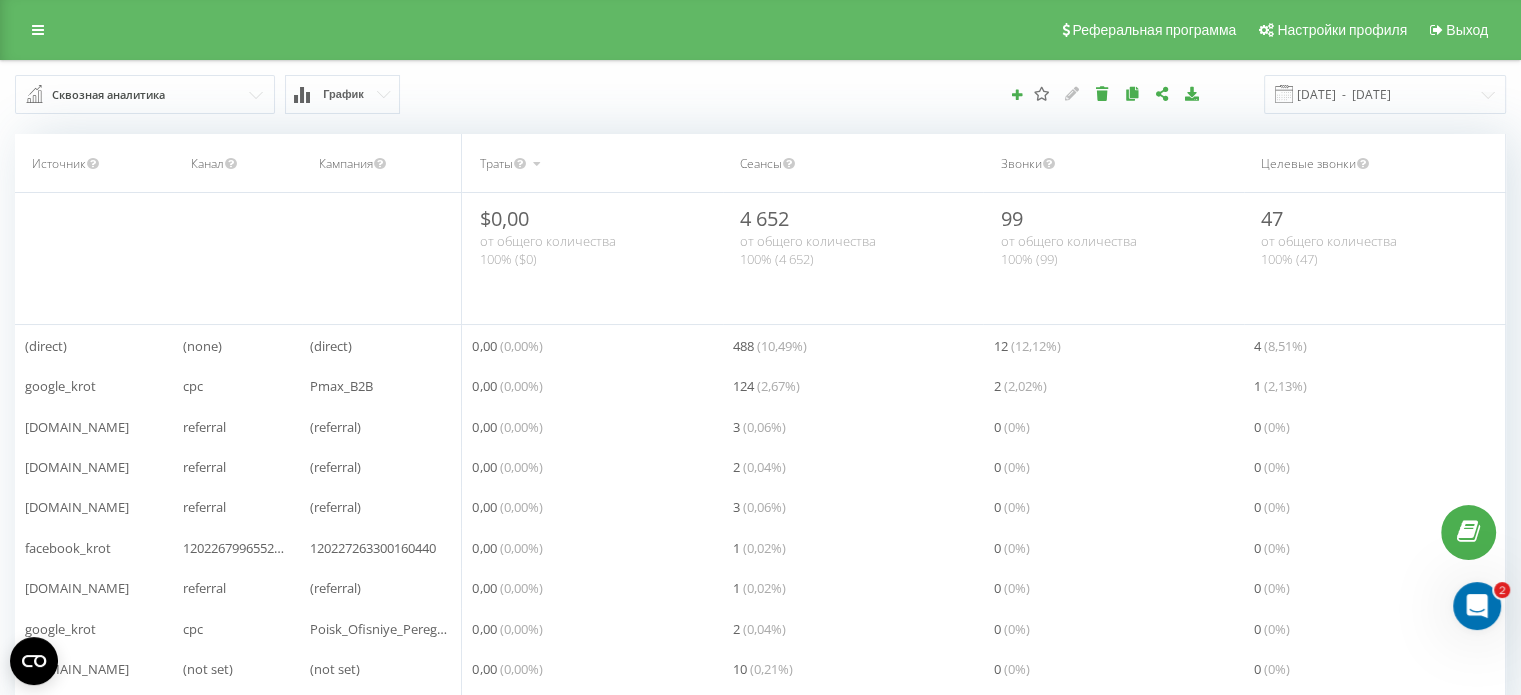 click on "Звонки" at bounding box center (1021, 163) 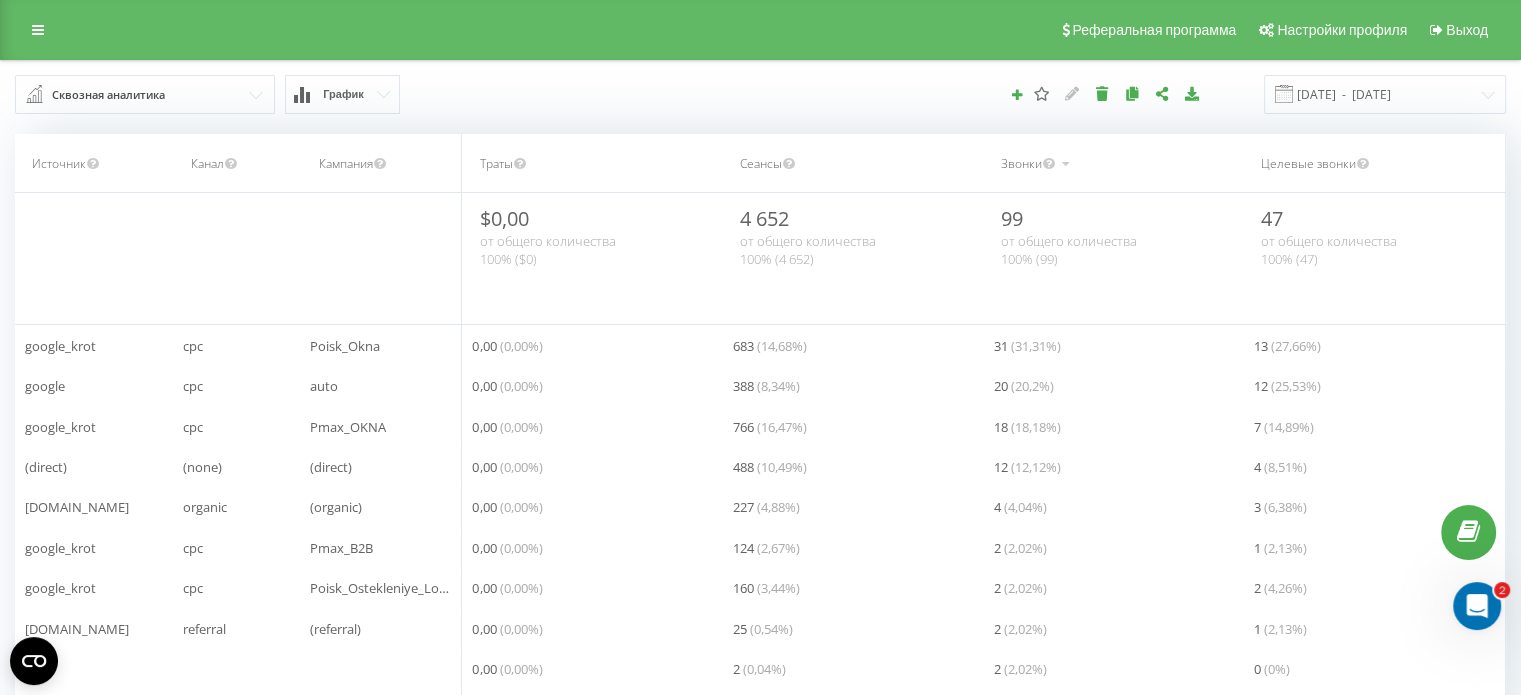 click at bounding box center (146, 94) 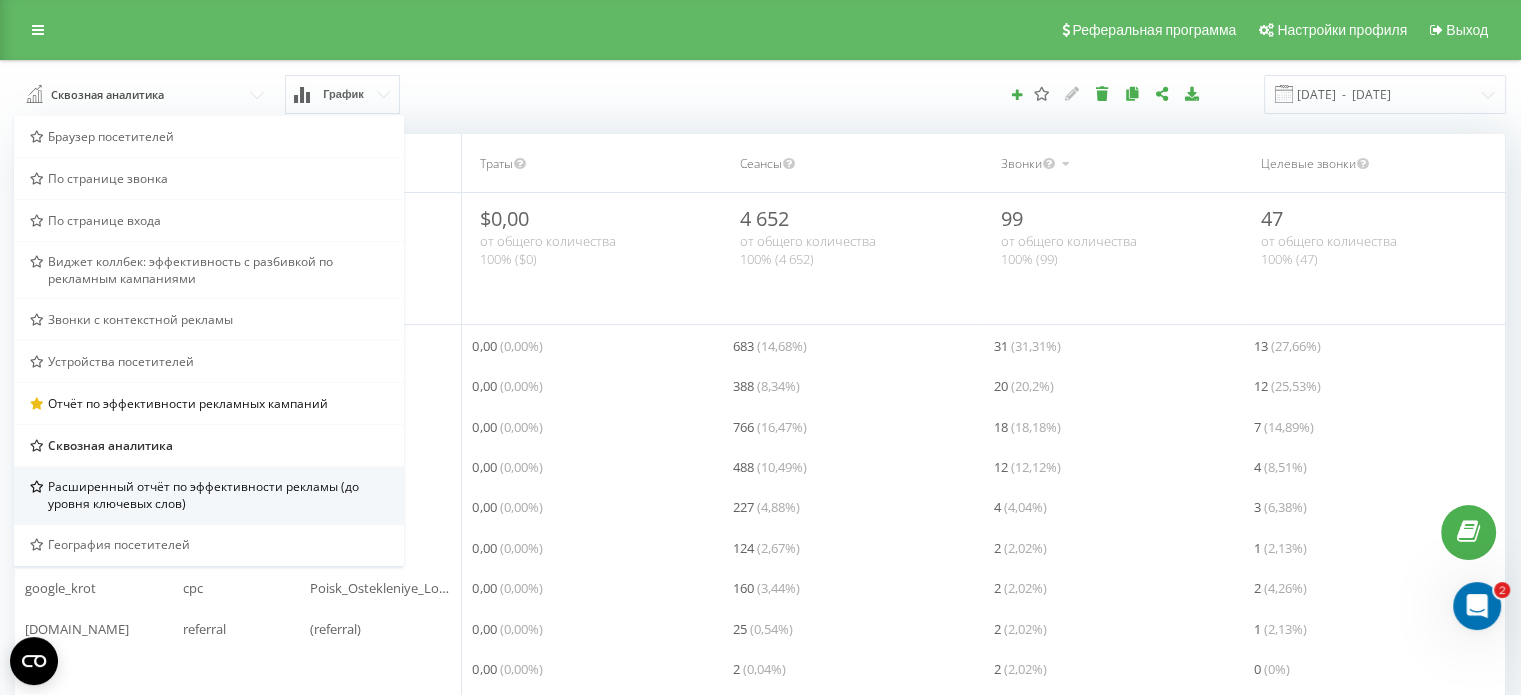 click on "Расширенный отчёт по эффективности рекламы (до уровня ключевых слов)" at bounding box center (218, 495) 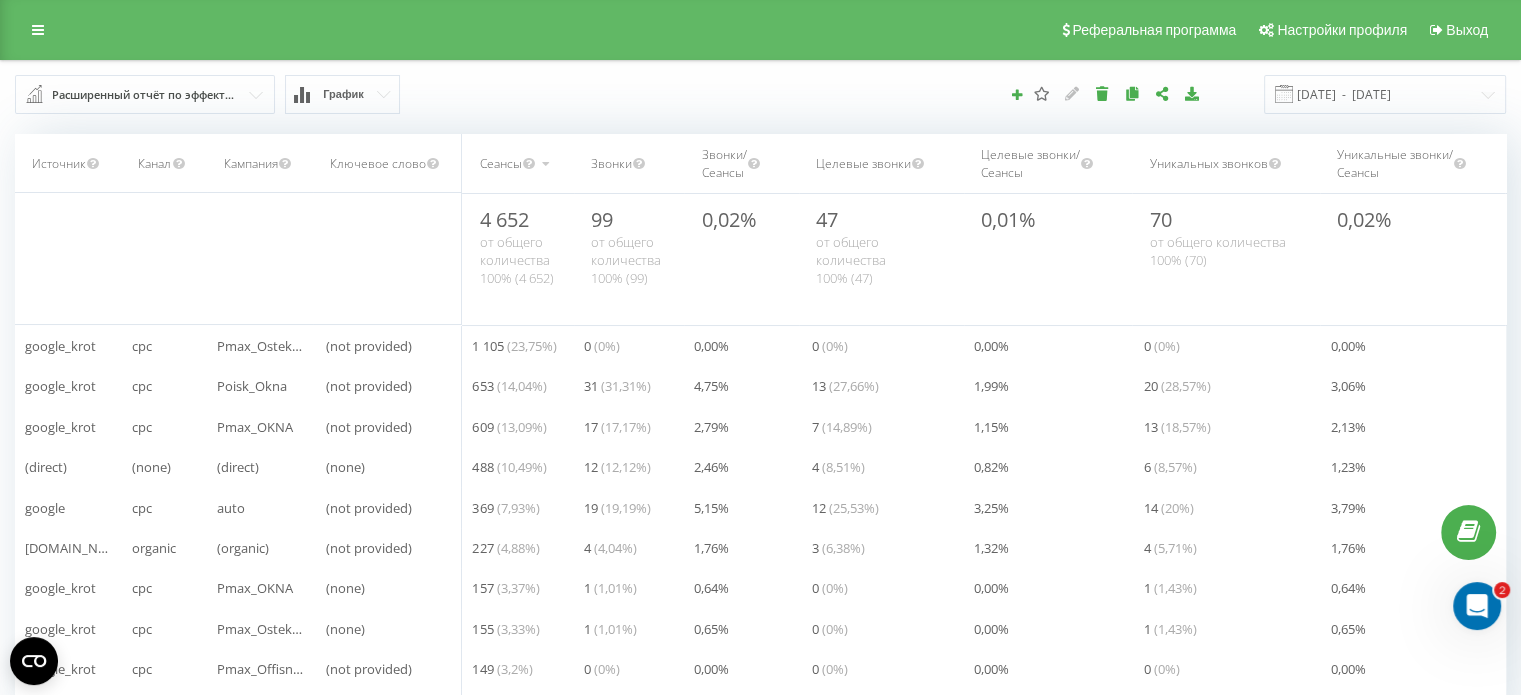 click on "Уникальных звонков" at bounding box center [1208, 163] 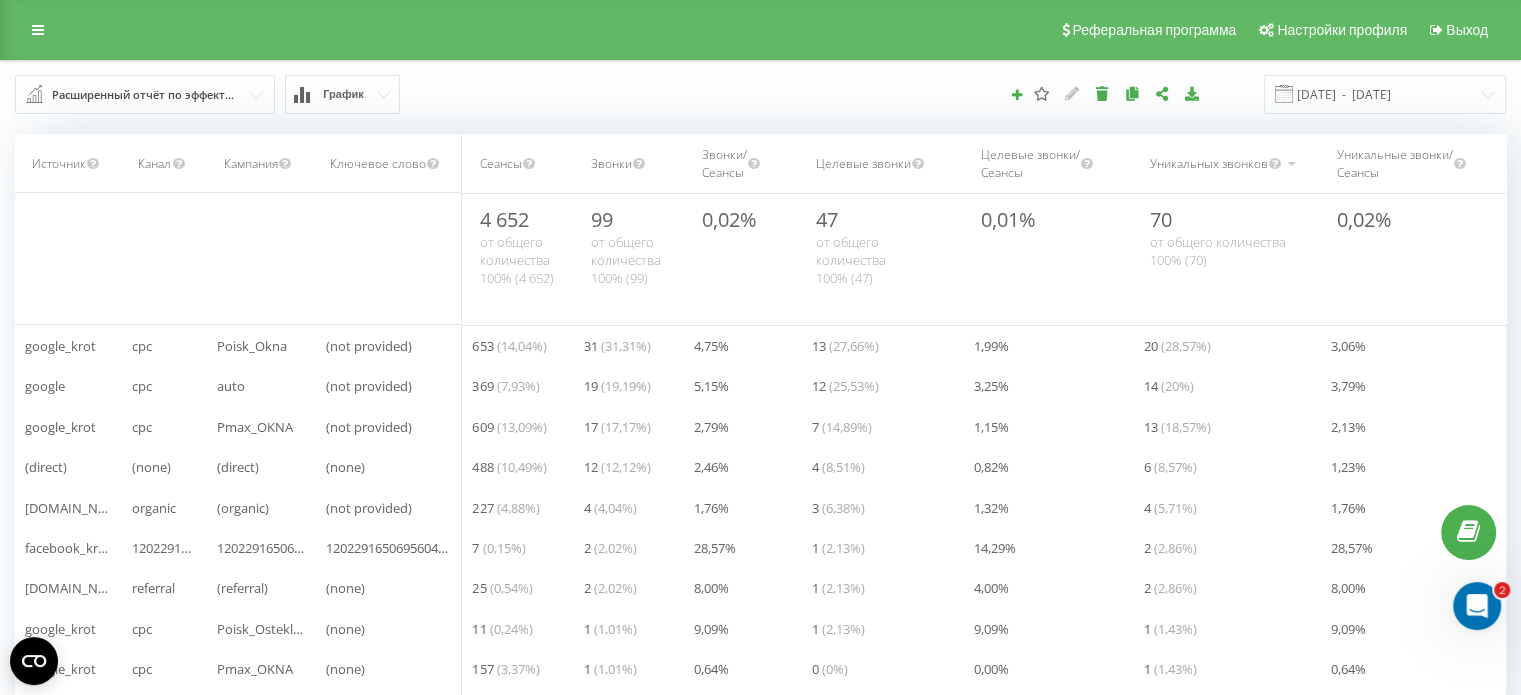 click on "Расширенный отчёт по эффективности рекламы (до уровня ключевых слов)" at bounding box center [146, 95] 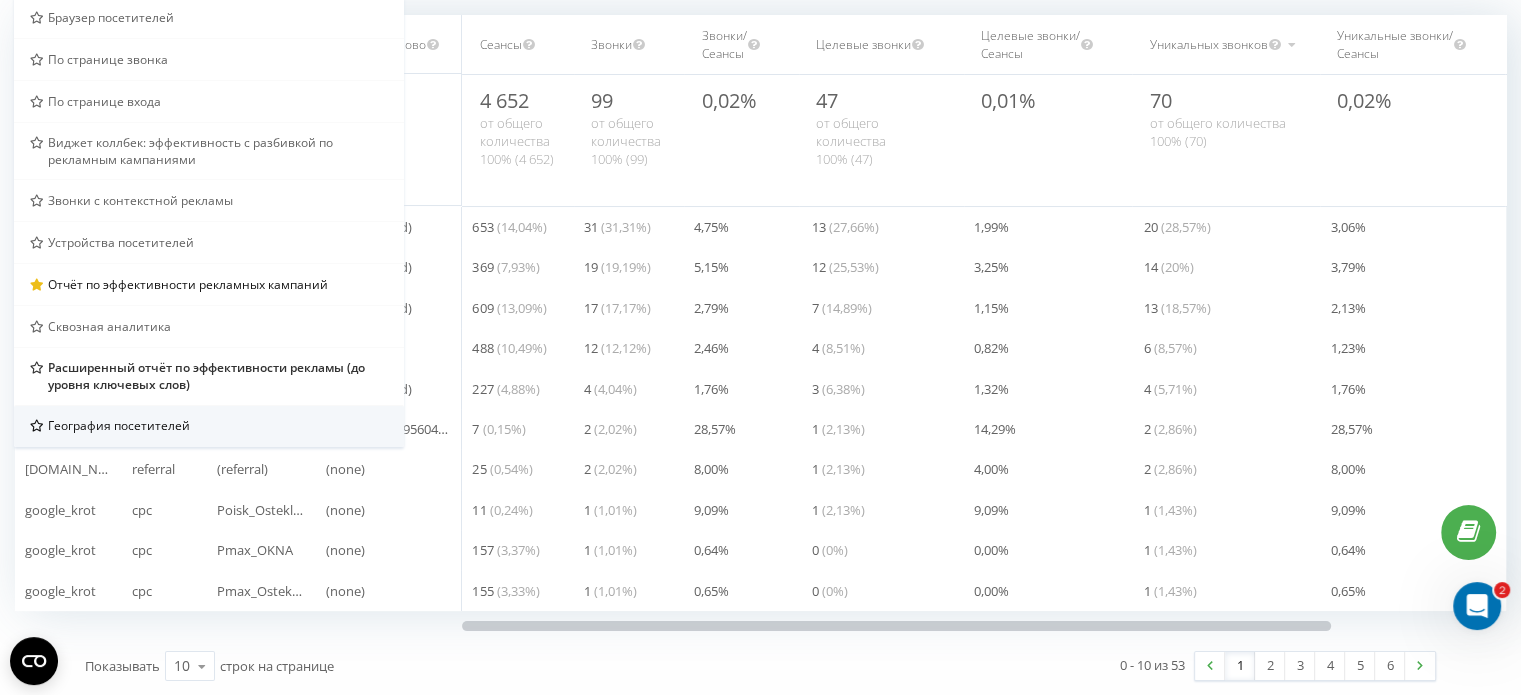 click on "География посетителей" at bounding box center [119, 426] 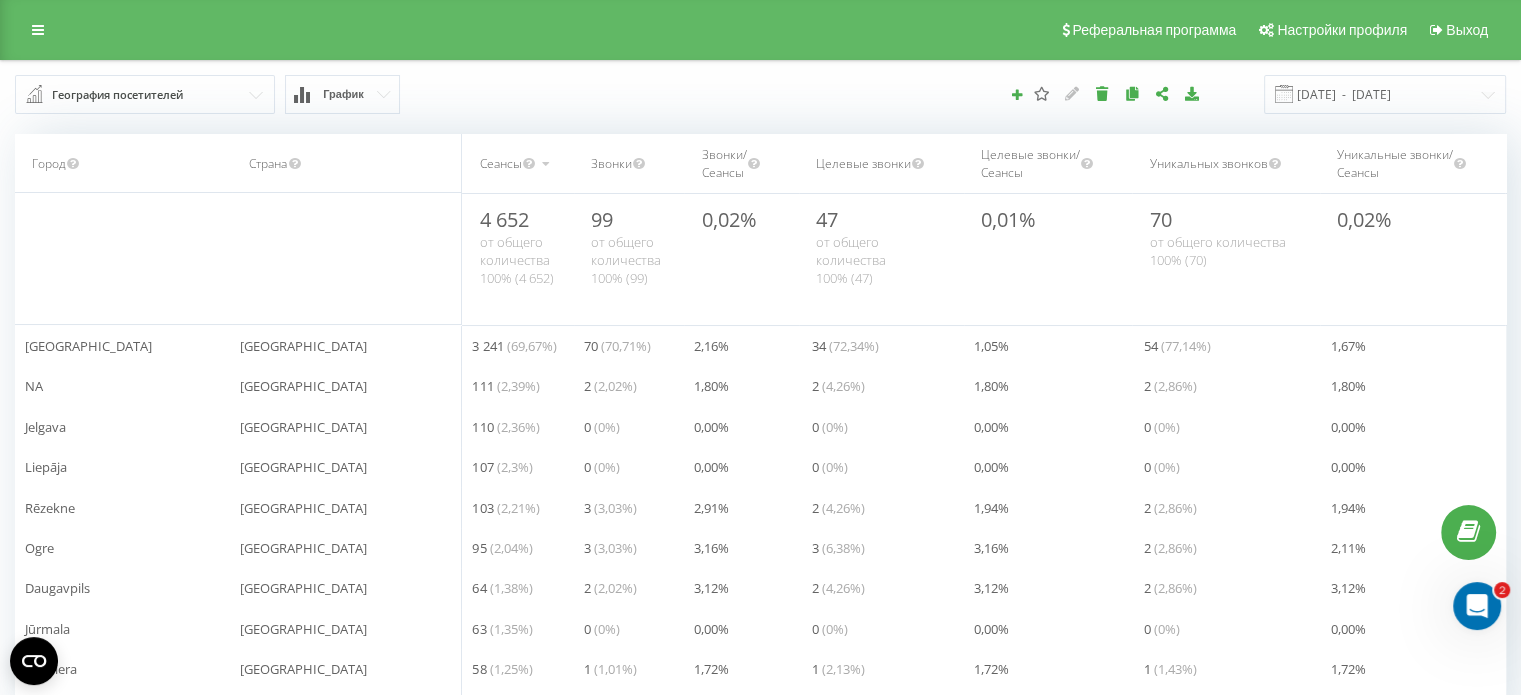 click on "от общего количества   100% (70)" at bounding box center [1217, 251] 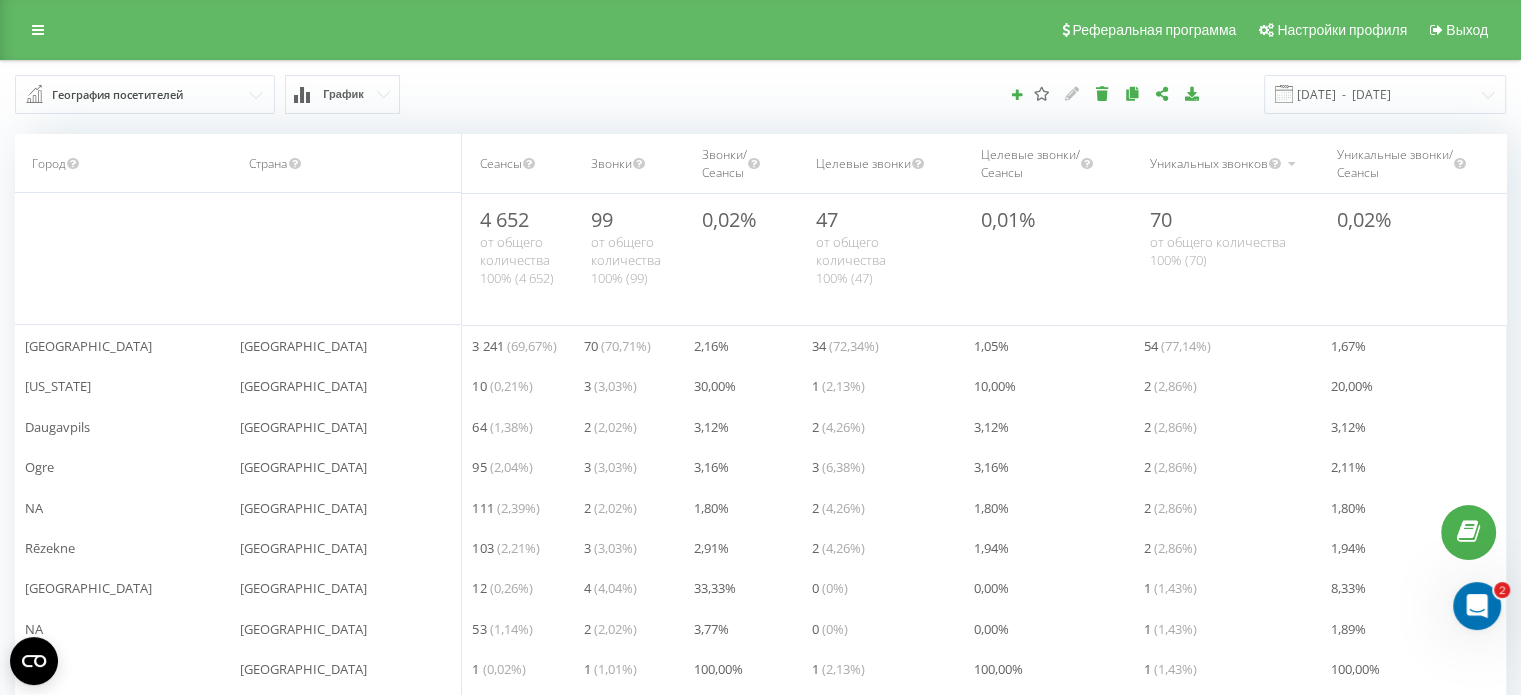 click on "География посетителей" at bounding box center (117, 95) 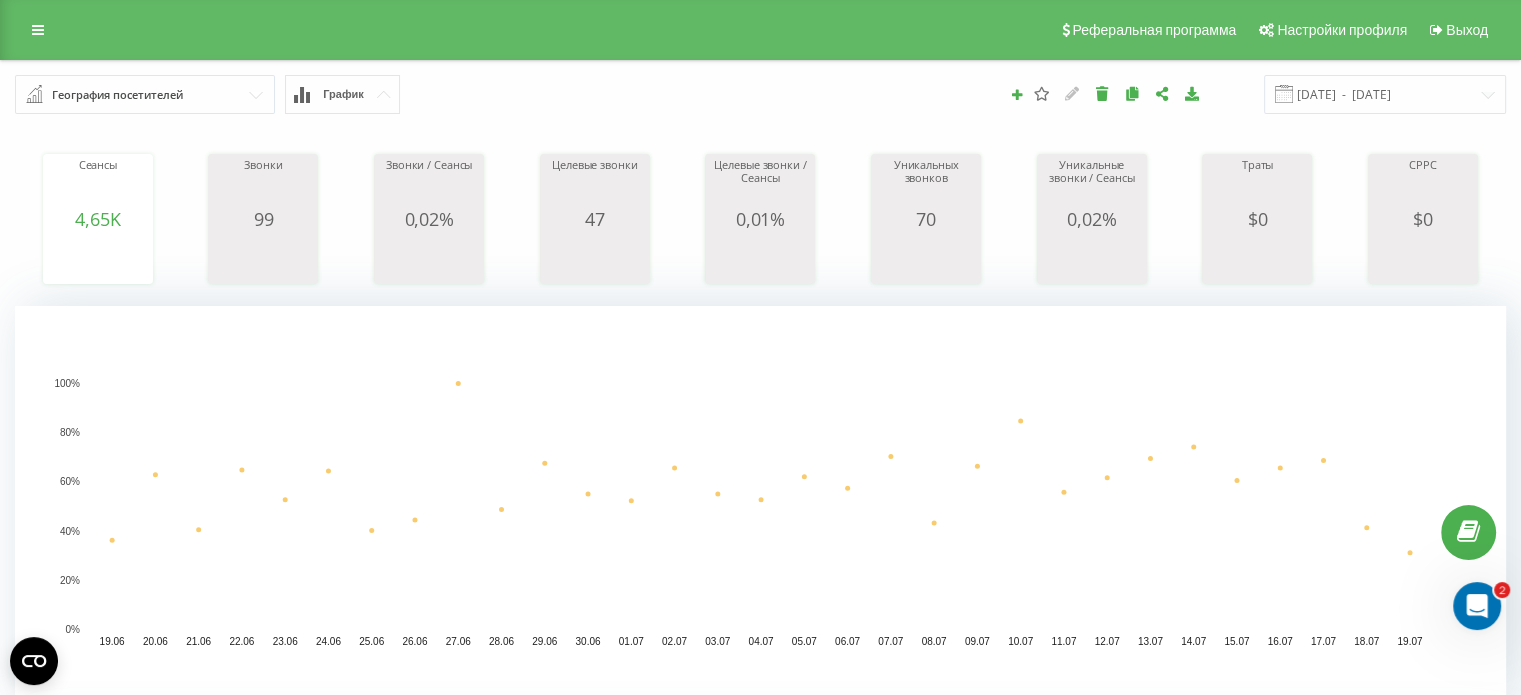 click on "График" at bounding box center (343, 94) 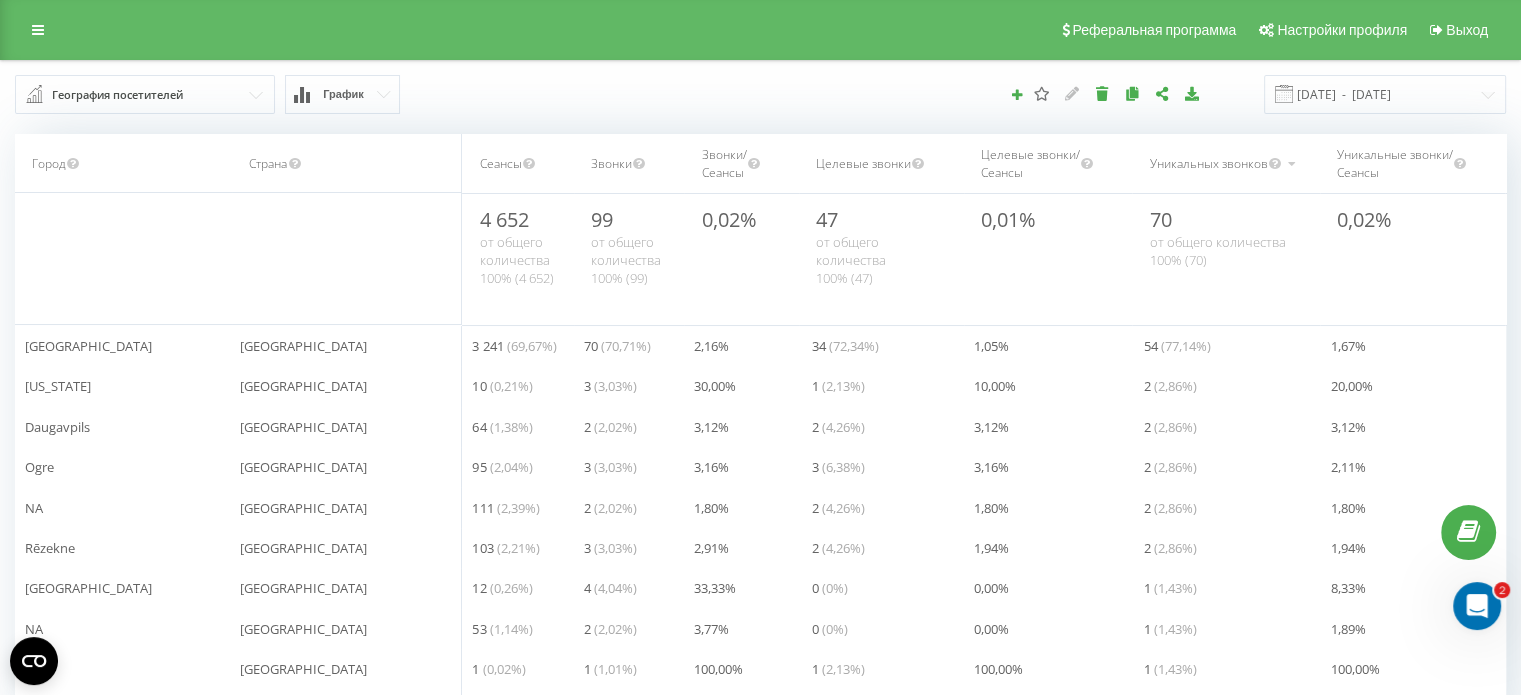 click on "График" at bounding box center (343, 94) 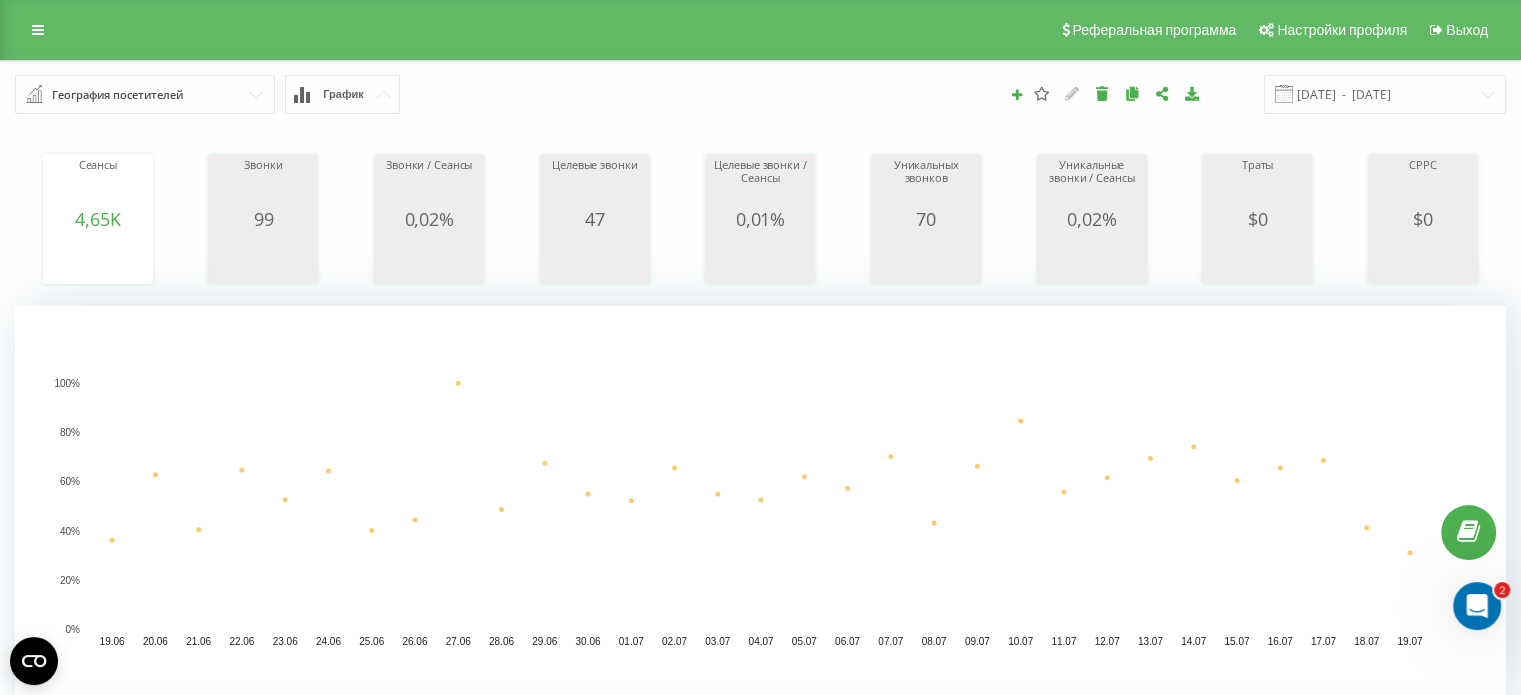 click on "География посетителей" at bounding box center (117, 95) 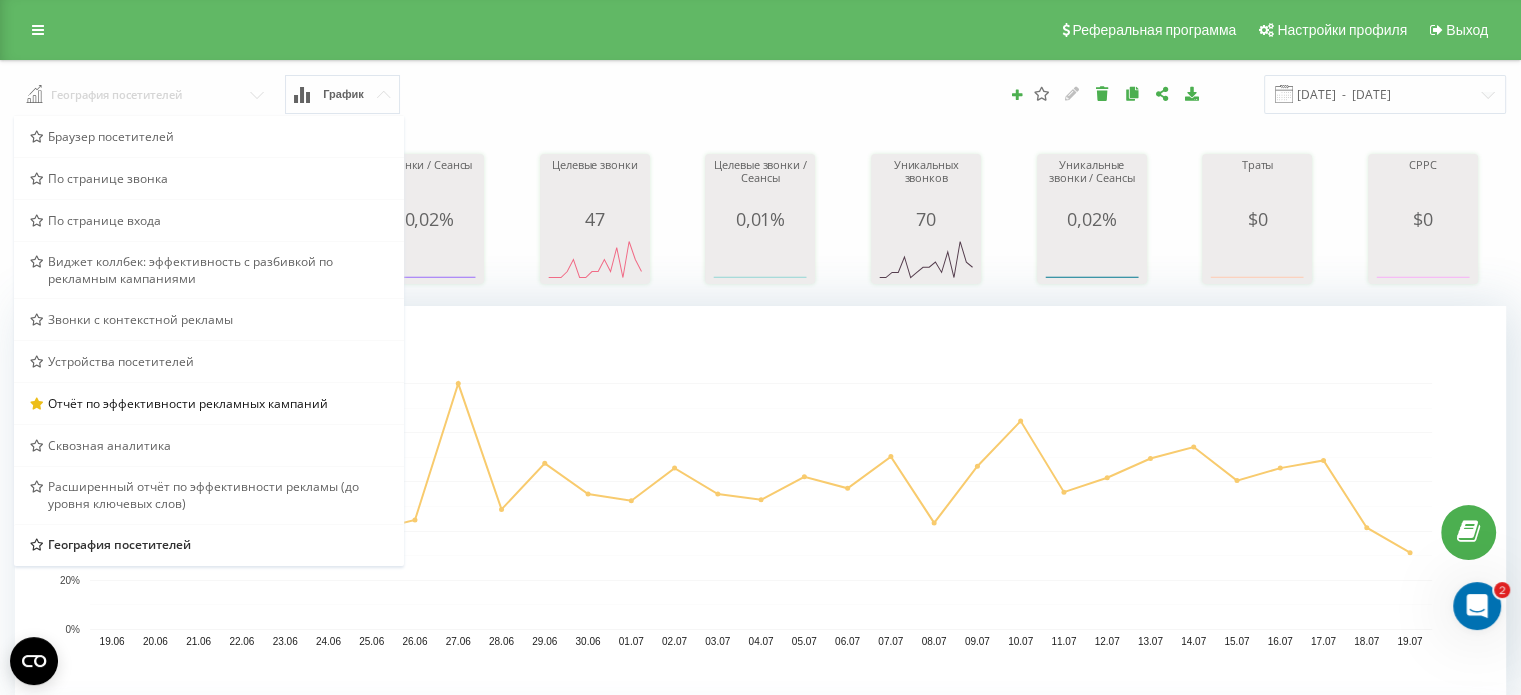 click at bounding box center [146, 93] 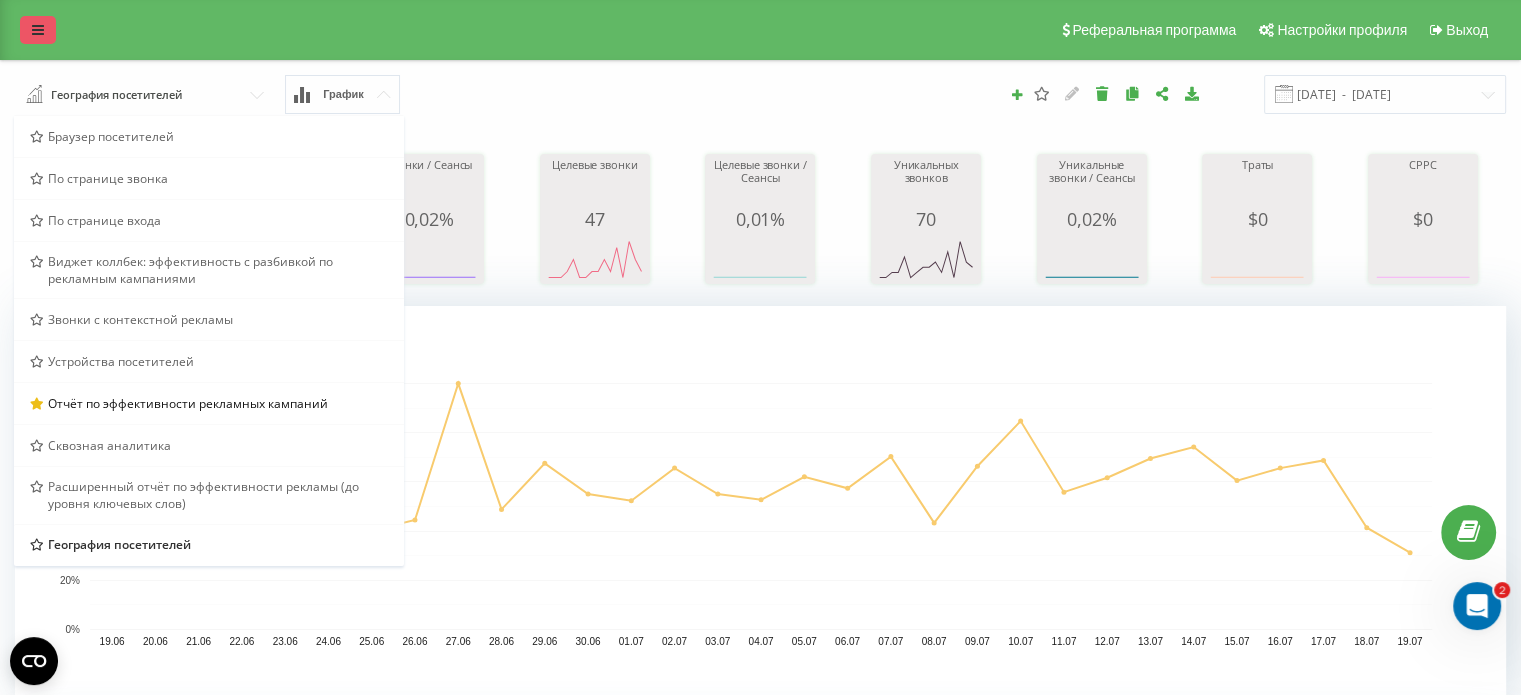 click at bounding box center (38, 30) 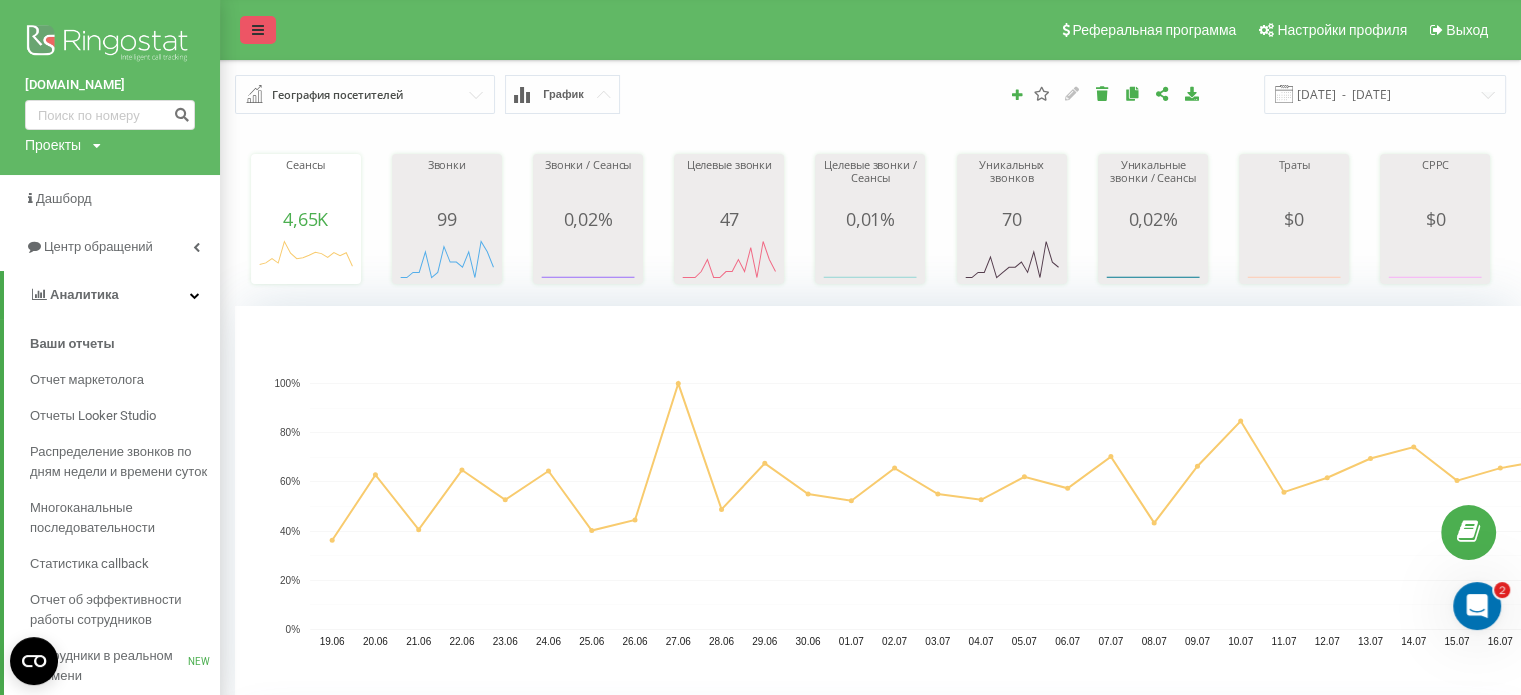 scroll, scrollTop: 88, scrollLeft: 220, axis: both 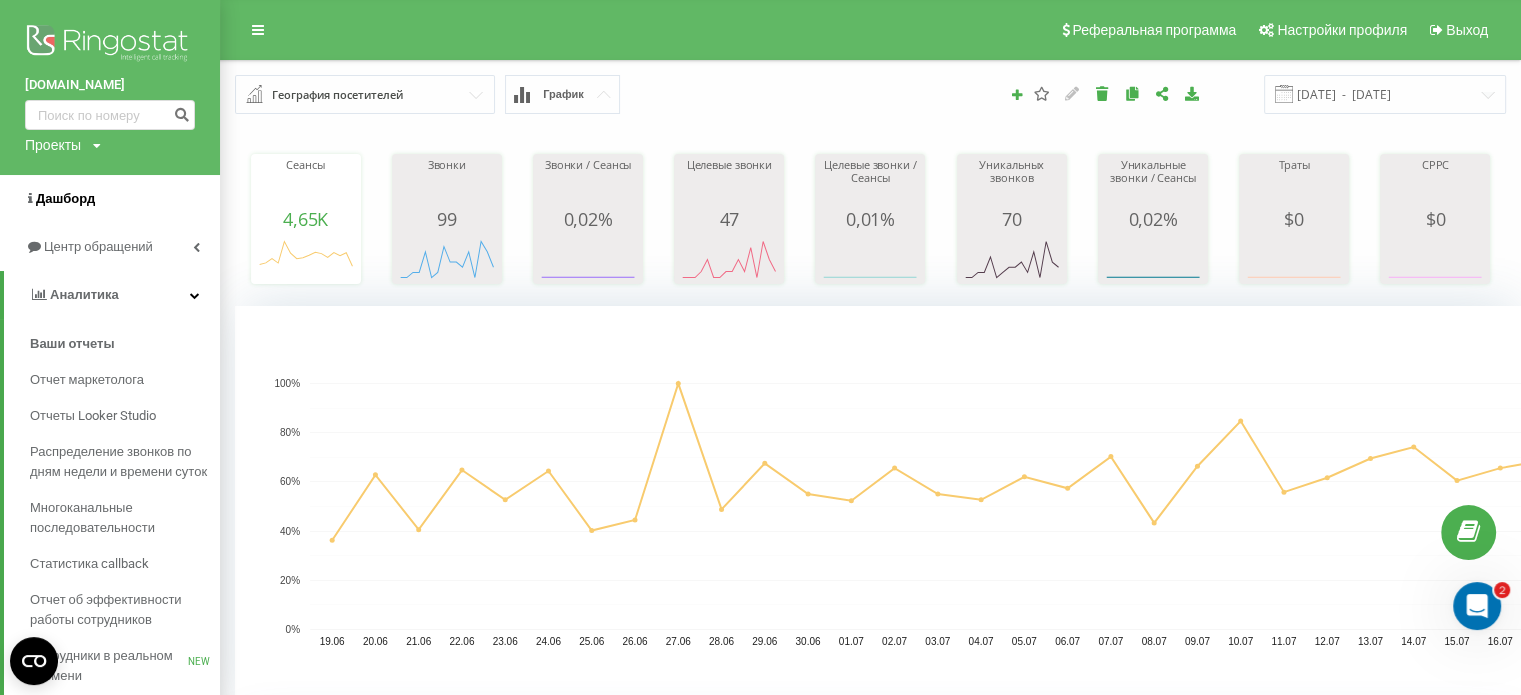 click on "Дашборд" at bounding box center [65, 198] 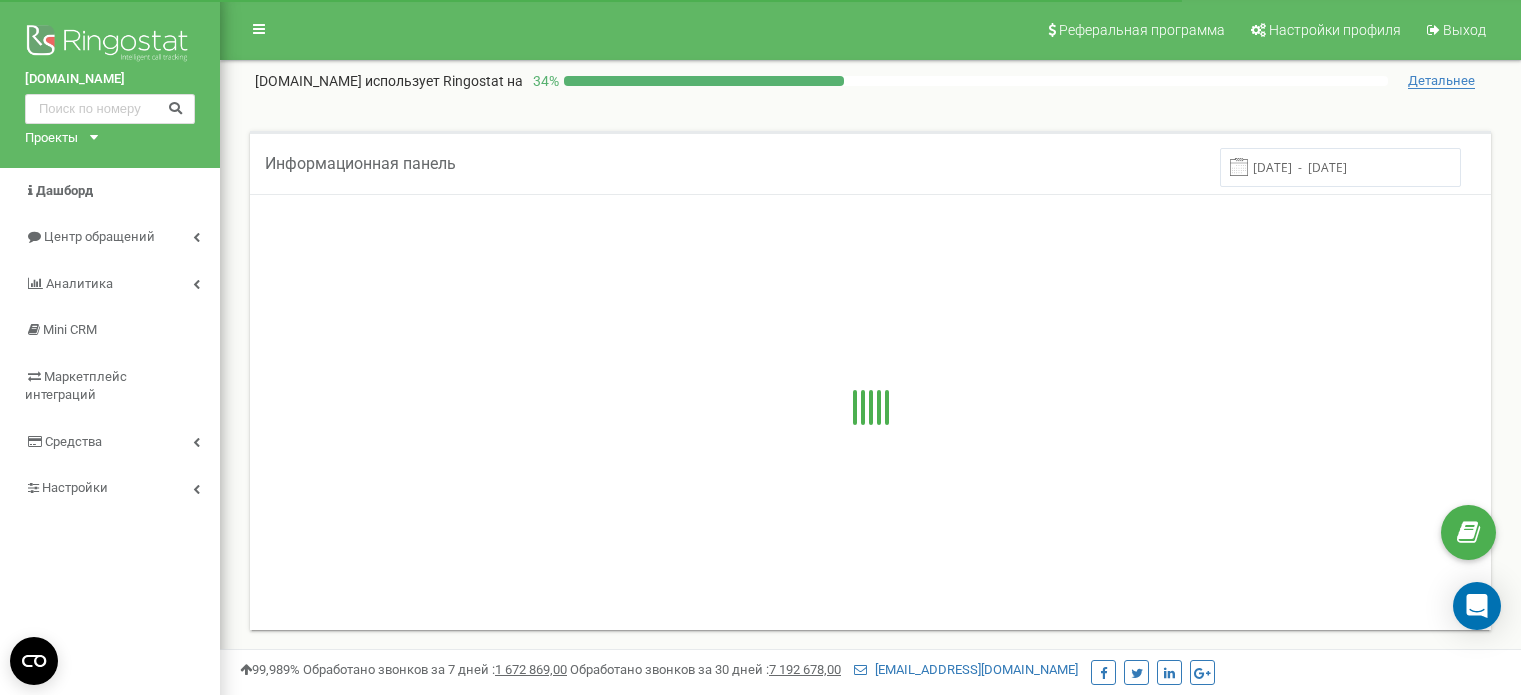 scroll, scrollTop: 0, scrollLeft: 0, axis: both 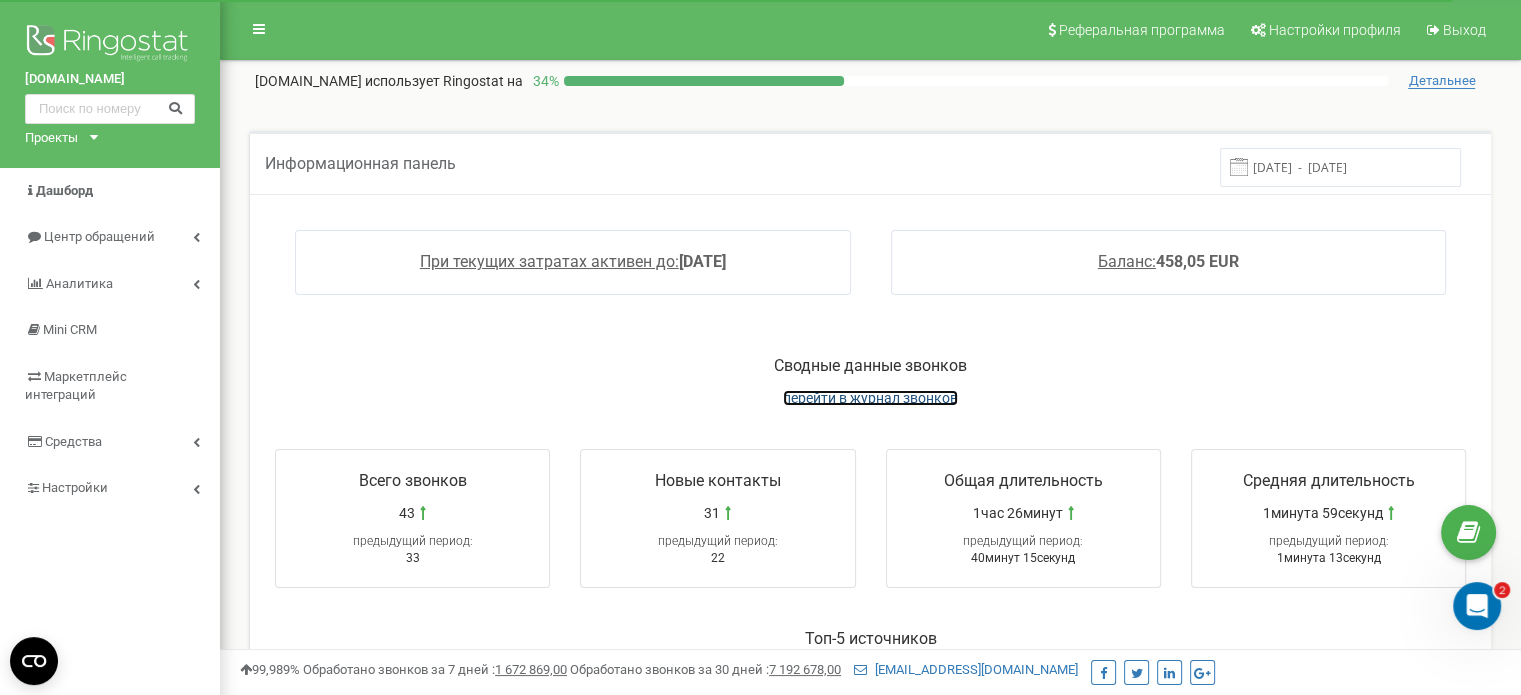 click on "перейти в журнал звонков" at bounding box center (870, 398) 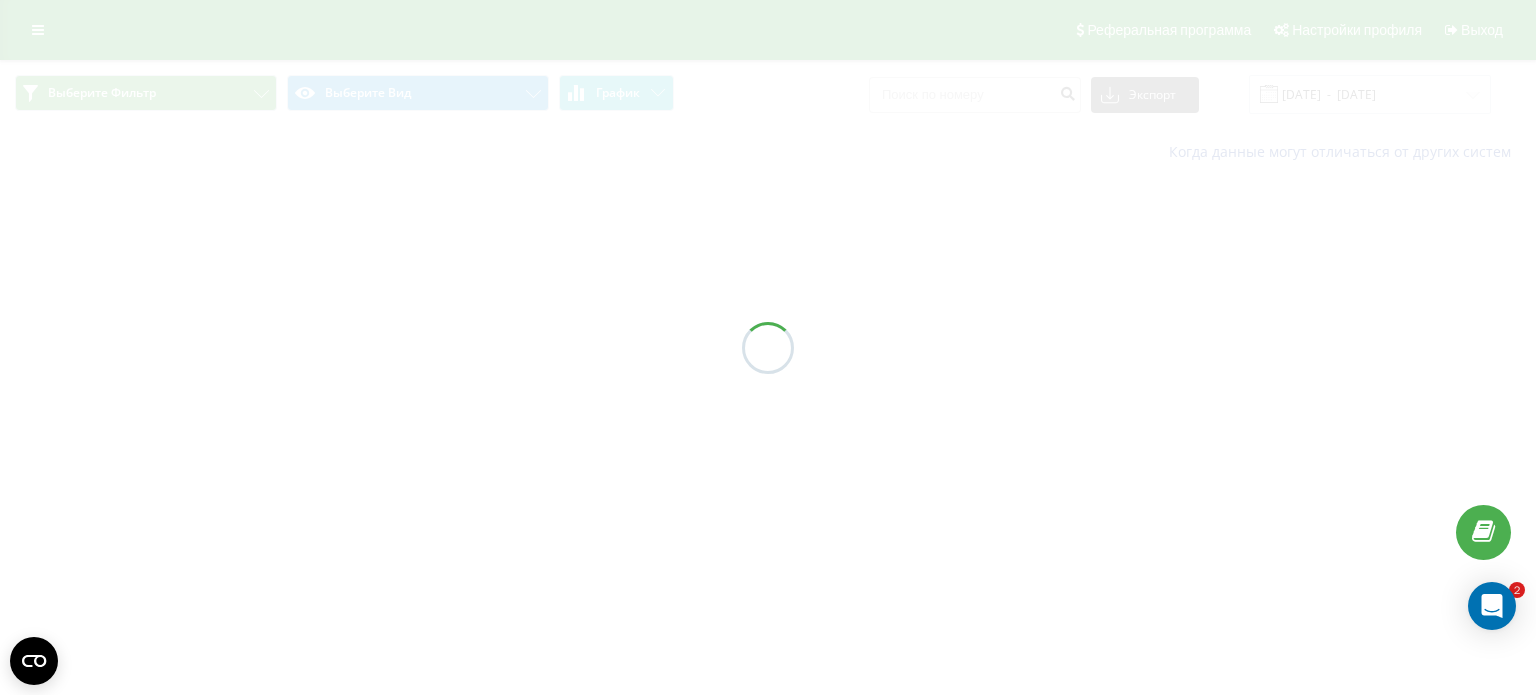 scroll, scrollTop: 0, scrollLeft: 0, axis: both 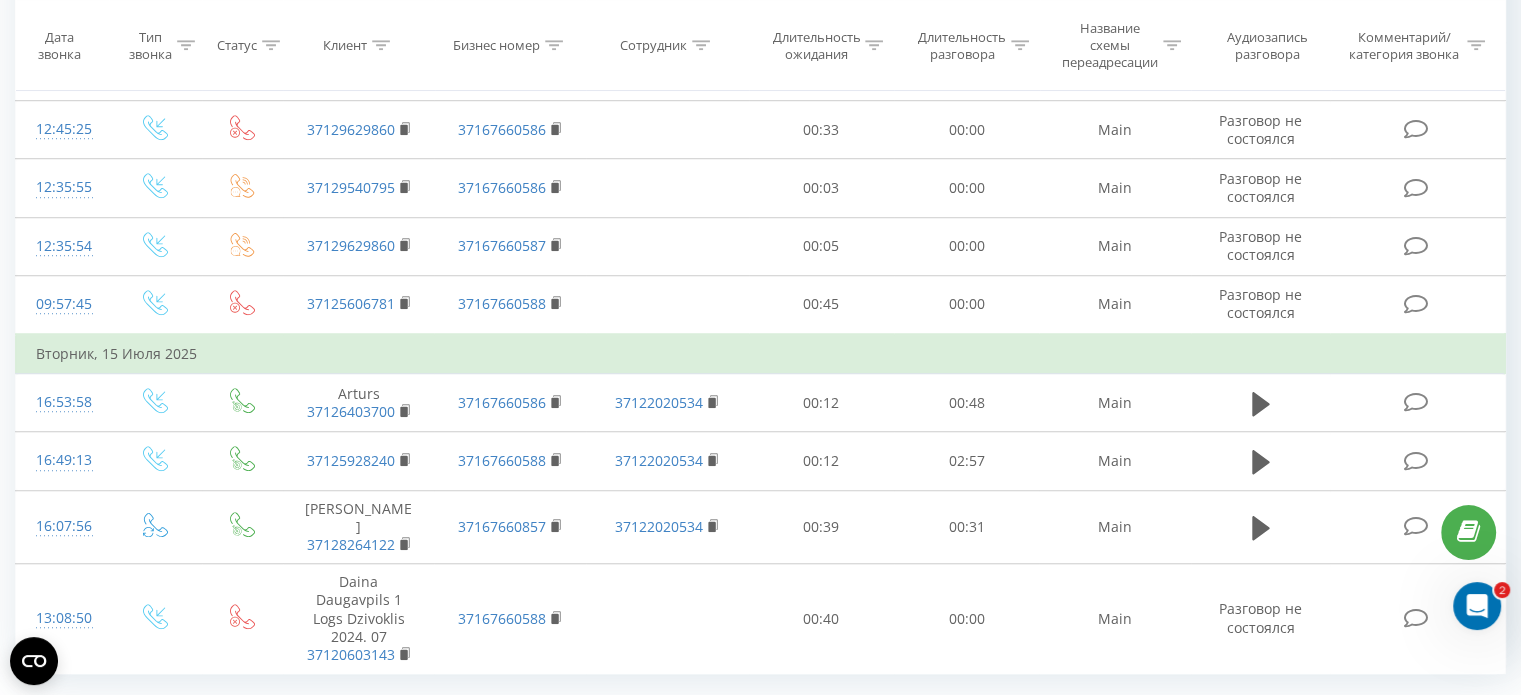 click on "2" at bounding box center (1299, 719) 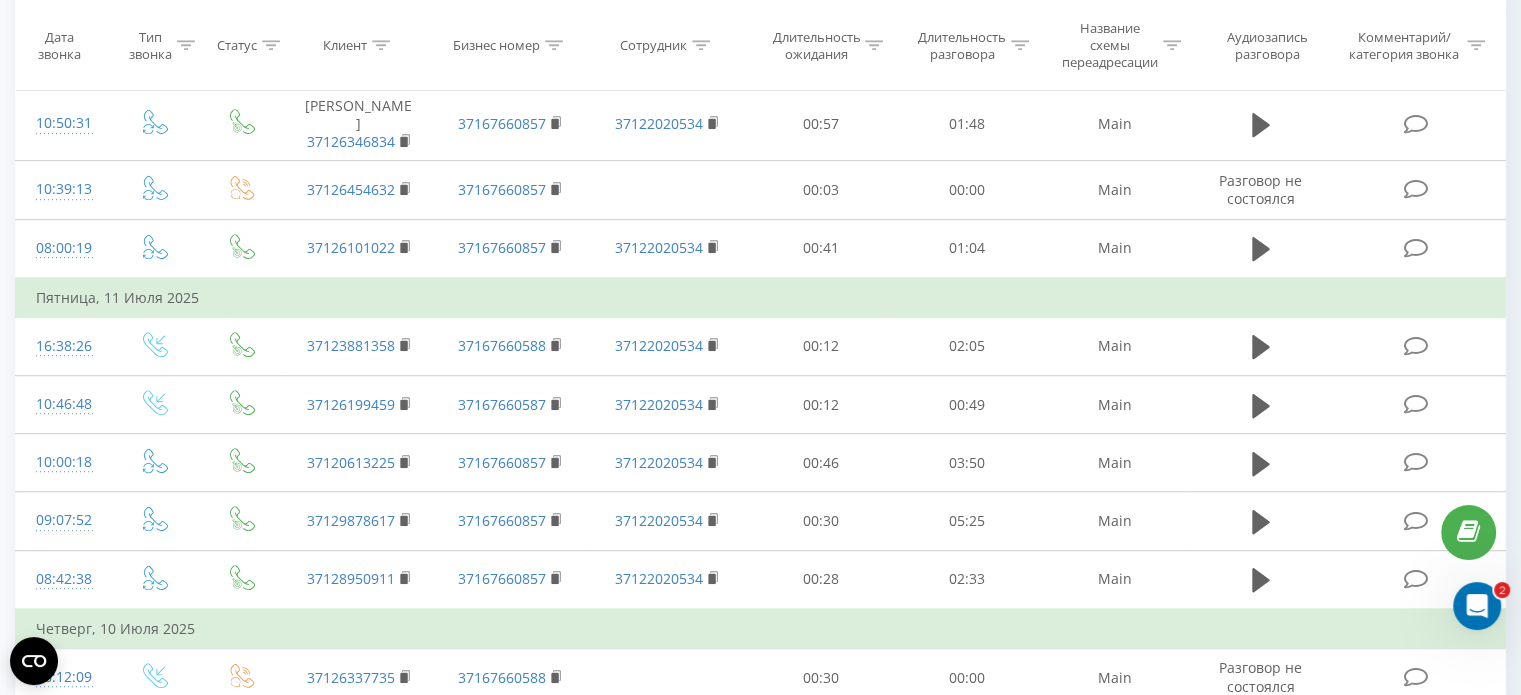 scroll, scrollTop: 1295, scrollLeft: 0, axis: vertical 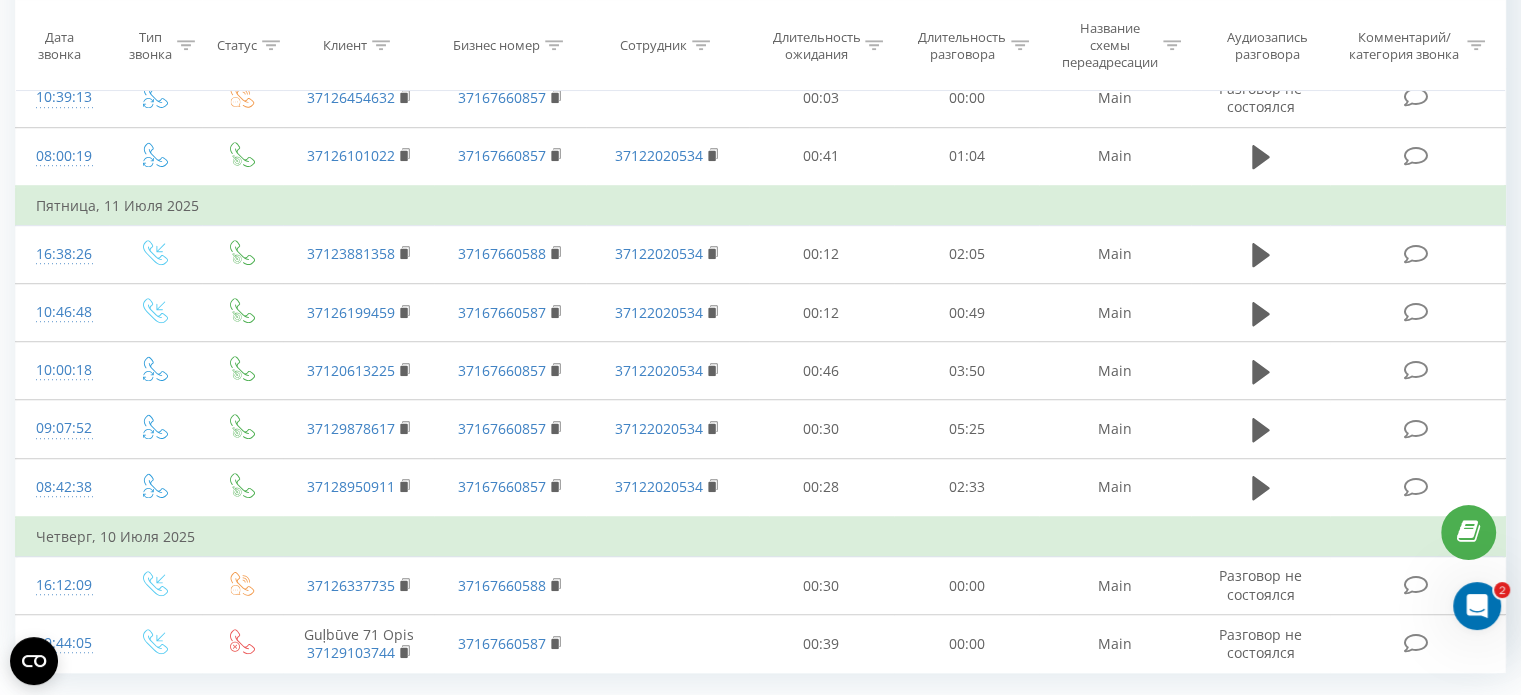 click on "1" at bounding box center [1269, 718] 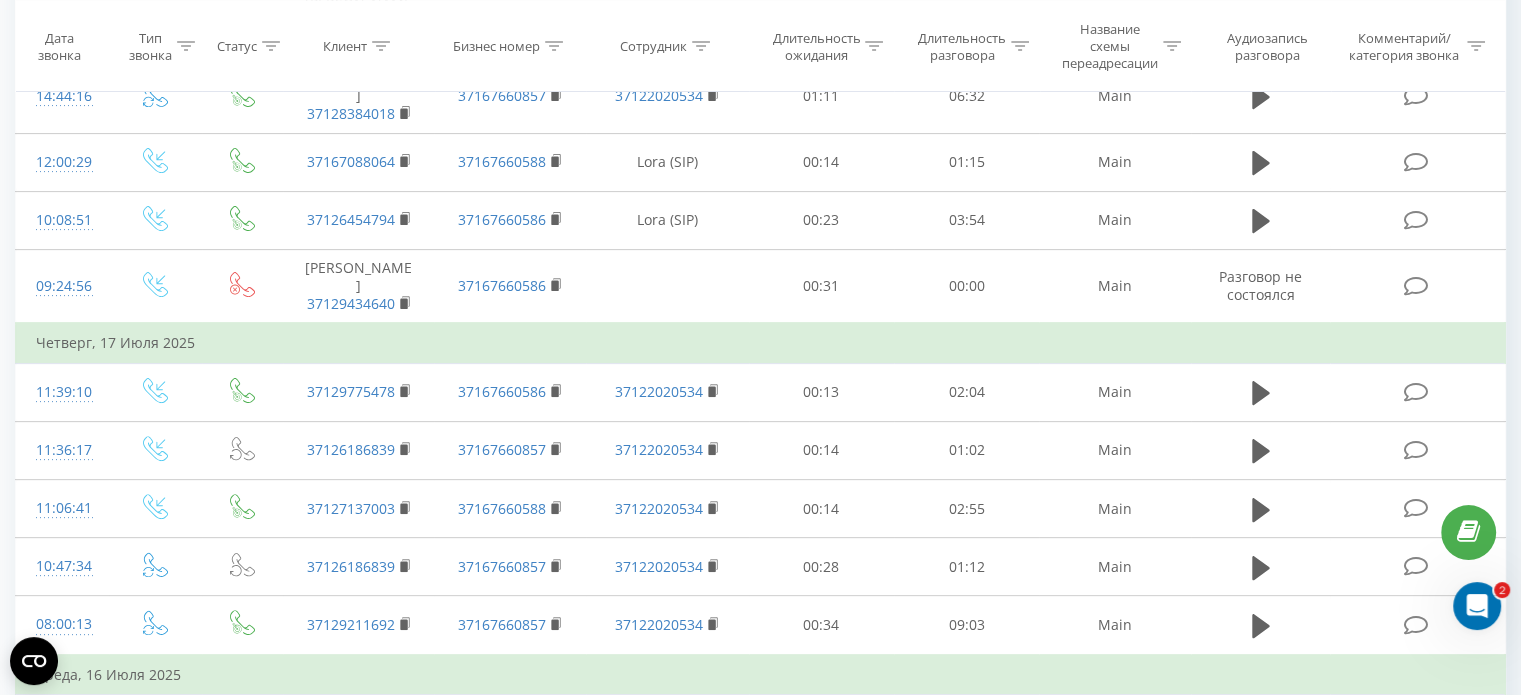 scroll, scrollTop: 132, scrollLeft: 0, axis: vertical 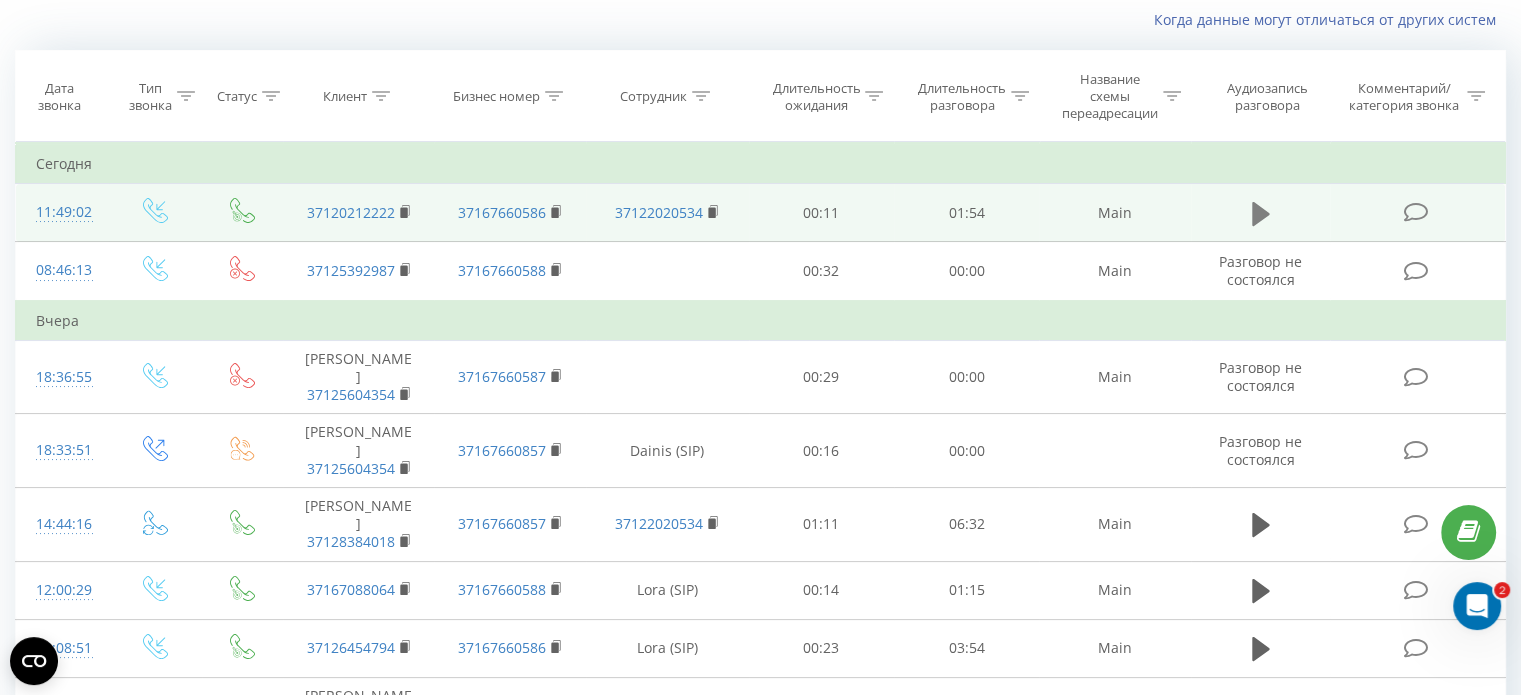 click 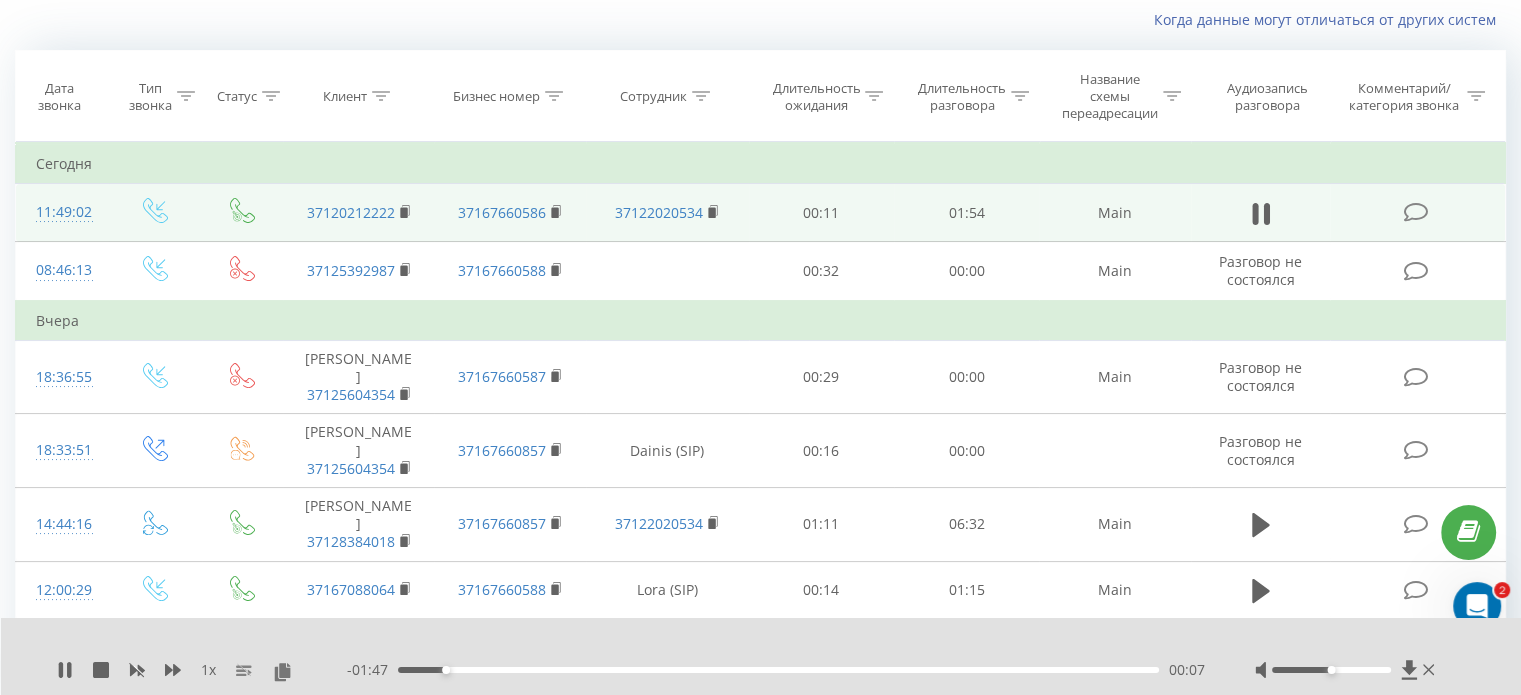 click on "1 x" at bounding box center (208, 670) 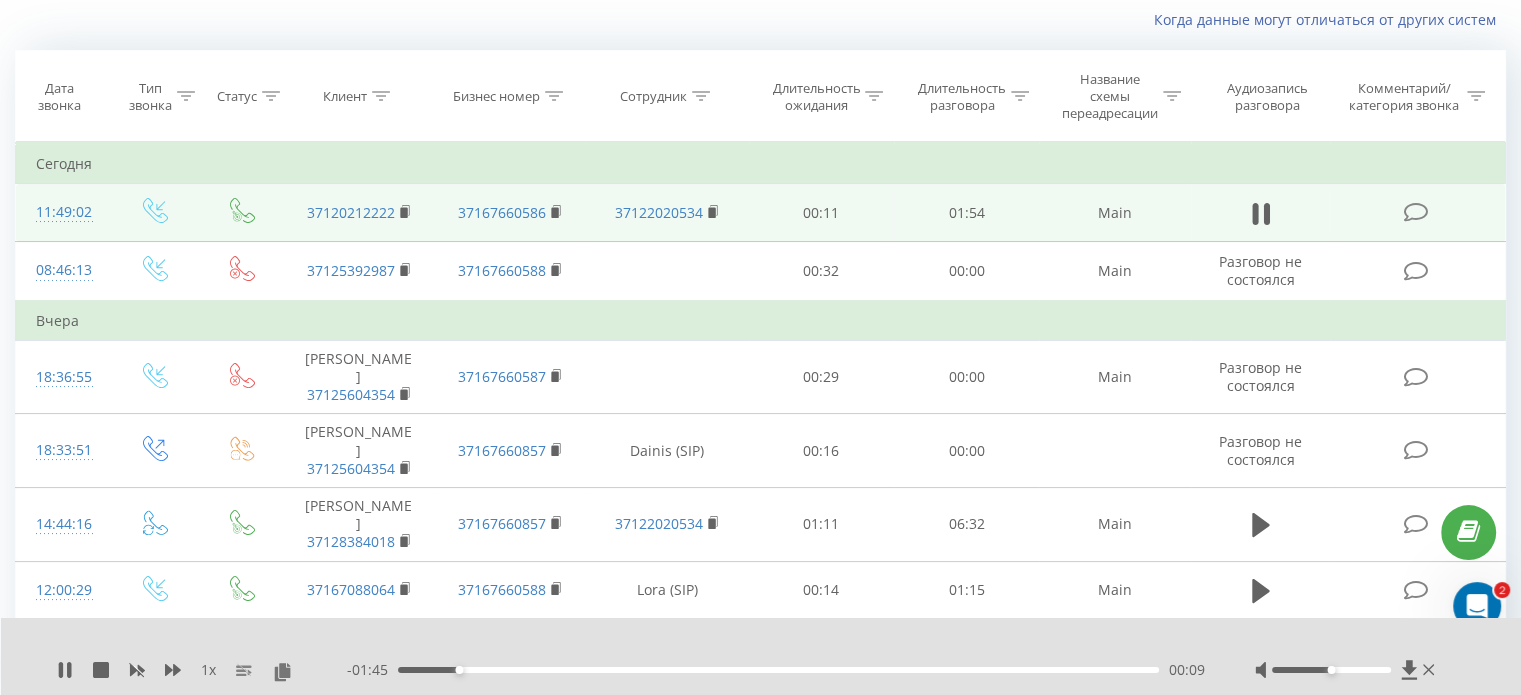 click on "1 x" at bounding box center (208, 670) 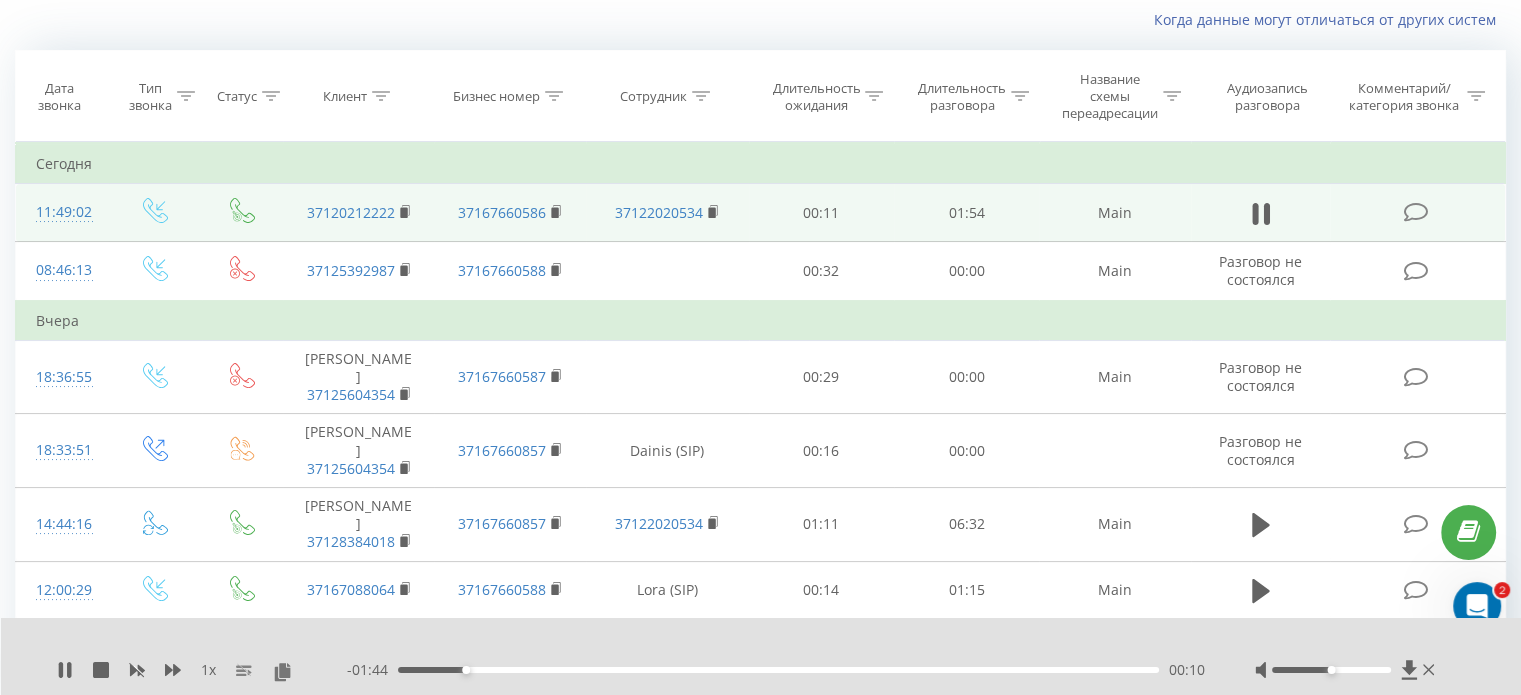 click on "1 x" at bounding box center [208, 670] 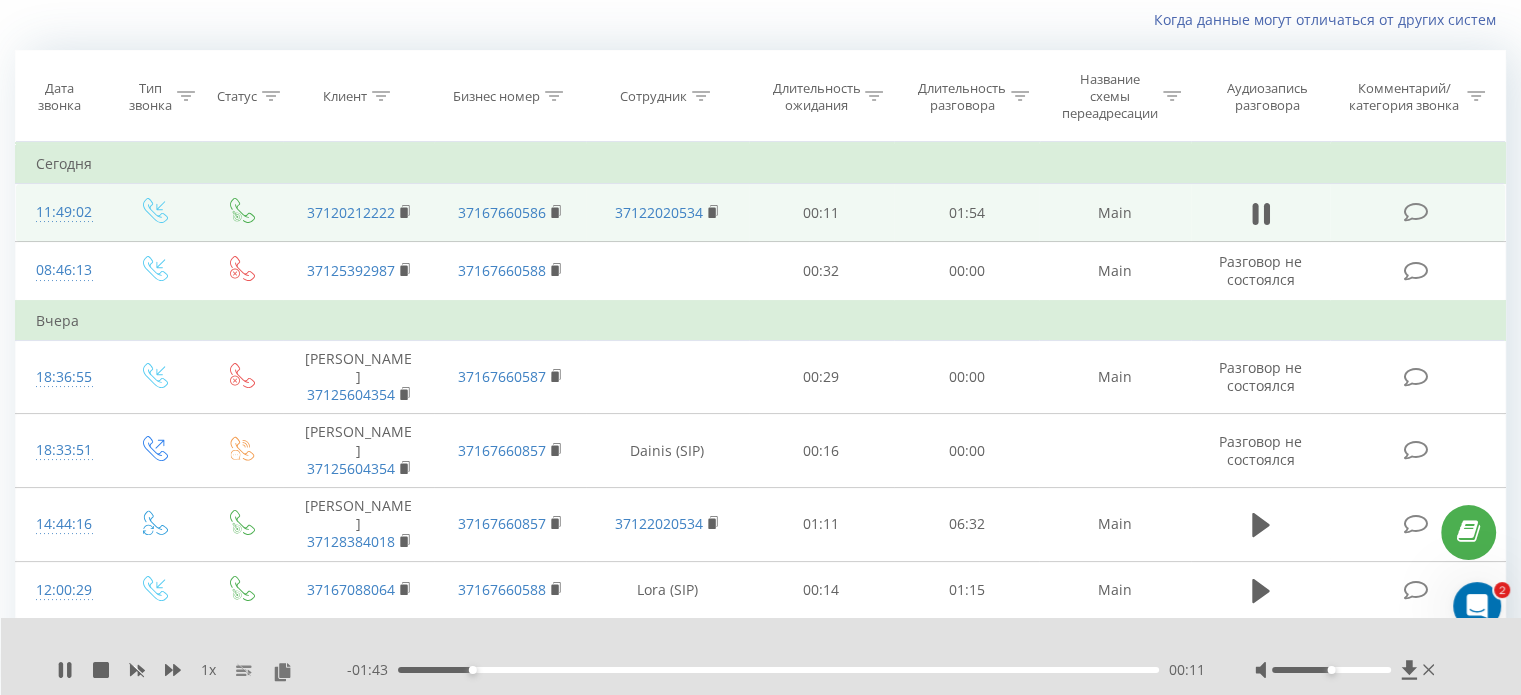 click on "1 x" at bounding box center (208, 670) 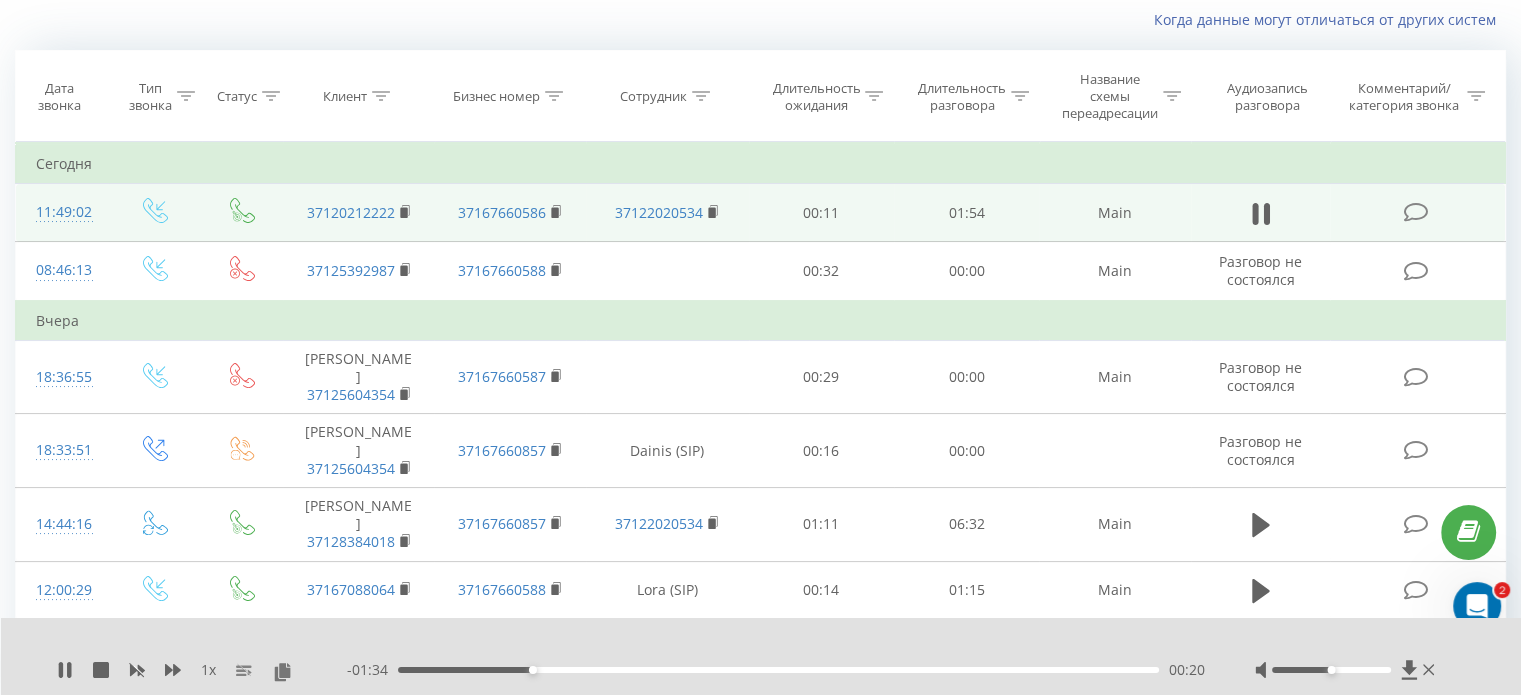 click on "1 x" at bounding box center [208, 670] 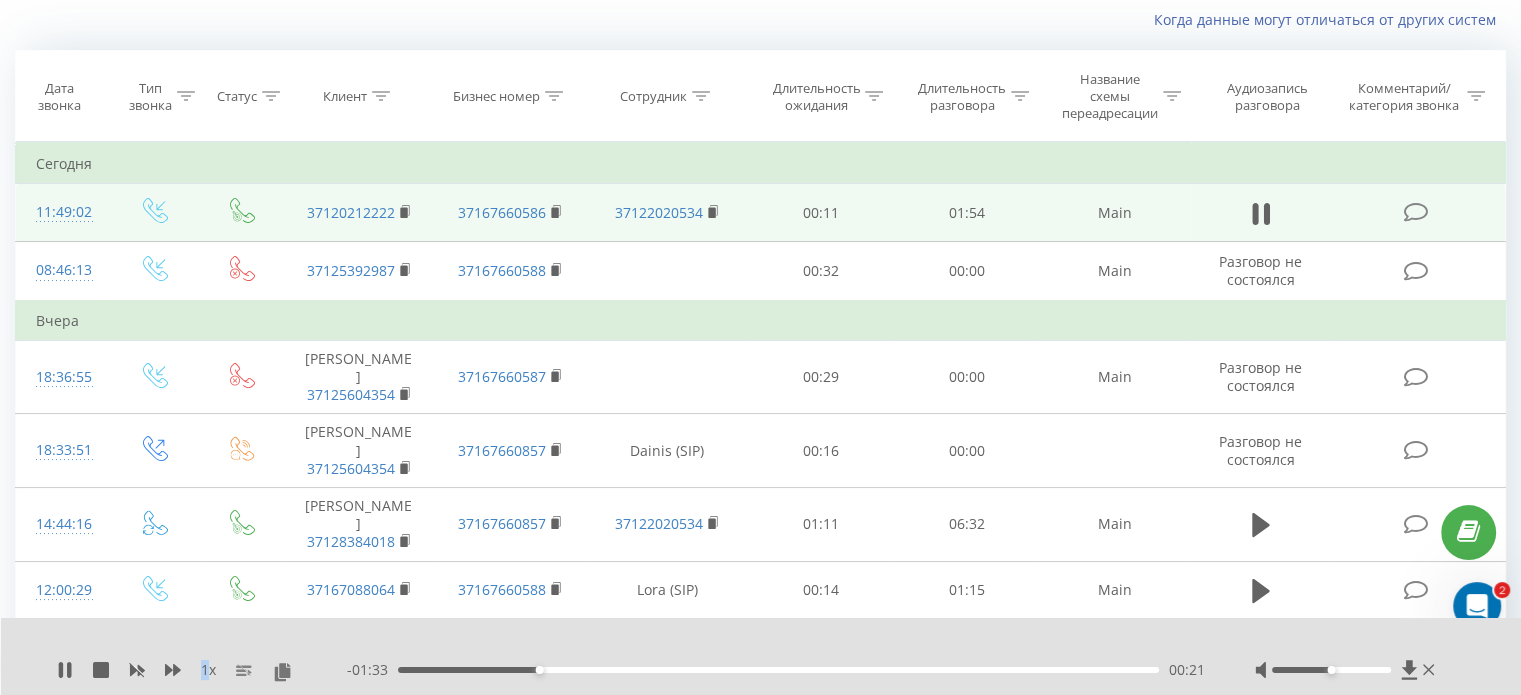 drag, startPoint x: 208, startPoint y: 665, endPoint x: 206, endPoint y: 675, distance: 10.198039 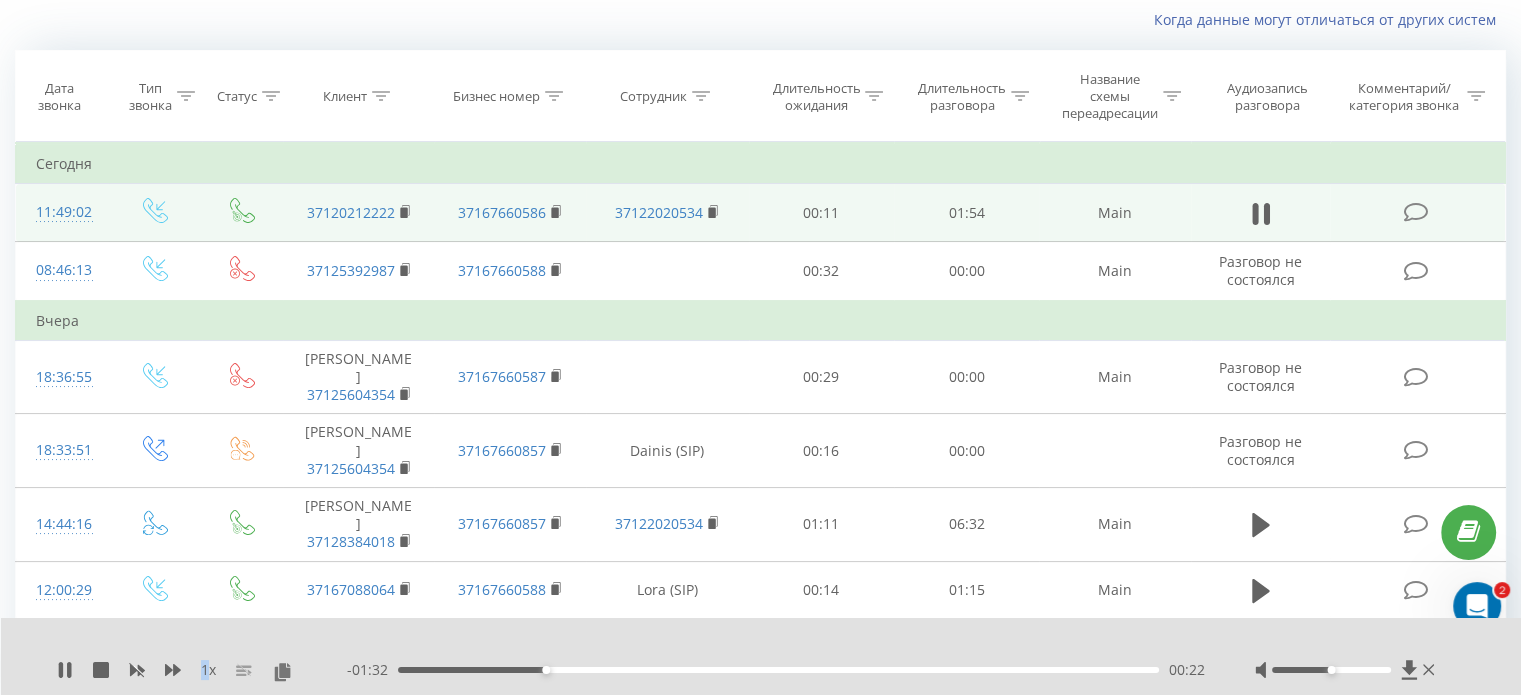 click 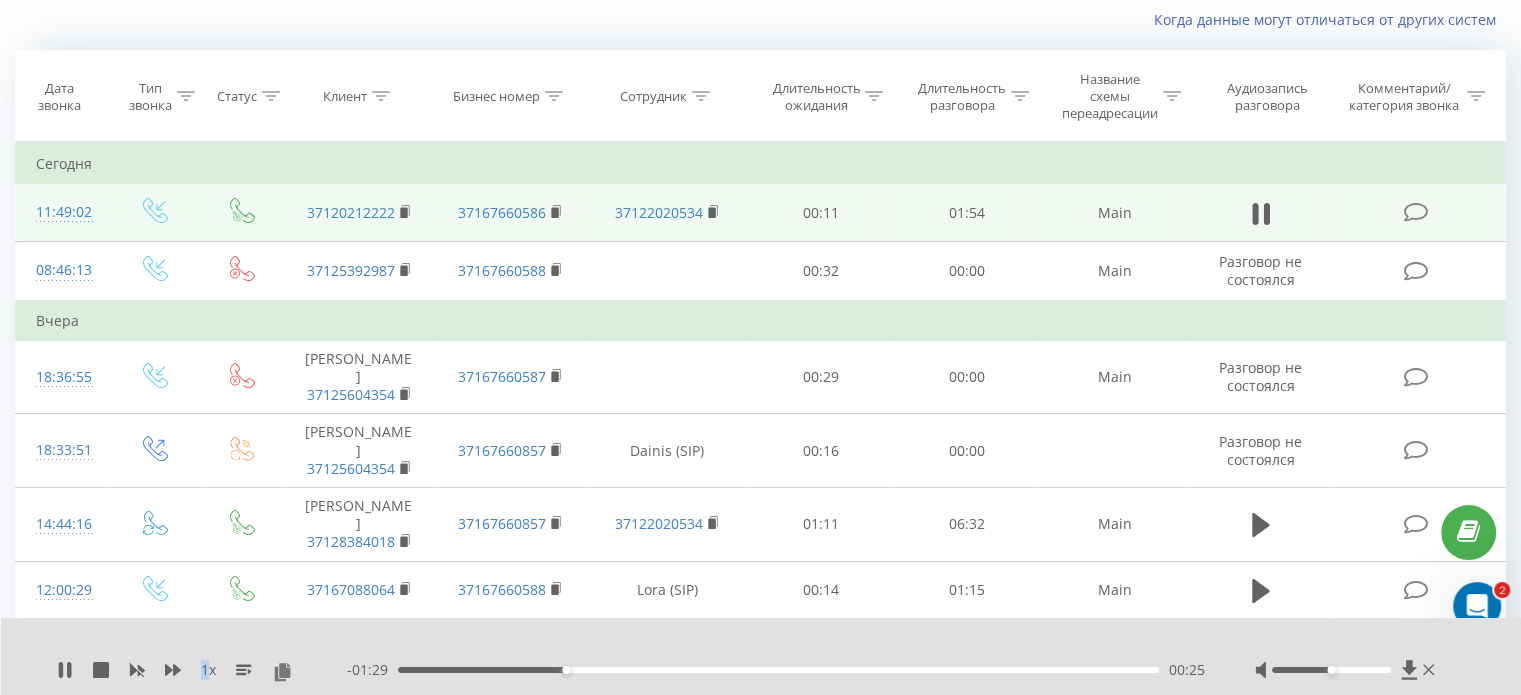 click on "1 x" at bounding box center (208, 670) 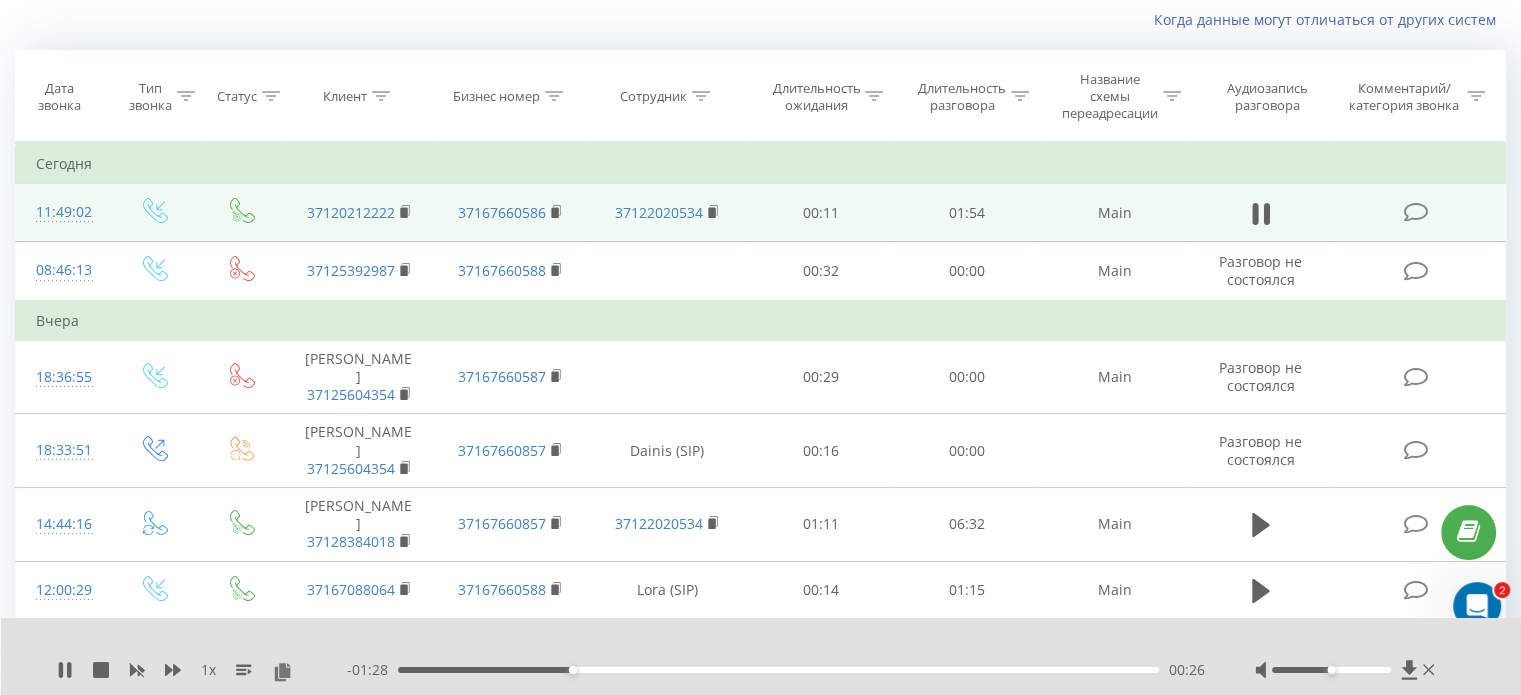 click on "1 x" at bounding box center [208, 670] 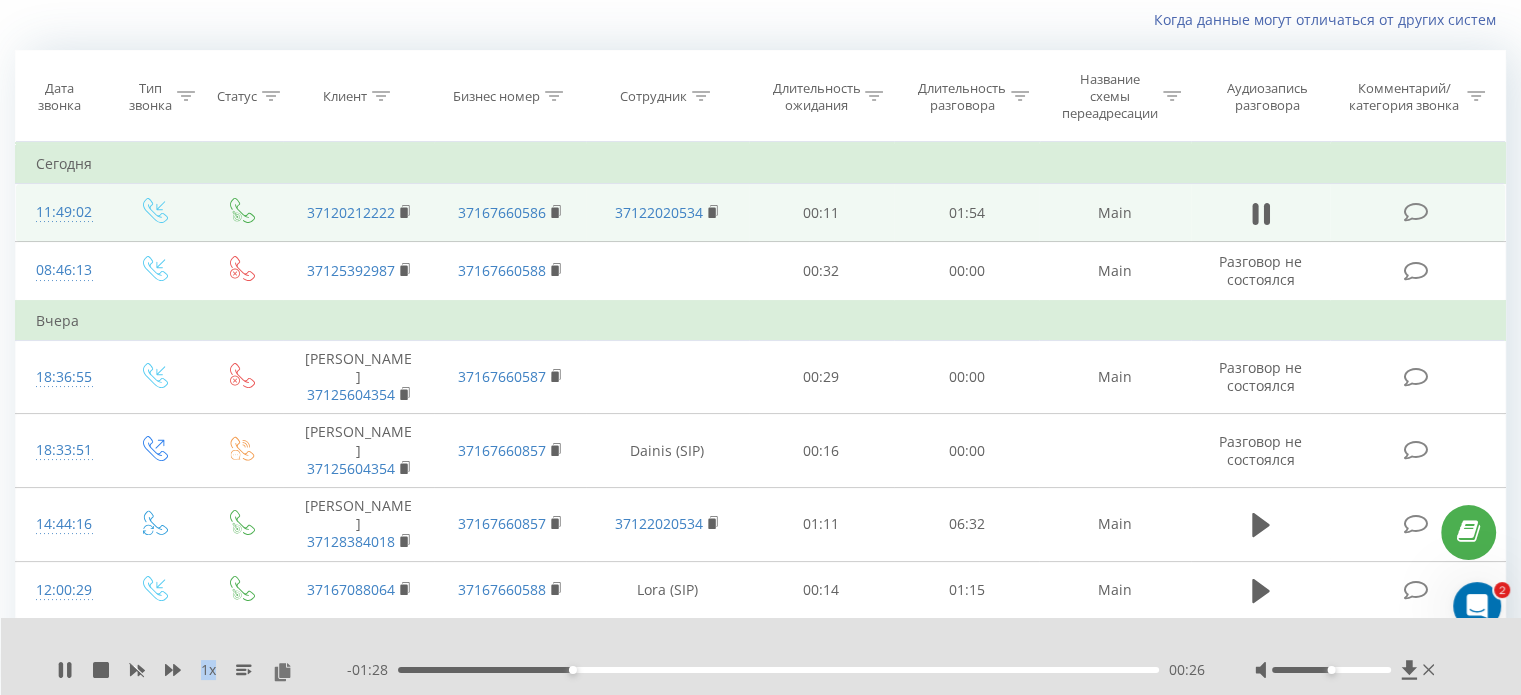 click on "1 x" at bounding box center [208, 670] 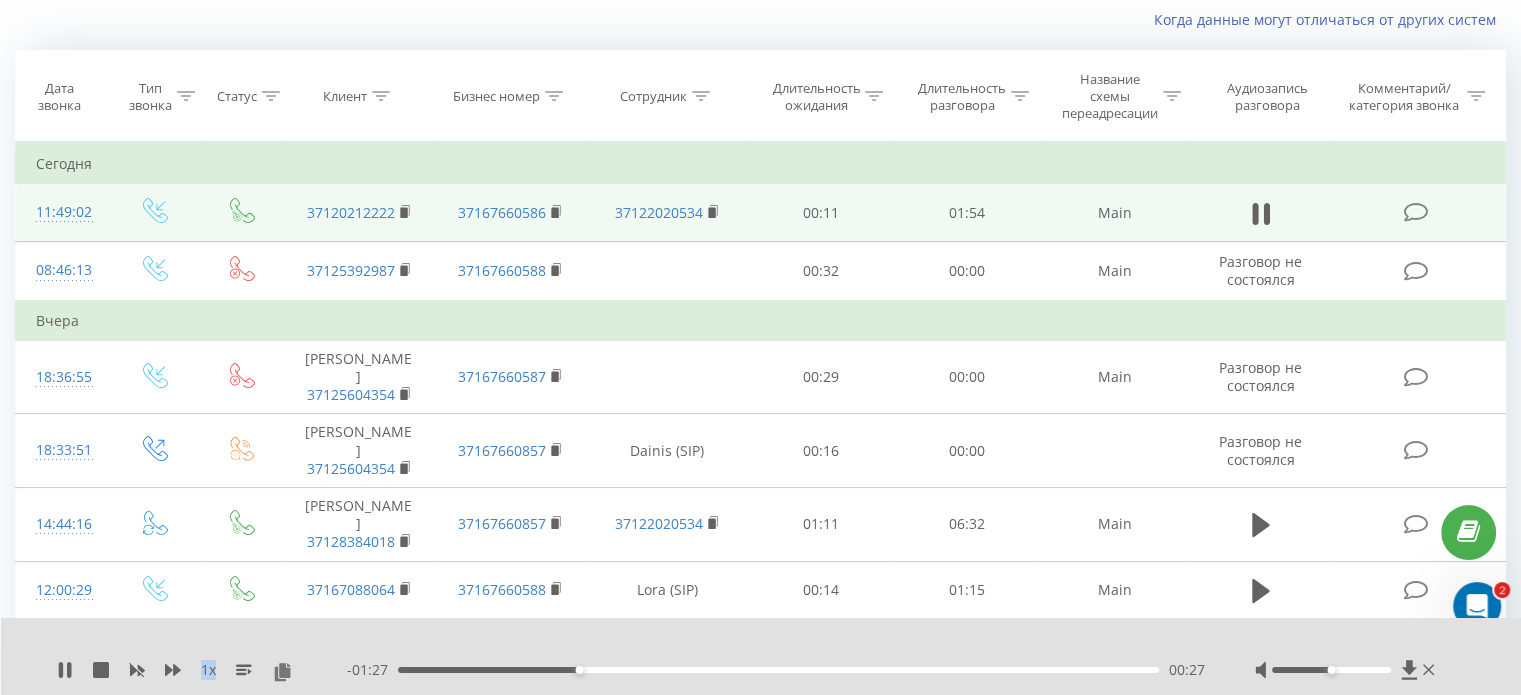 click on "1 x" at bounding box center (208, 670) 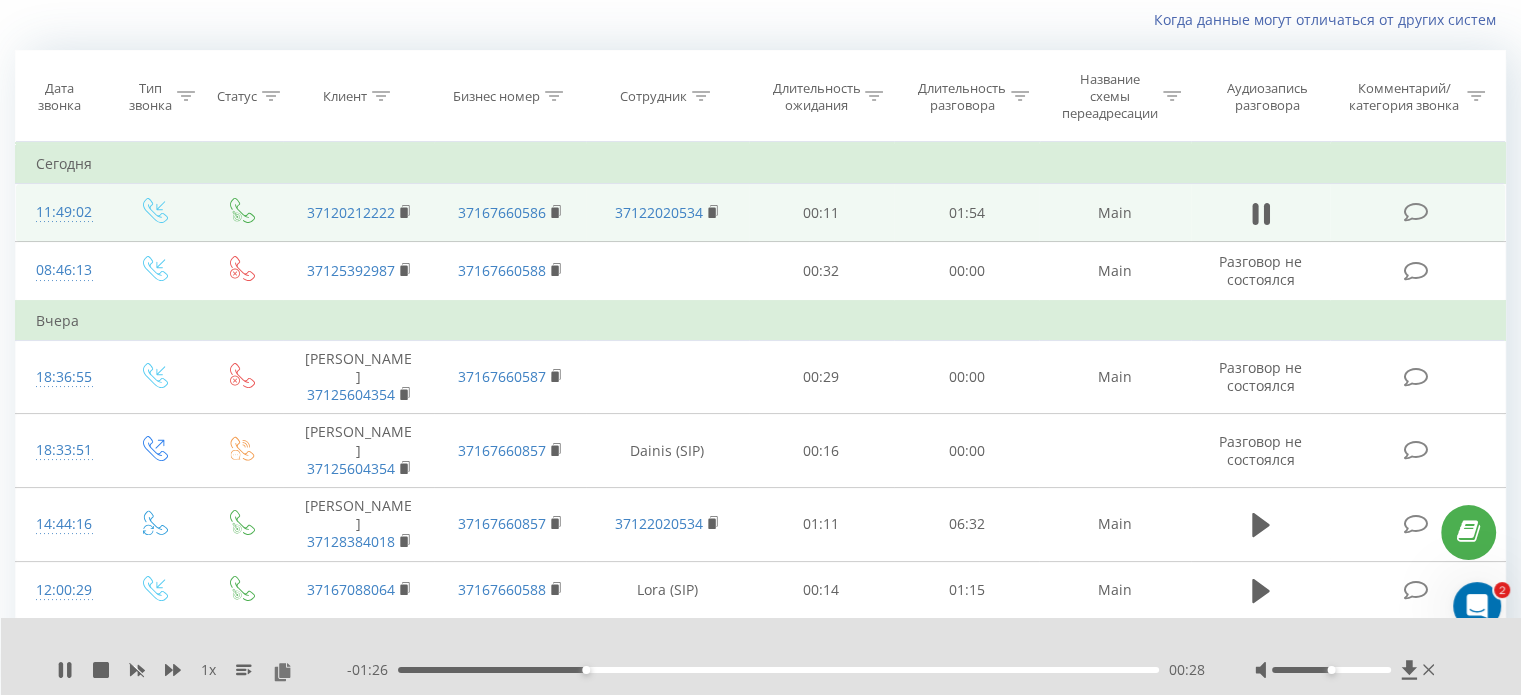 click on "1 x  - 01:26 00:28   00:28" at bounding box center (761, 656) 